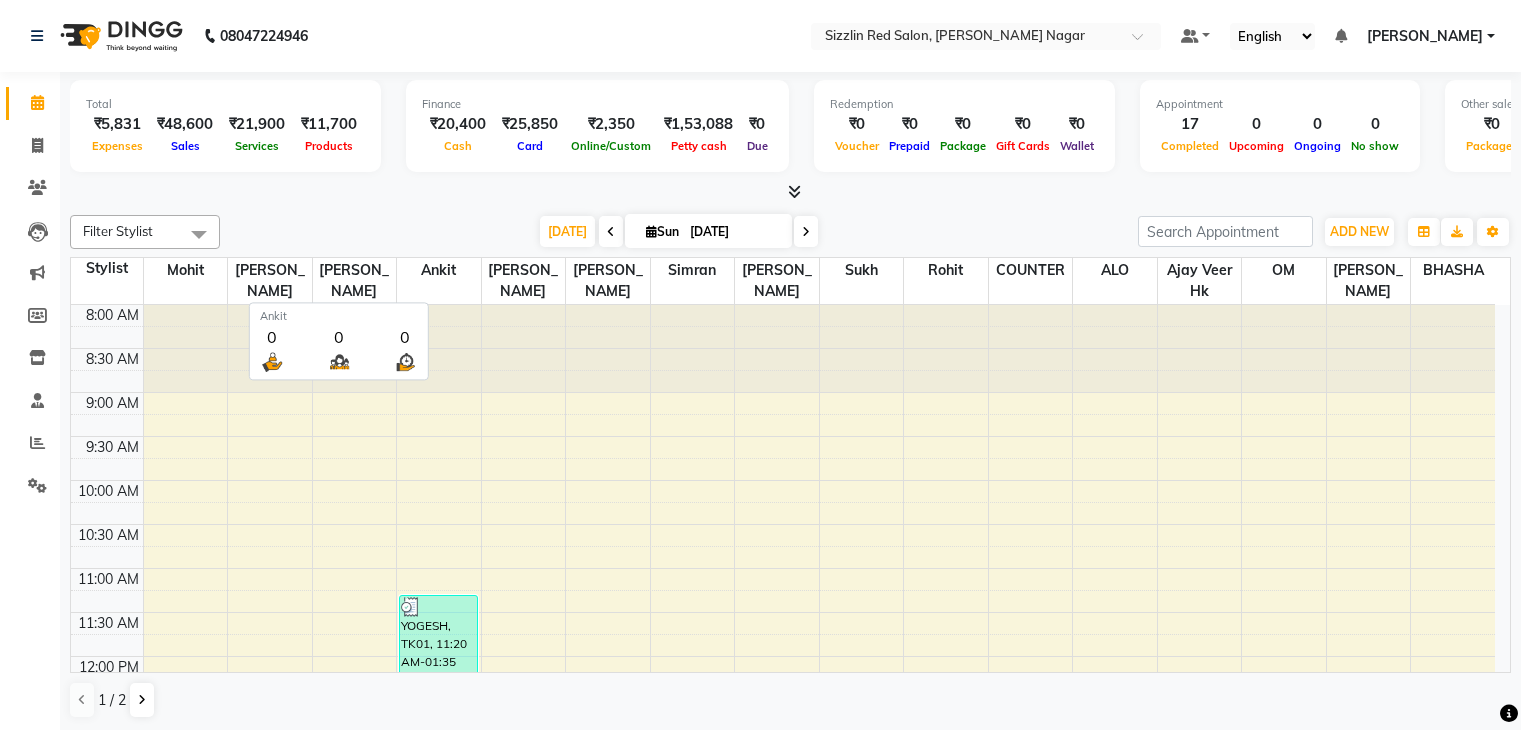 scroll, scrollTop: 0, scrollLeft: 0, axis: both 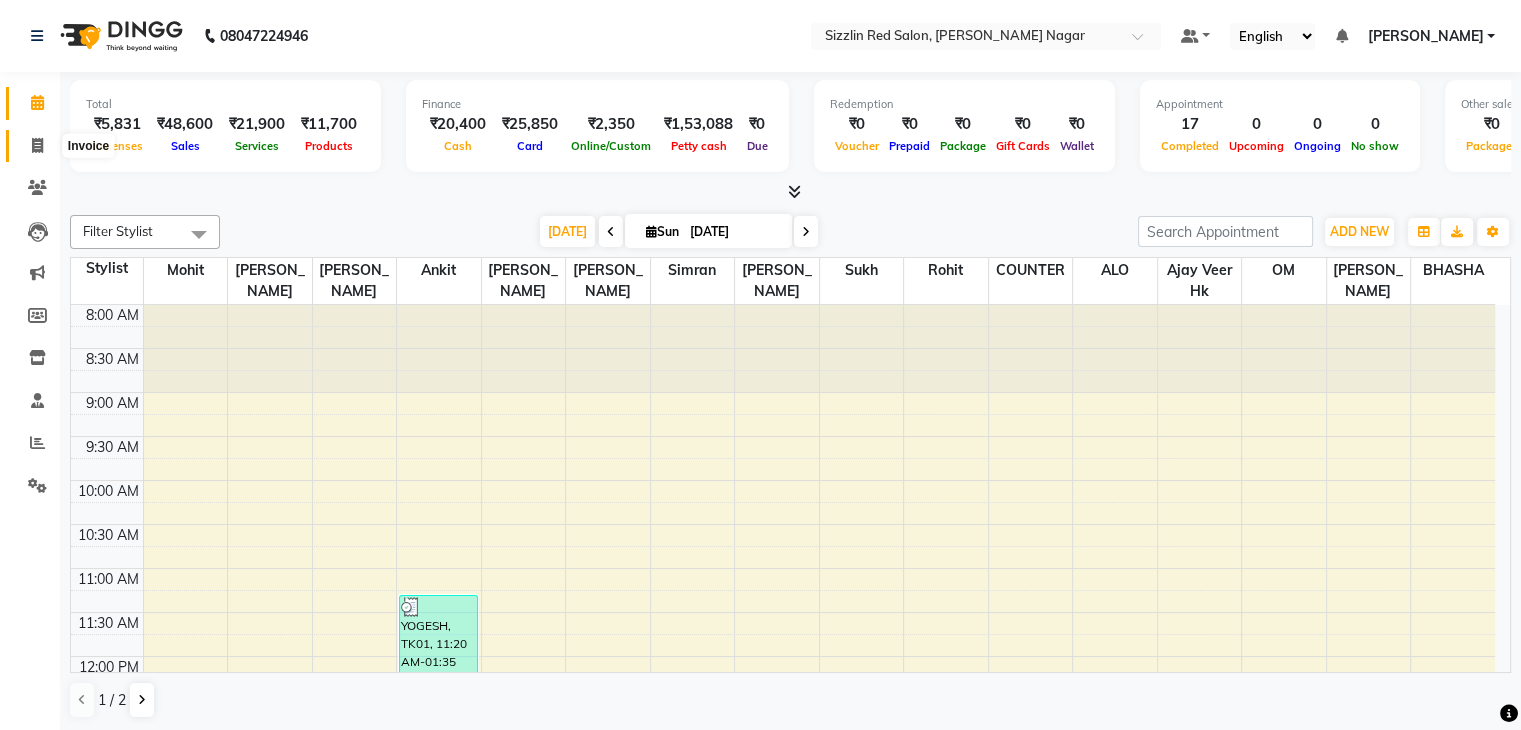 click 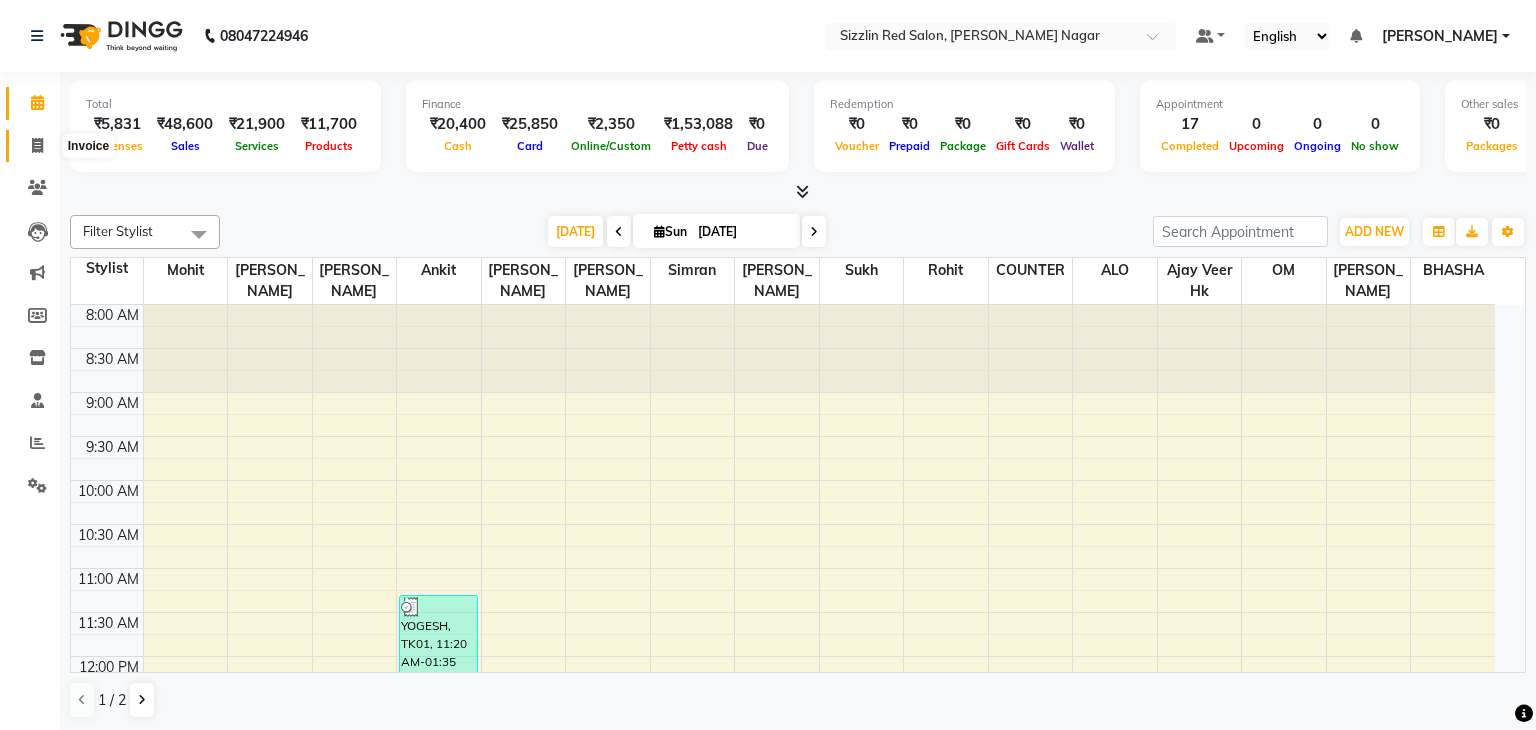 select on "service" 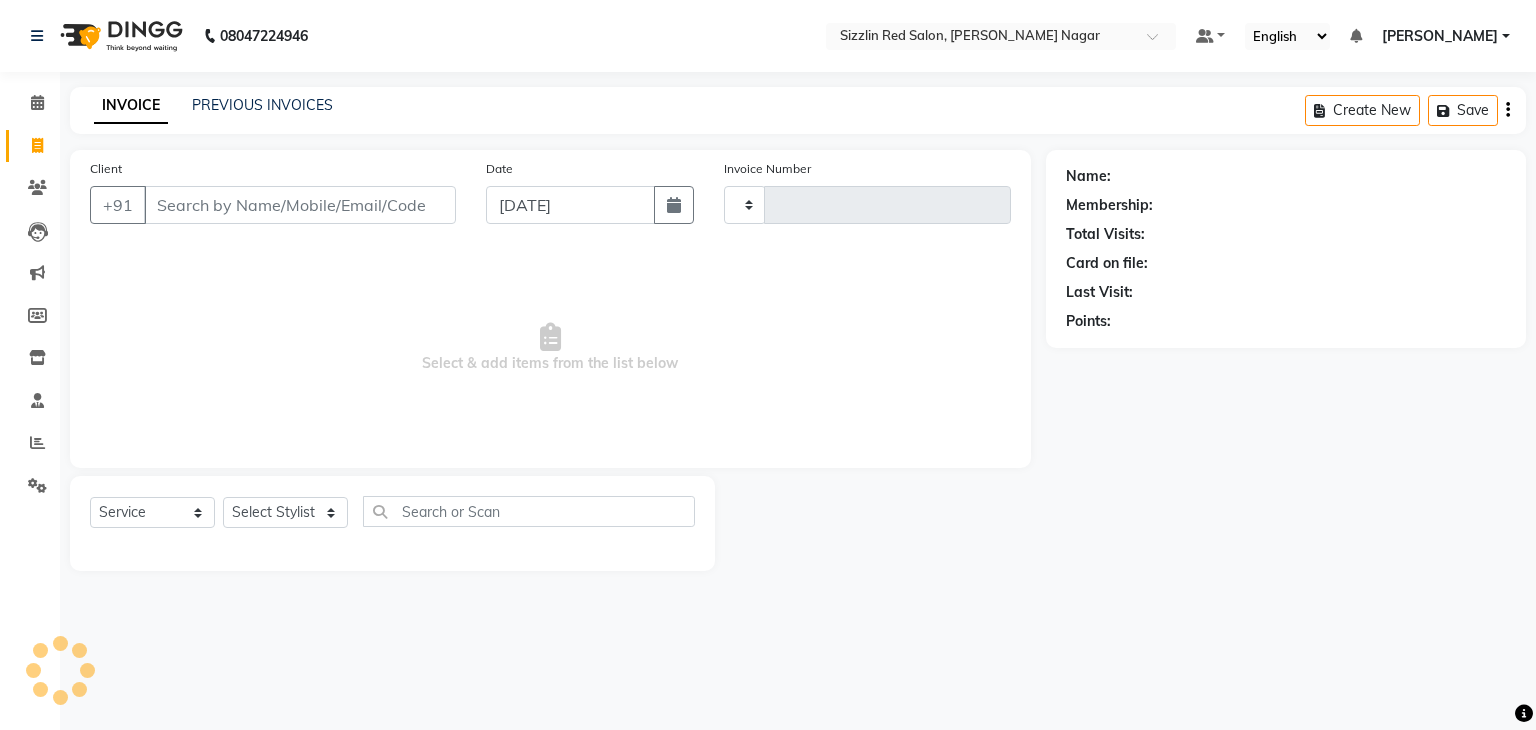 type on "1255" 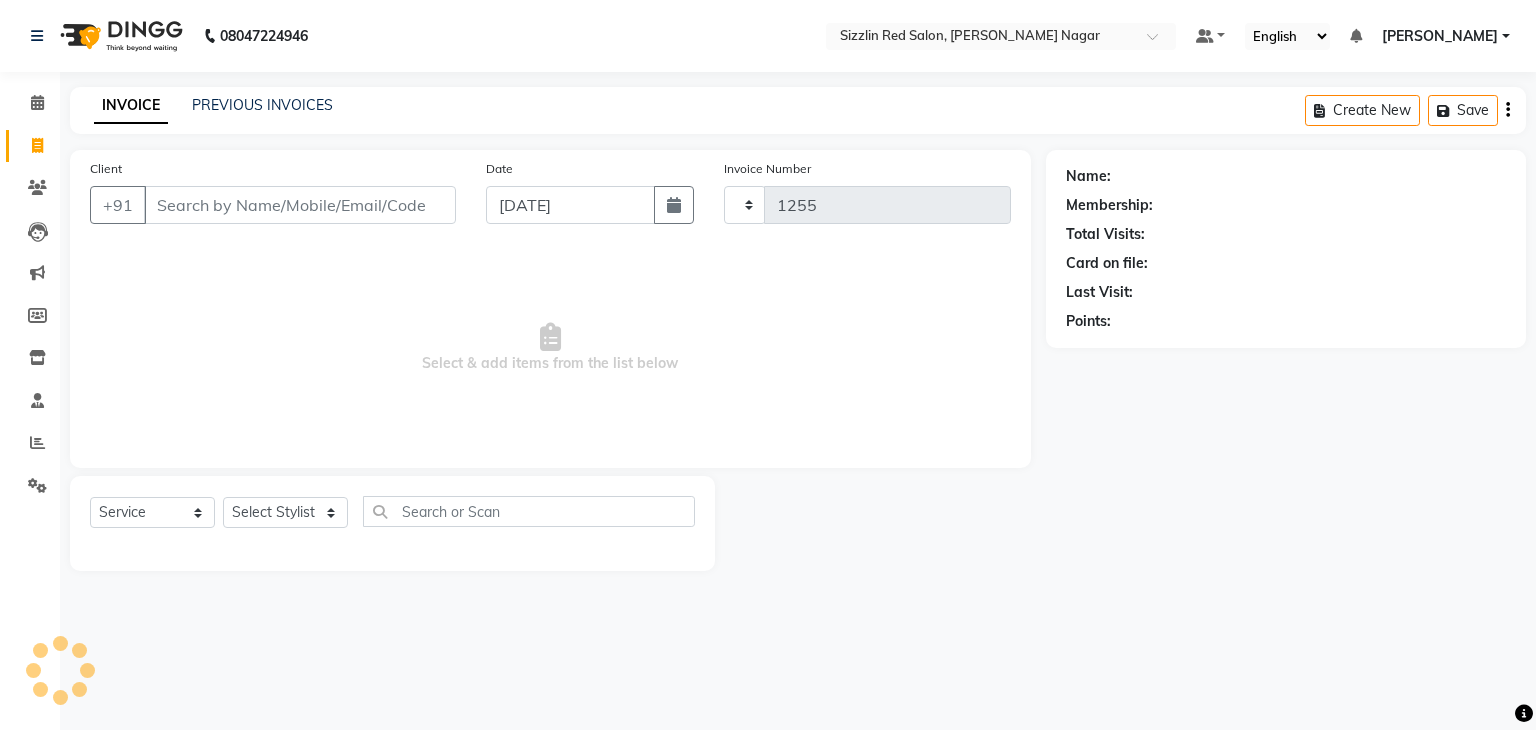 select on "7534" 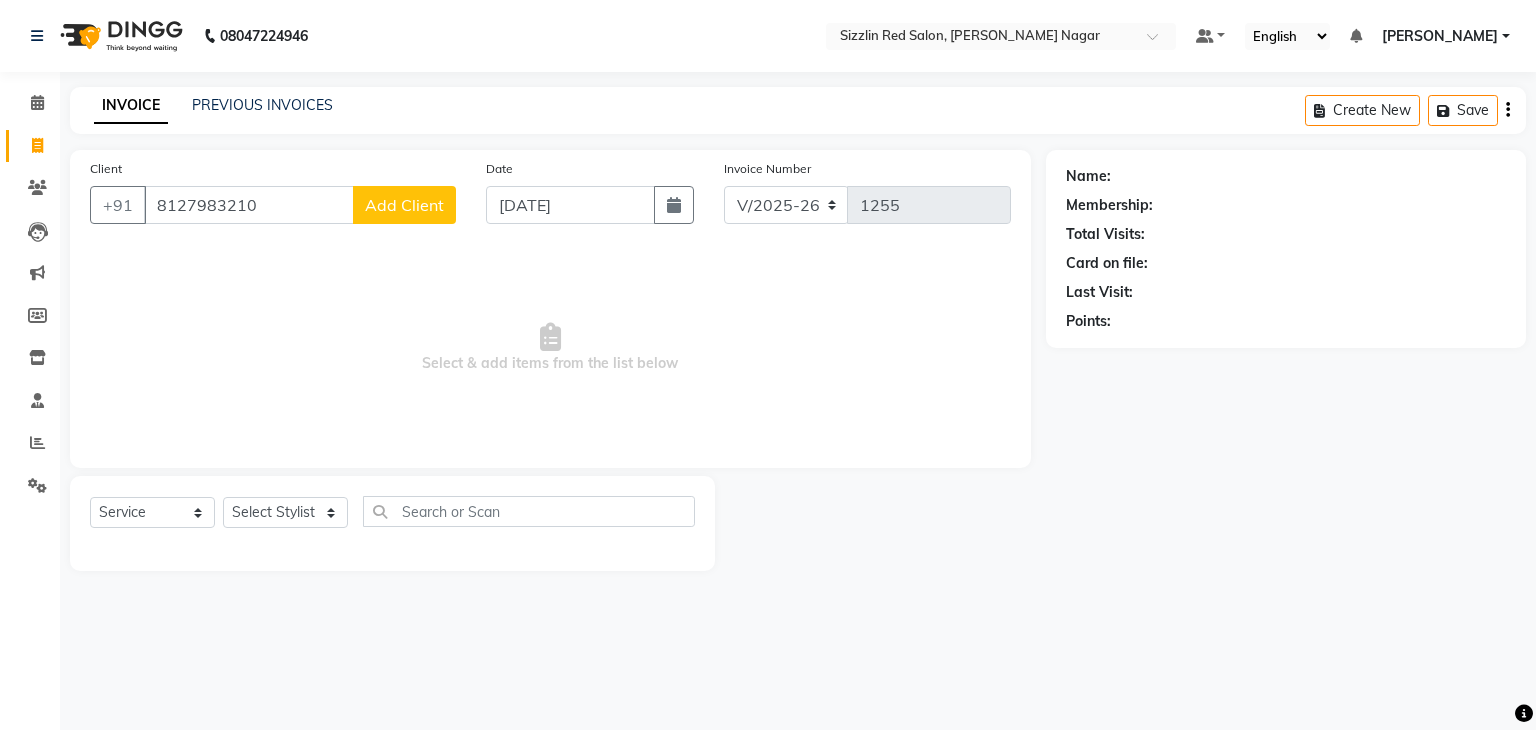 type on "8127983210" 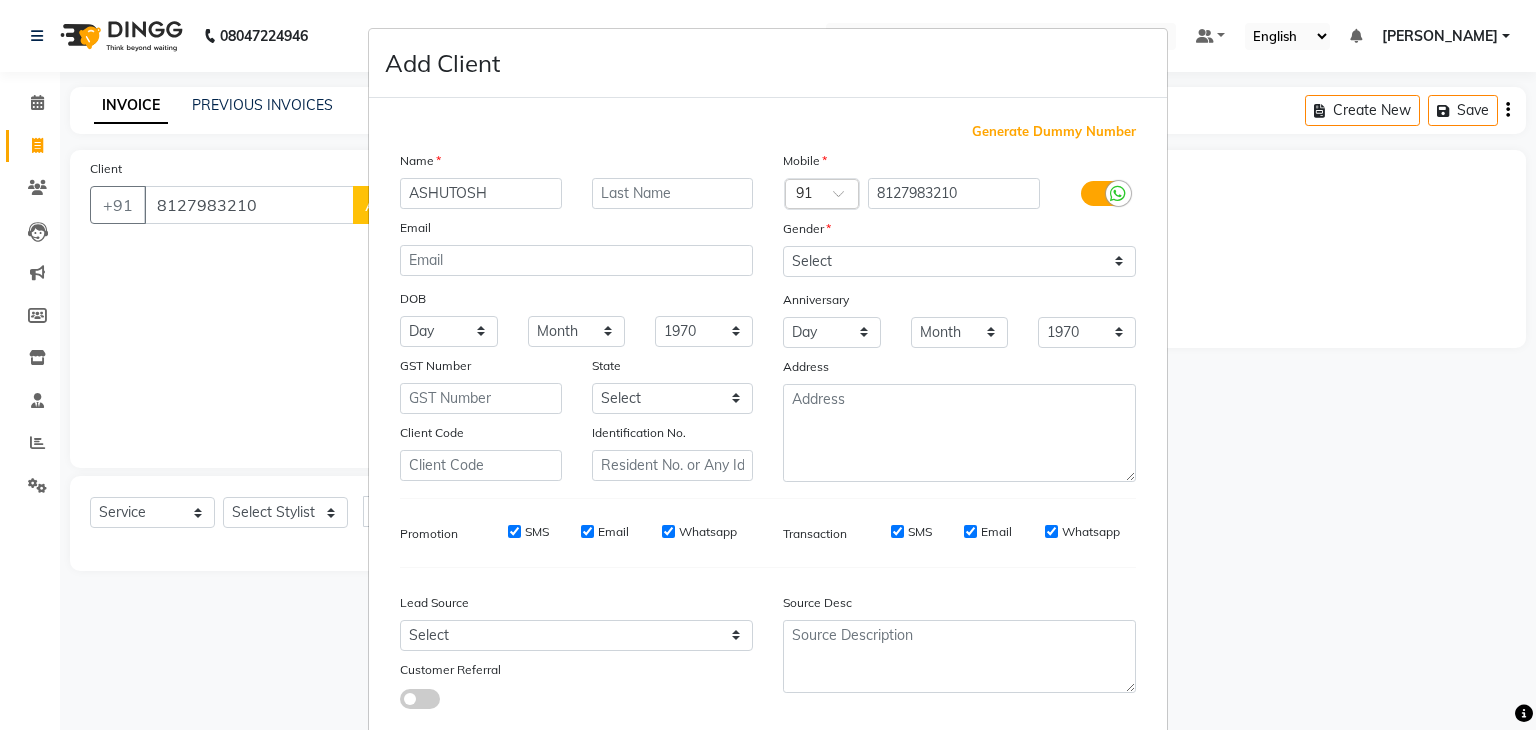 type on "ASHUTOSH" 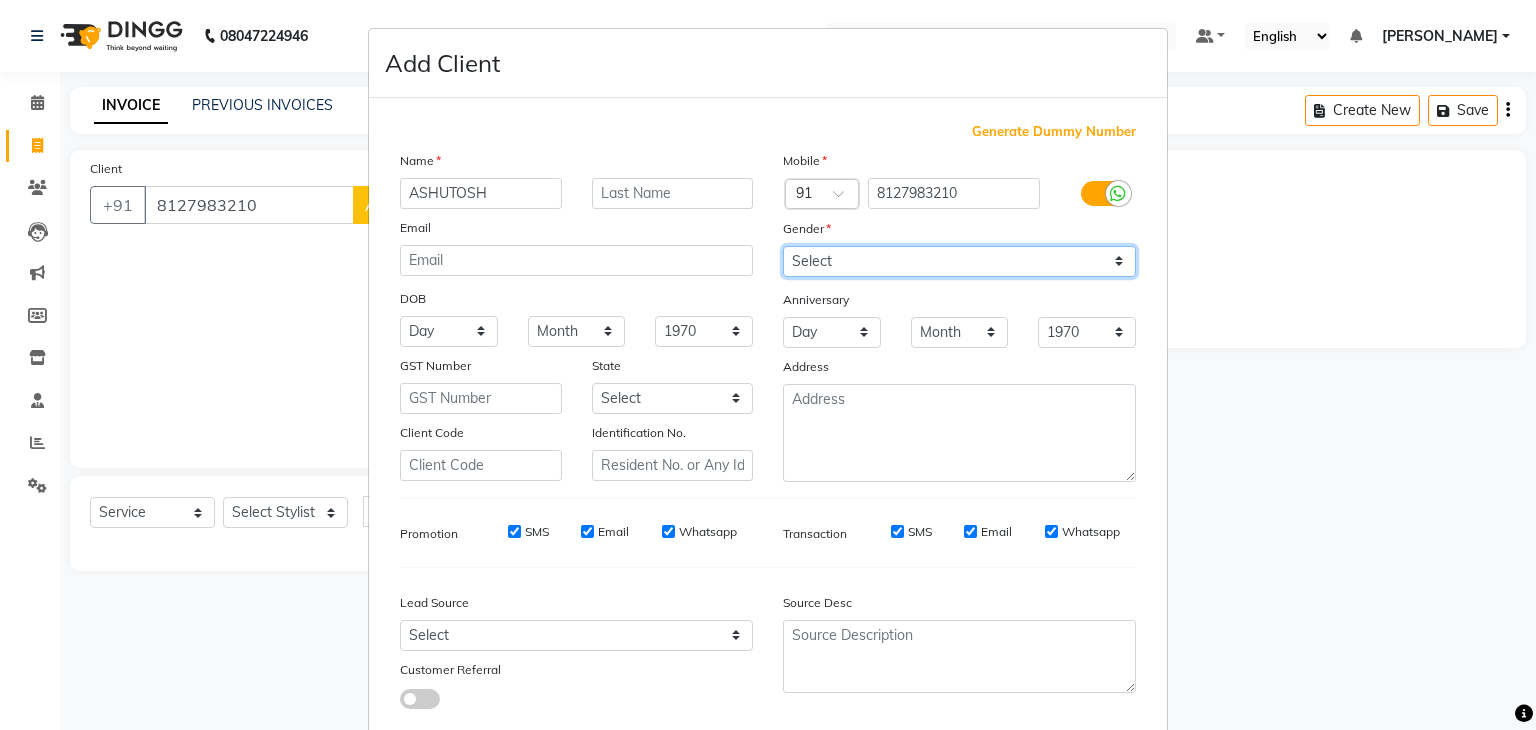 click on "Select Male Female Other Prefer Not To Say" at bounding box center [959, 261] 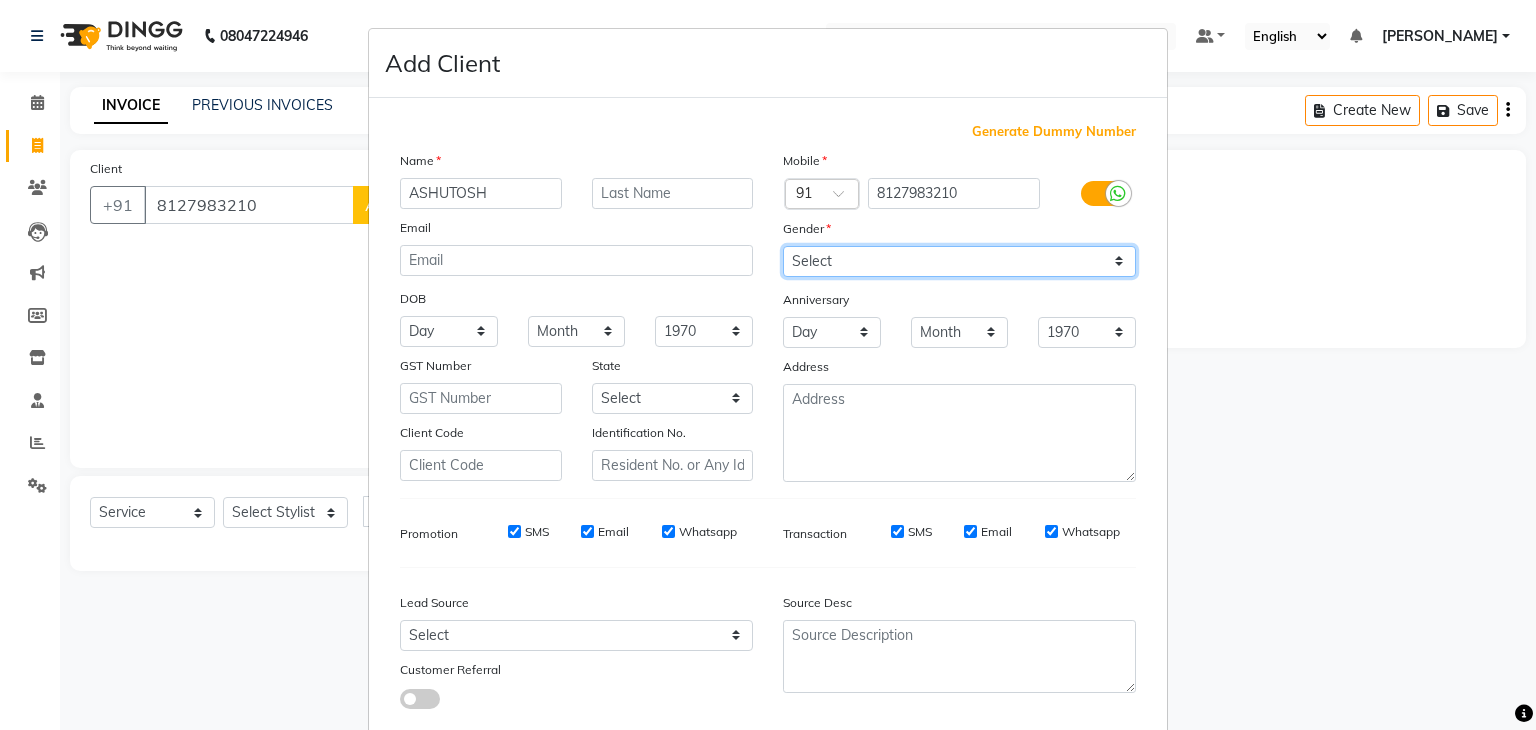 select on "male" 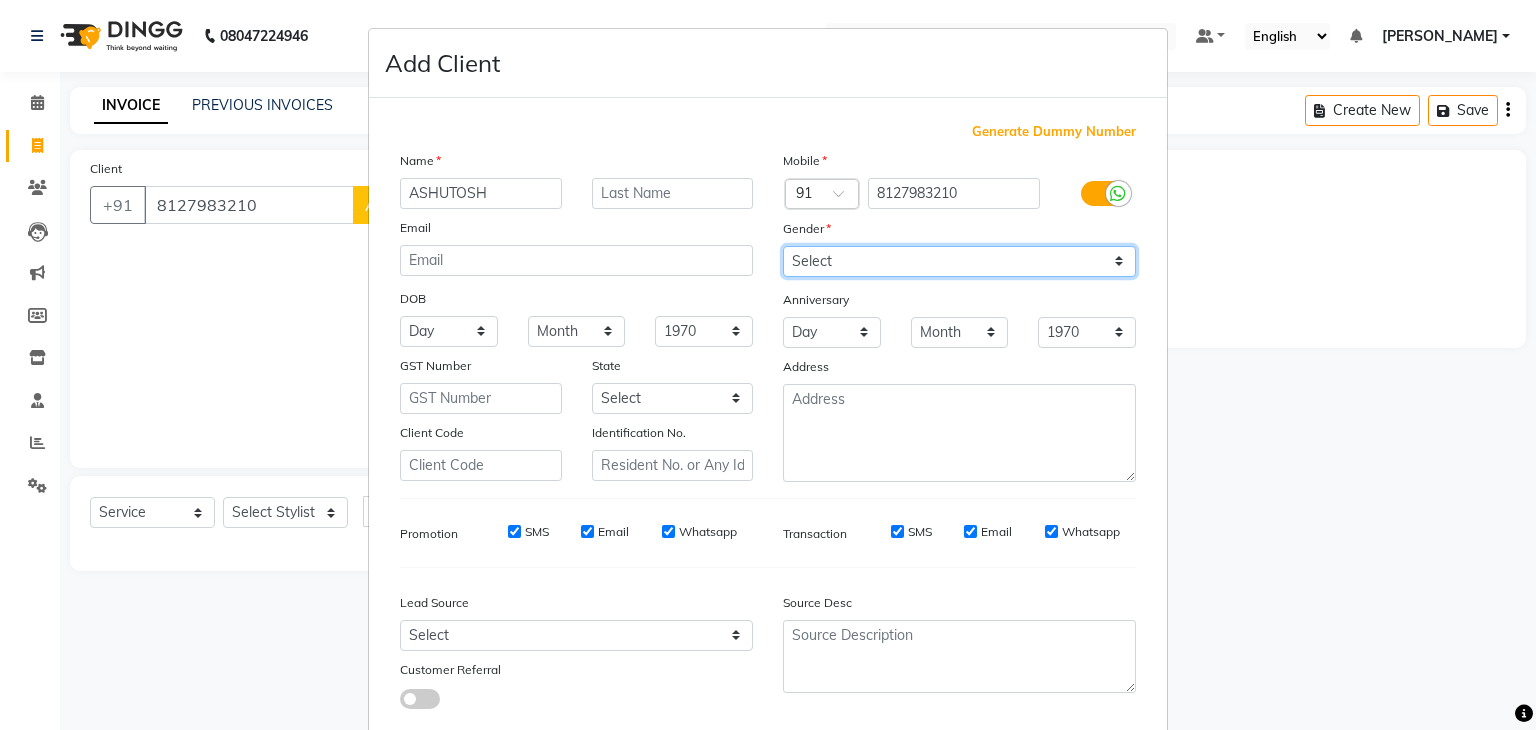 click on "Select Male Female Other Prefer Not To Say" at bounding box center [959, 261] 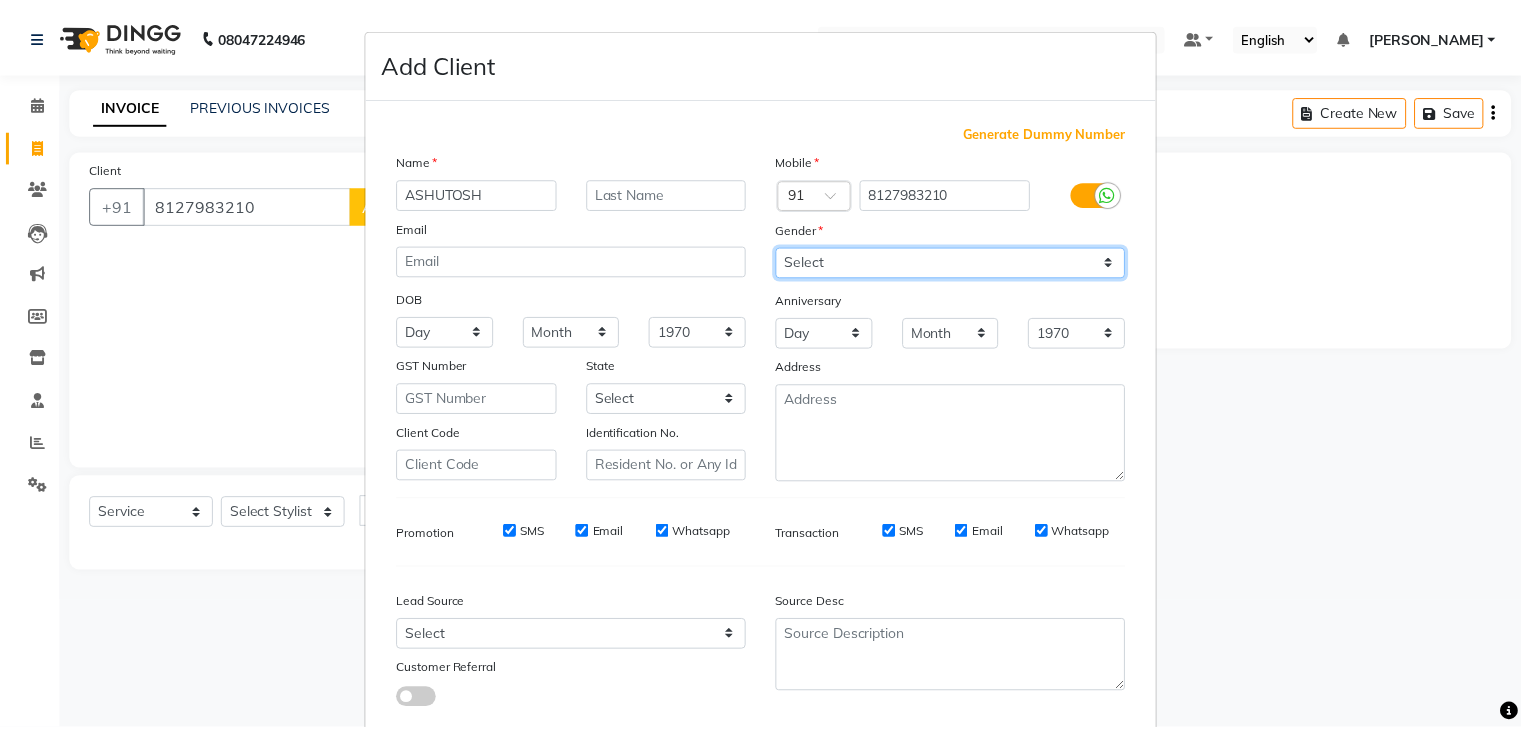 scroll, scrollTop: 127, scrollLeft: 0, axis: vertical 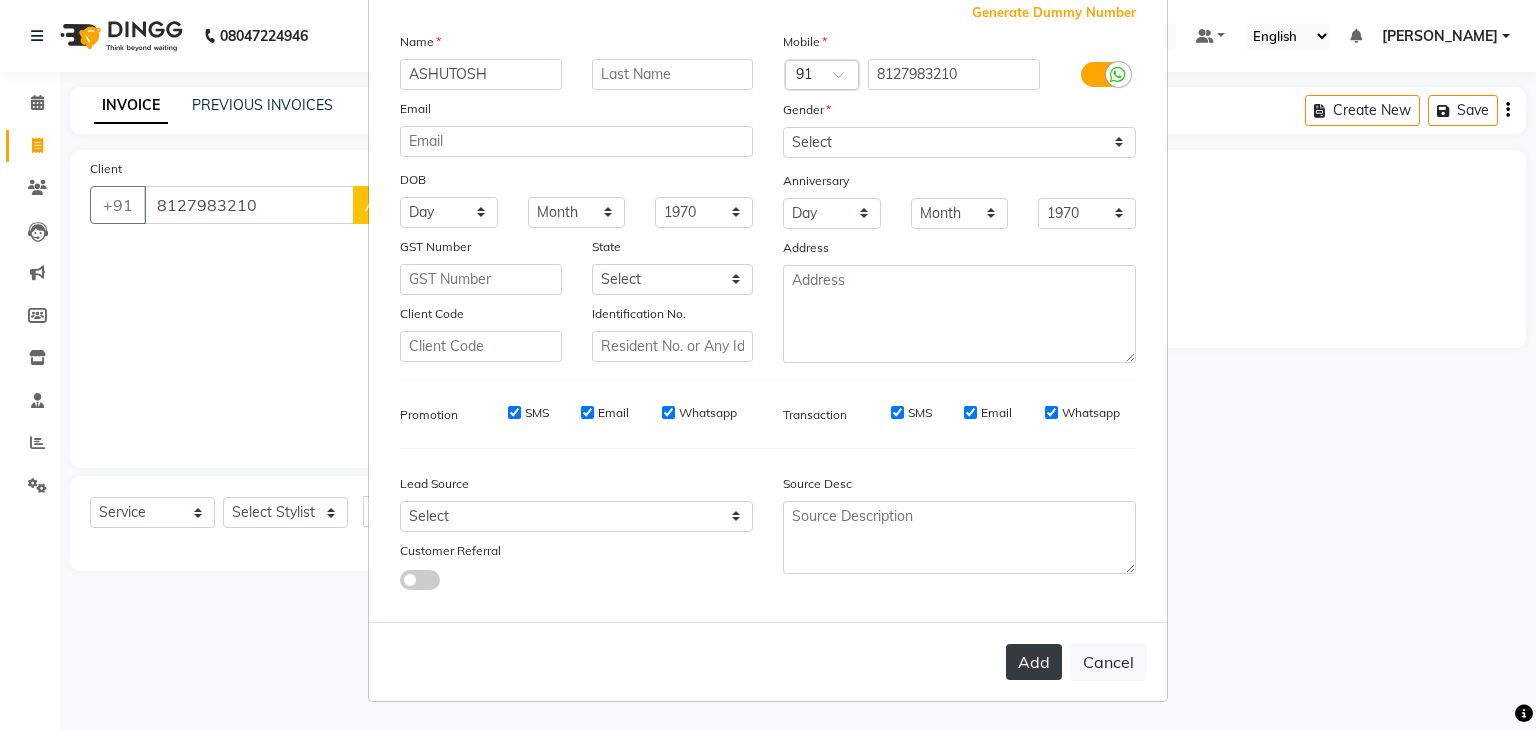click on "Add" at bounding box center (1034, 662) 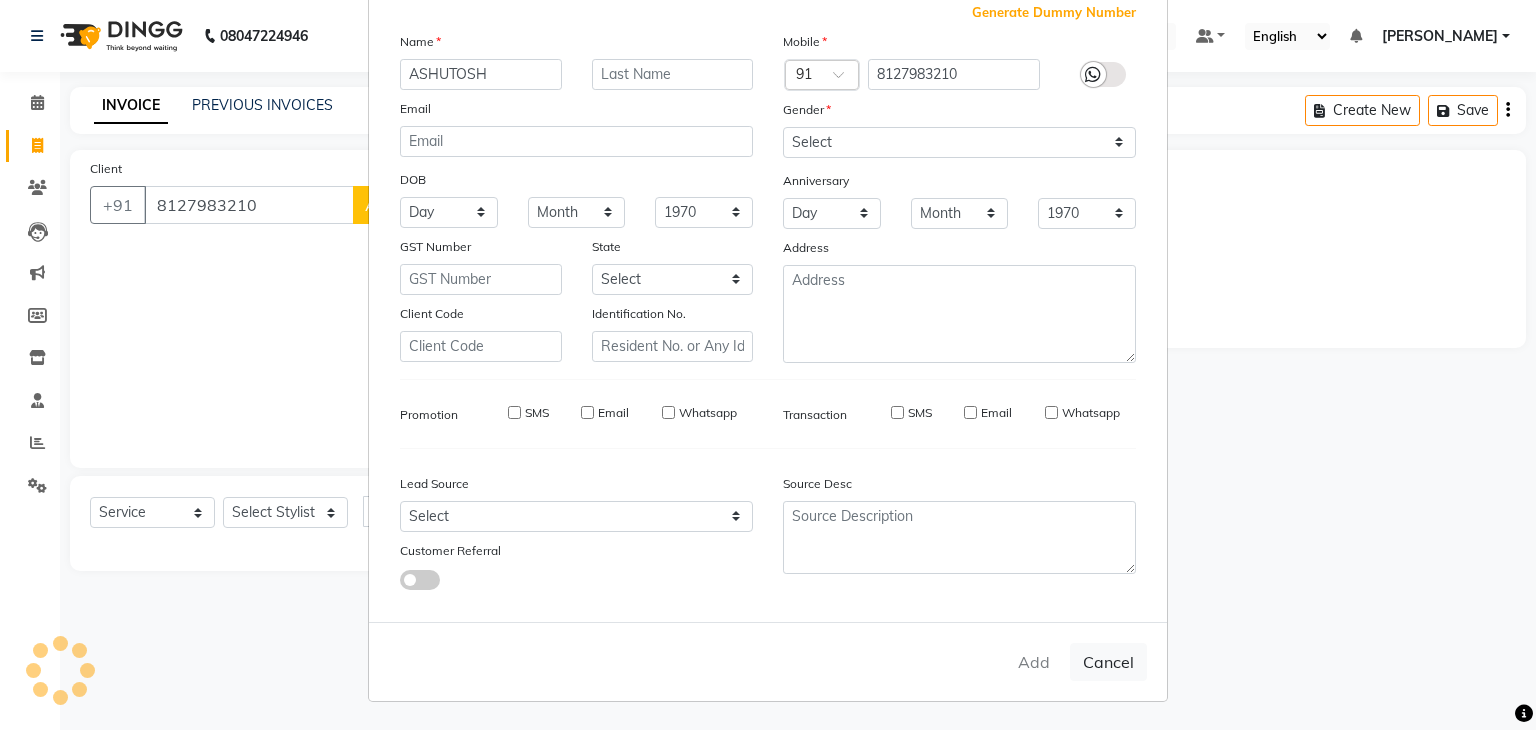 type 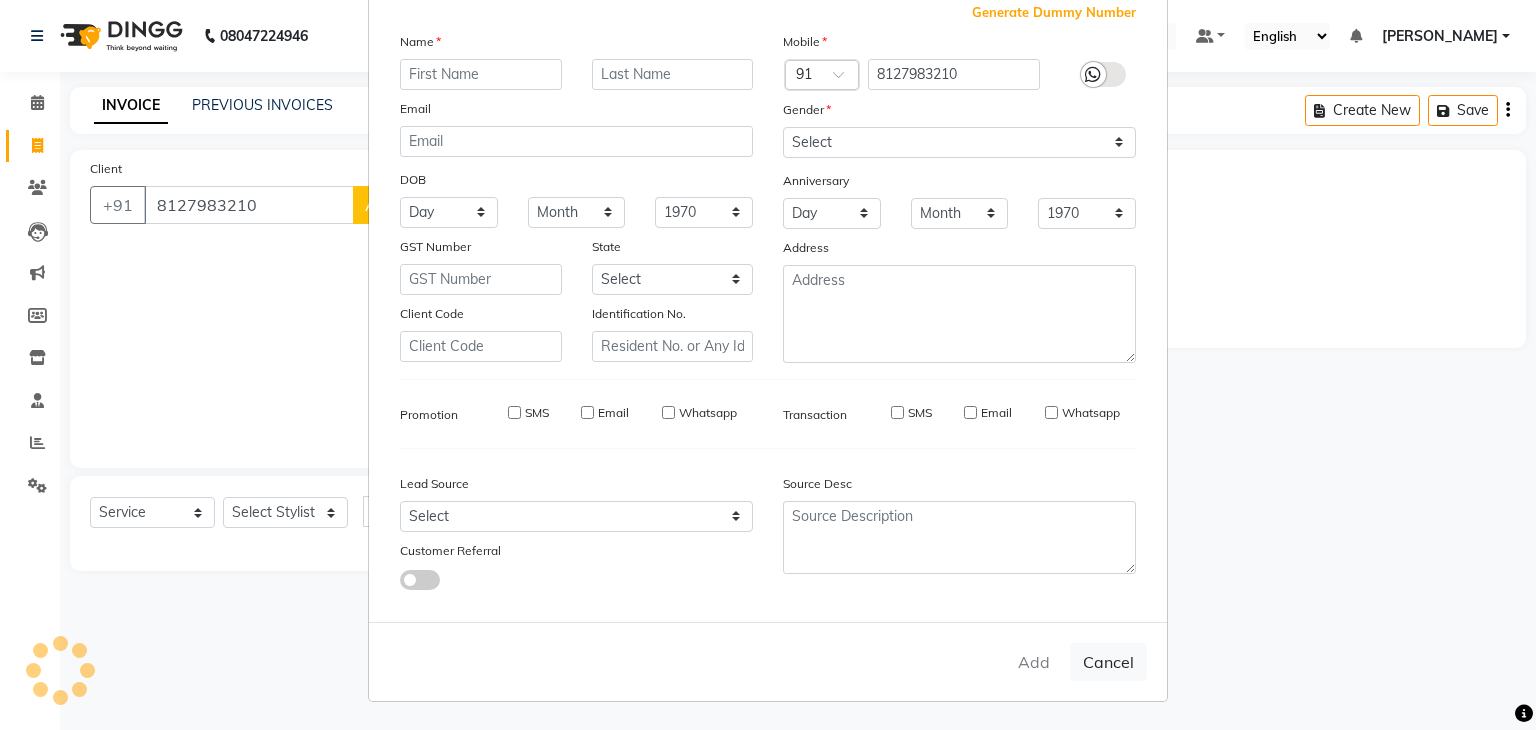 select 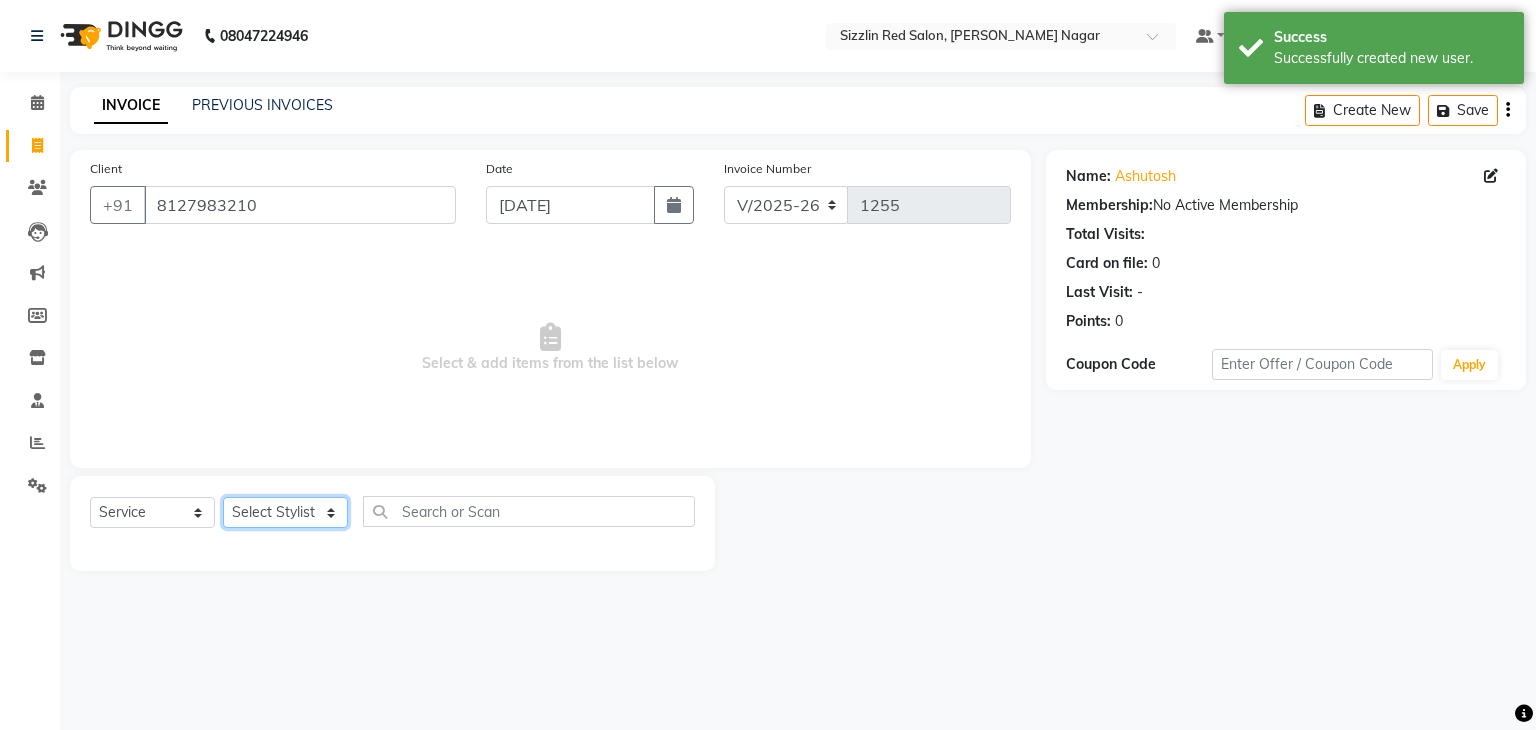 click on "Select Stylist Ajay HK 1 Ajay veer hk ALO Anjeeta Ankit BHASHA COUNTER Demetrious Lovepreet Mohit Mohit Vyas OM  Rohit SALMAN Sharda Shekhu Simran Sukh Swarang Toka Zen" 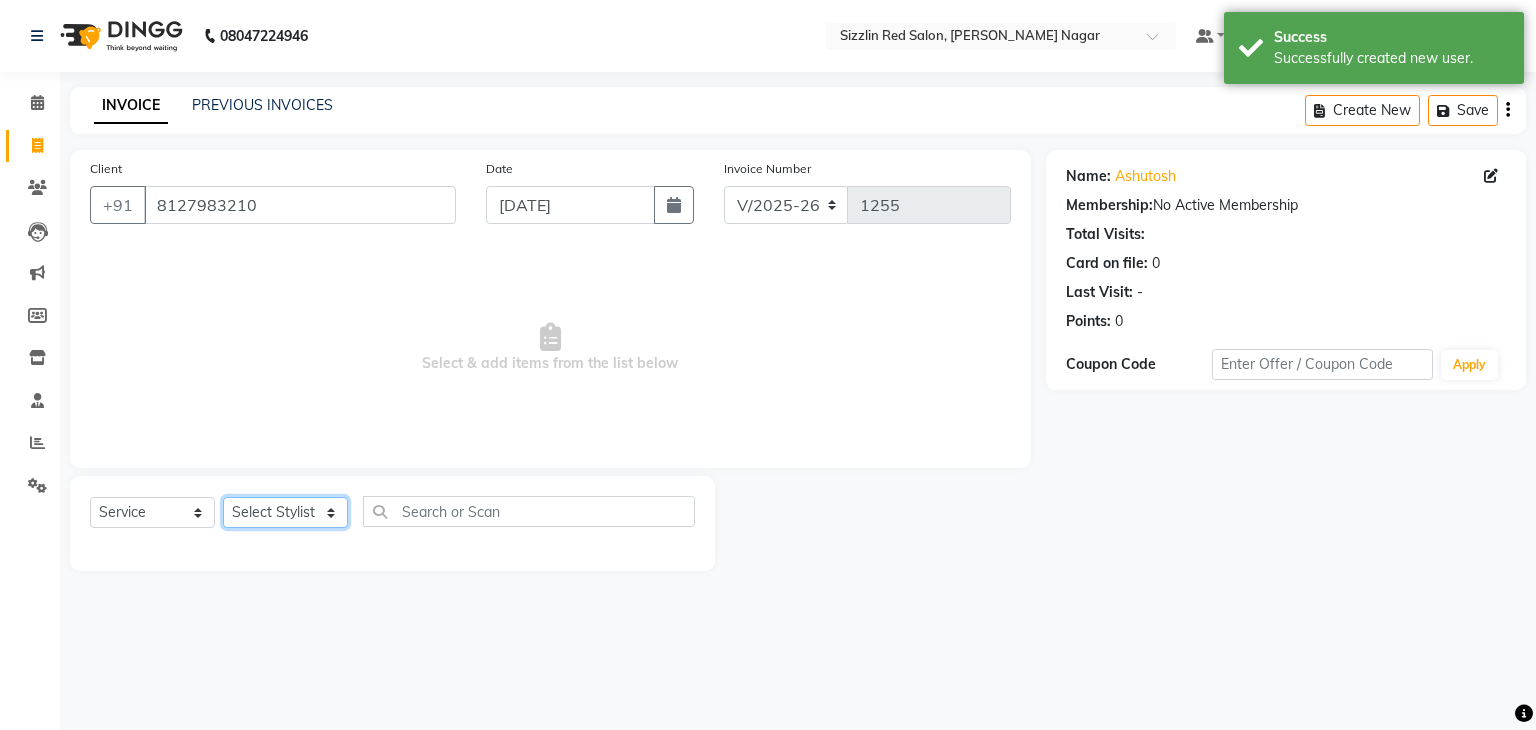 select on "80720" 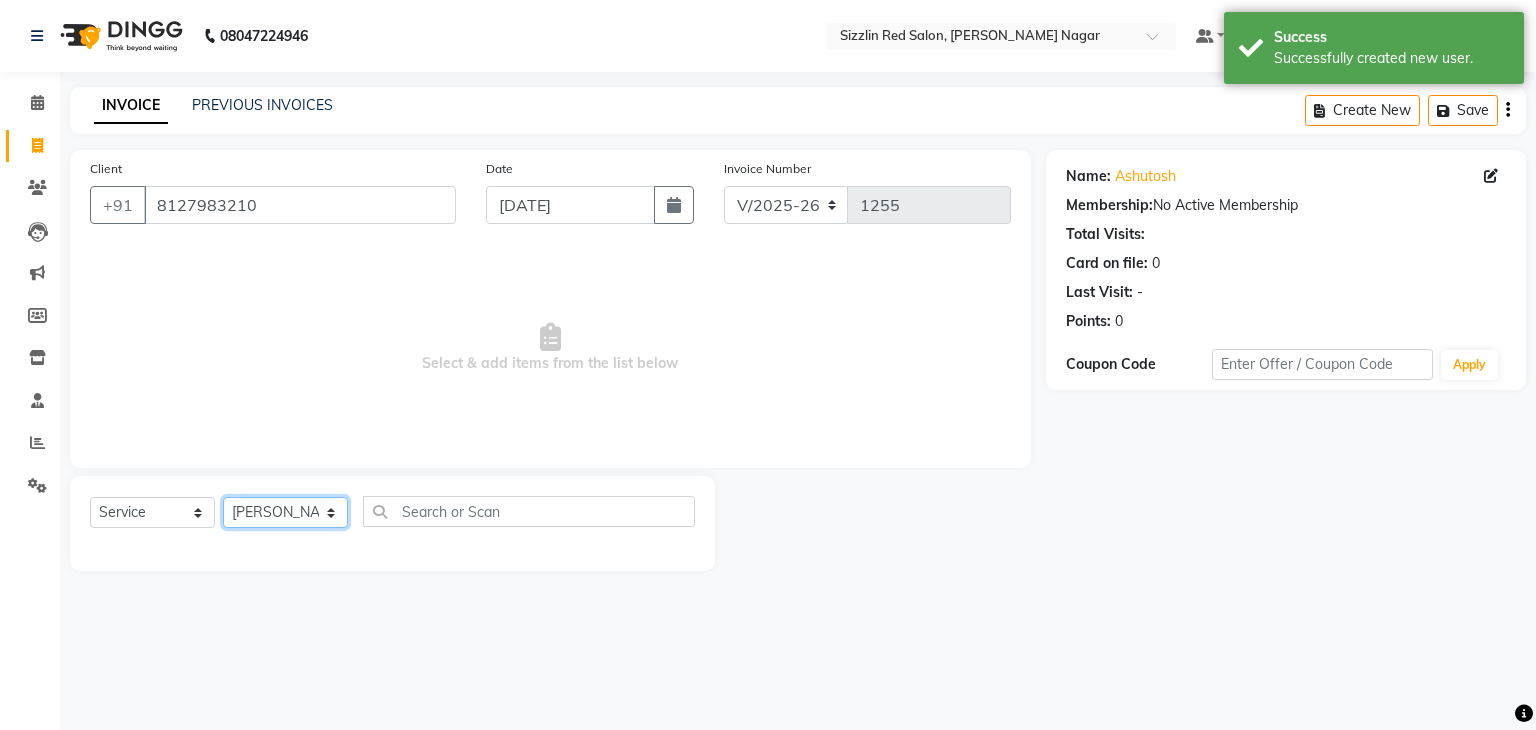 click on "Select Stylist Ajay HK 1 Ajay veer hk ALO Anjeeta Ankit BHASHA COUNTER Demetrious Lovepreet Mohit Mohit Vyas OM  Rohit SALMAN Sharda Shekhu Simran Sukh Swarang Toka Zen" 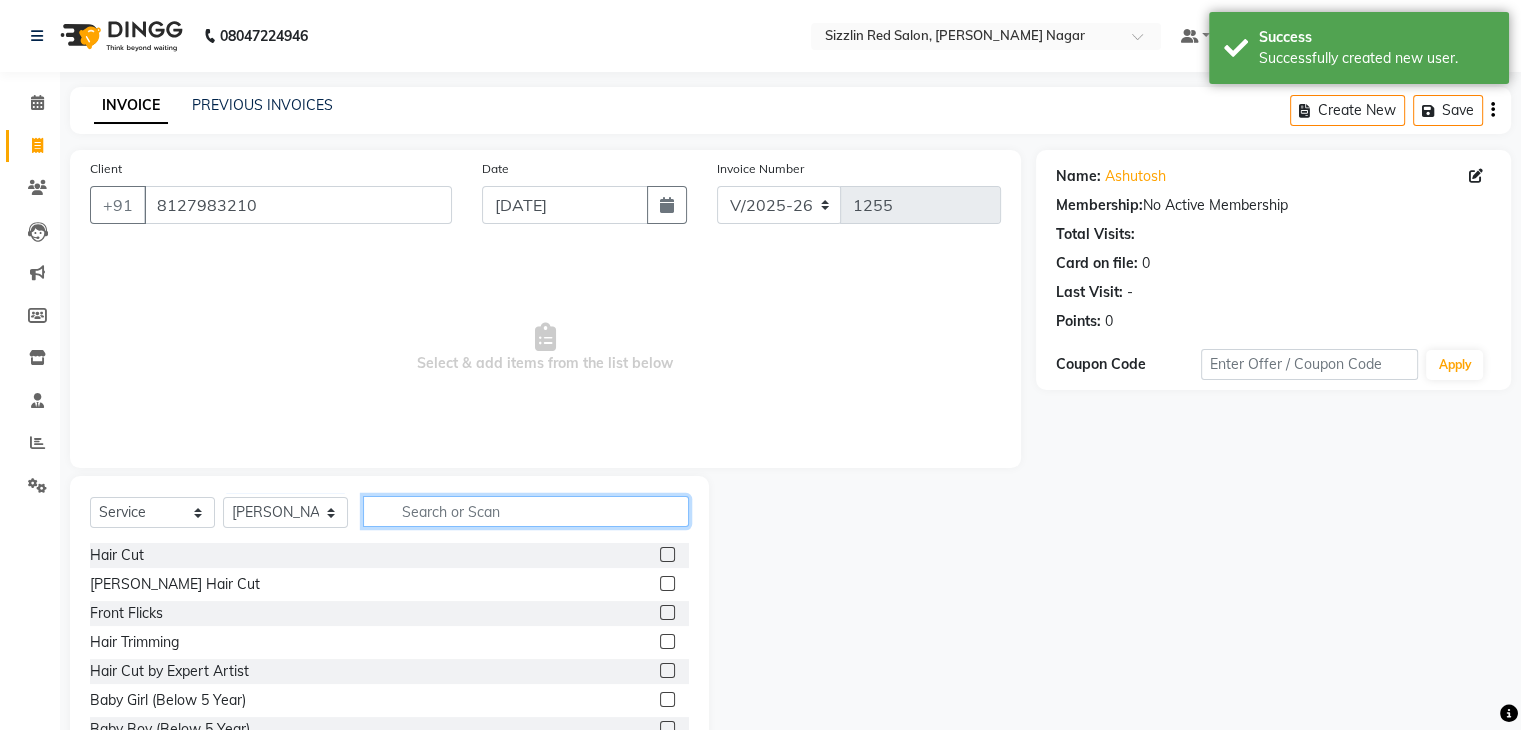 click 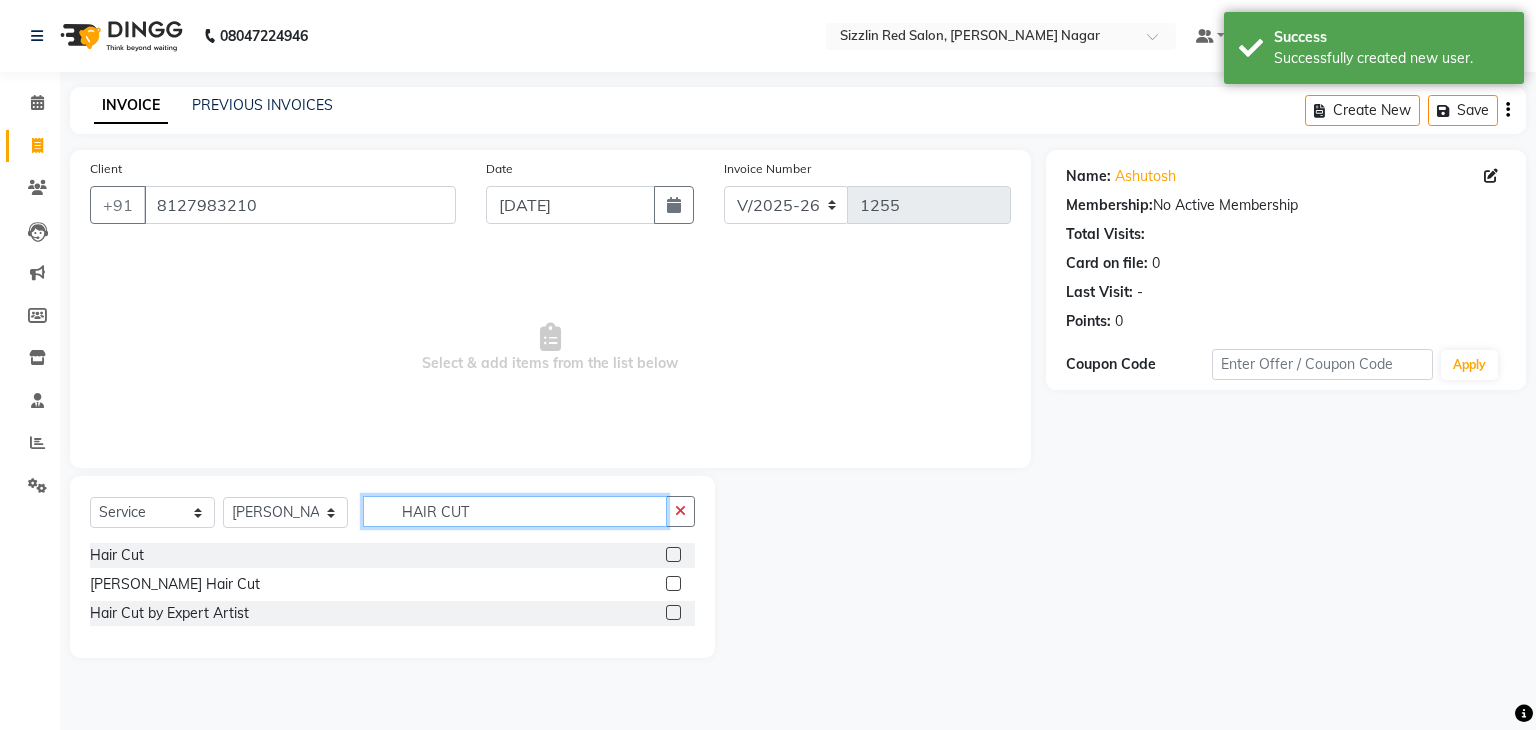 type on "HAIR CUT" 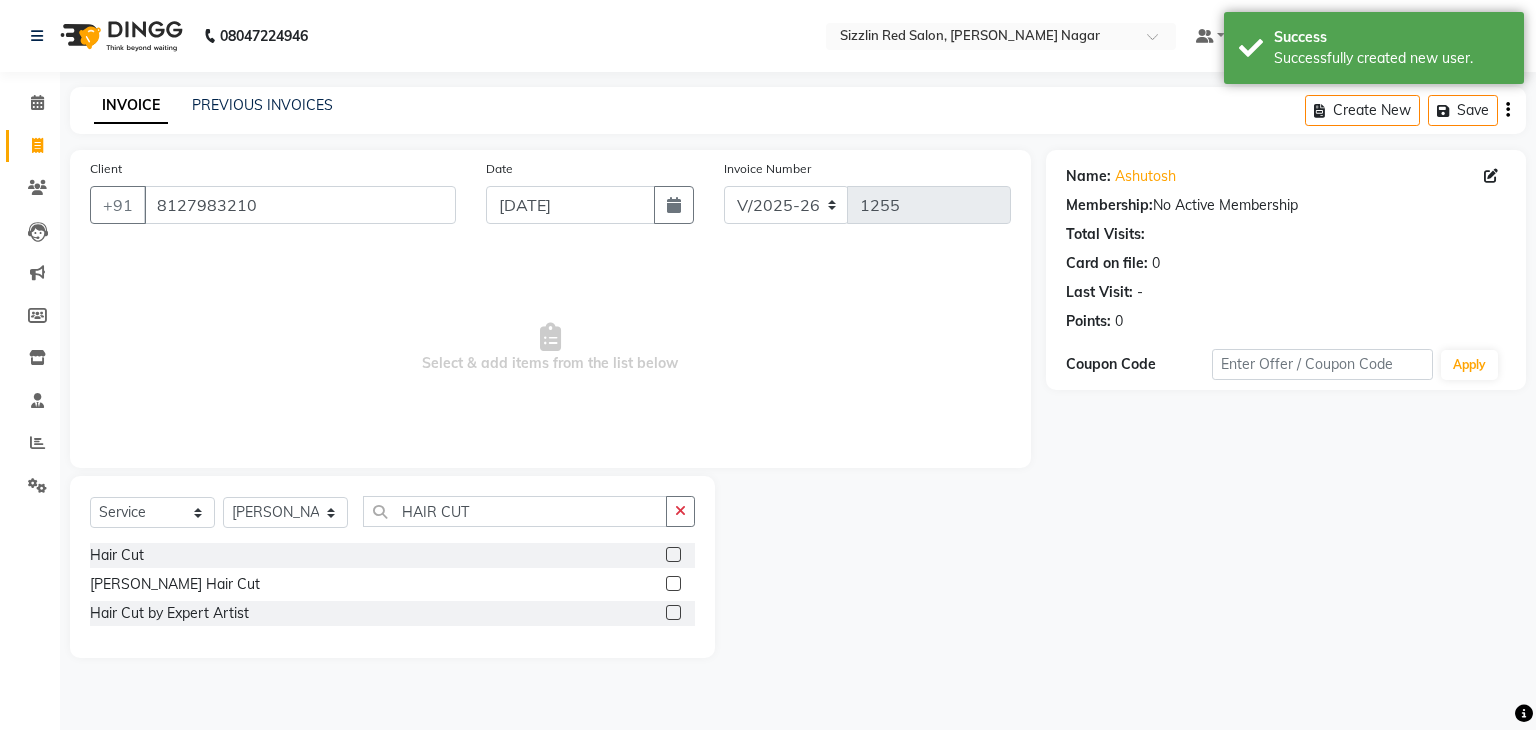 click 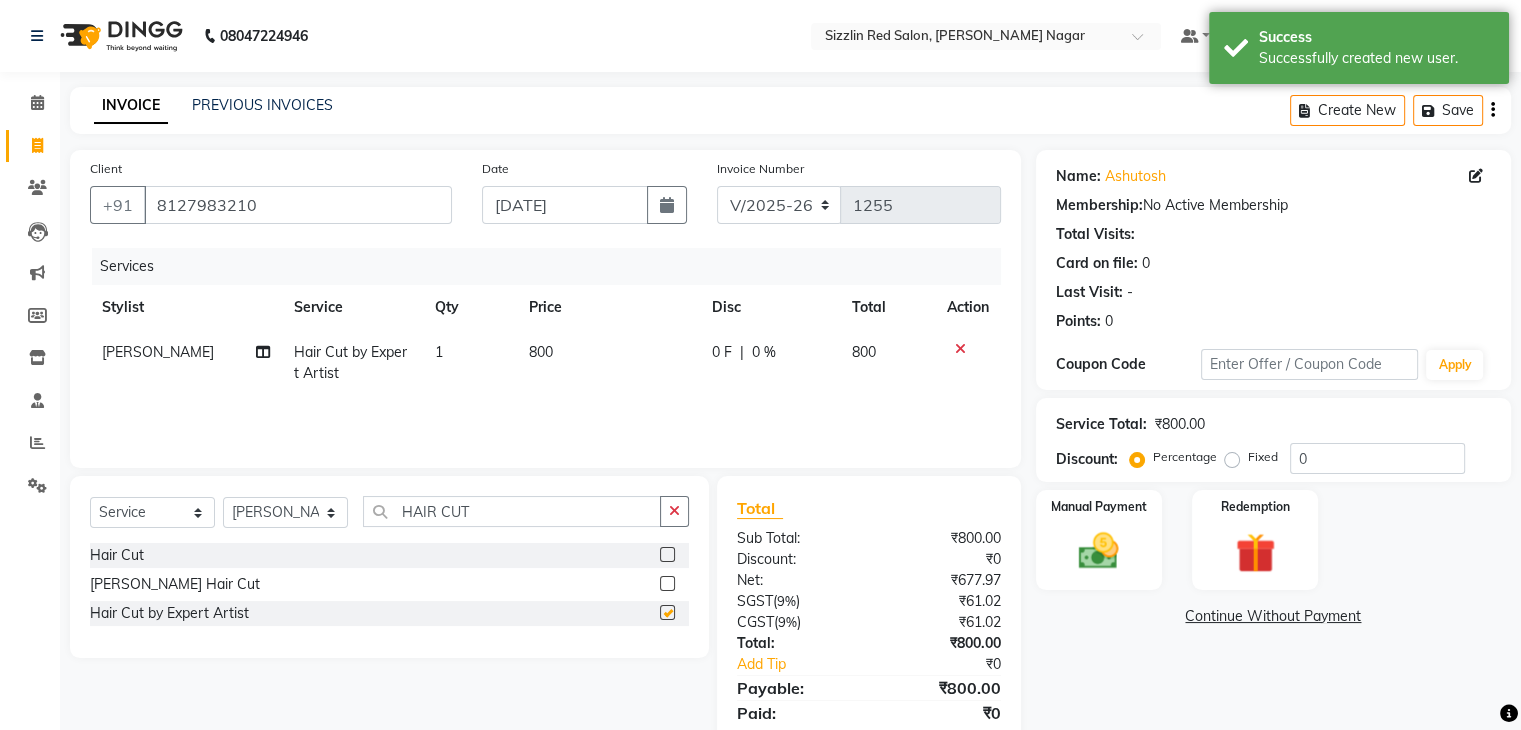 checkbox on "false" 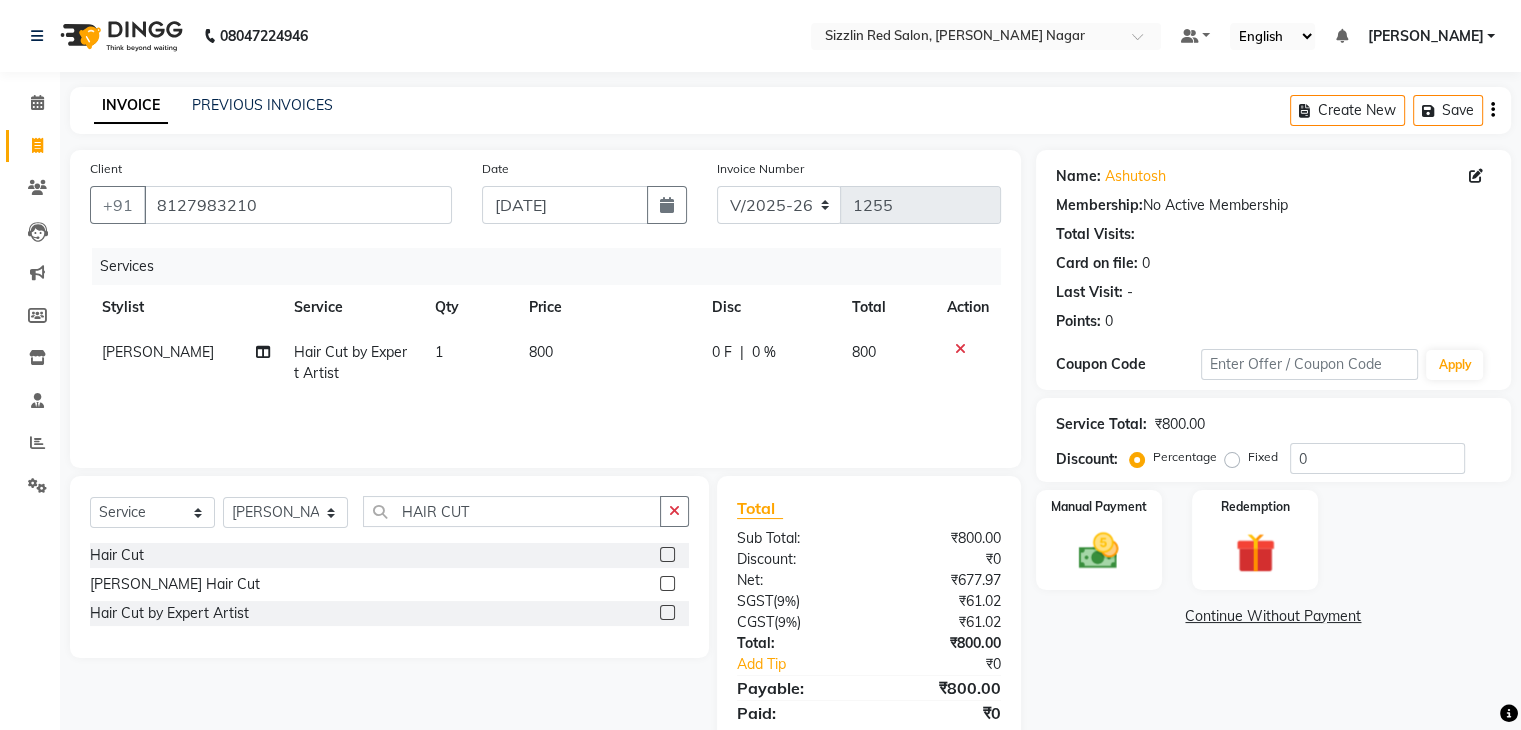 scroll, scrollTop: 71, scrollLeft: 0, axis: vertical 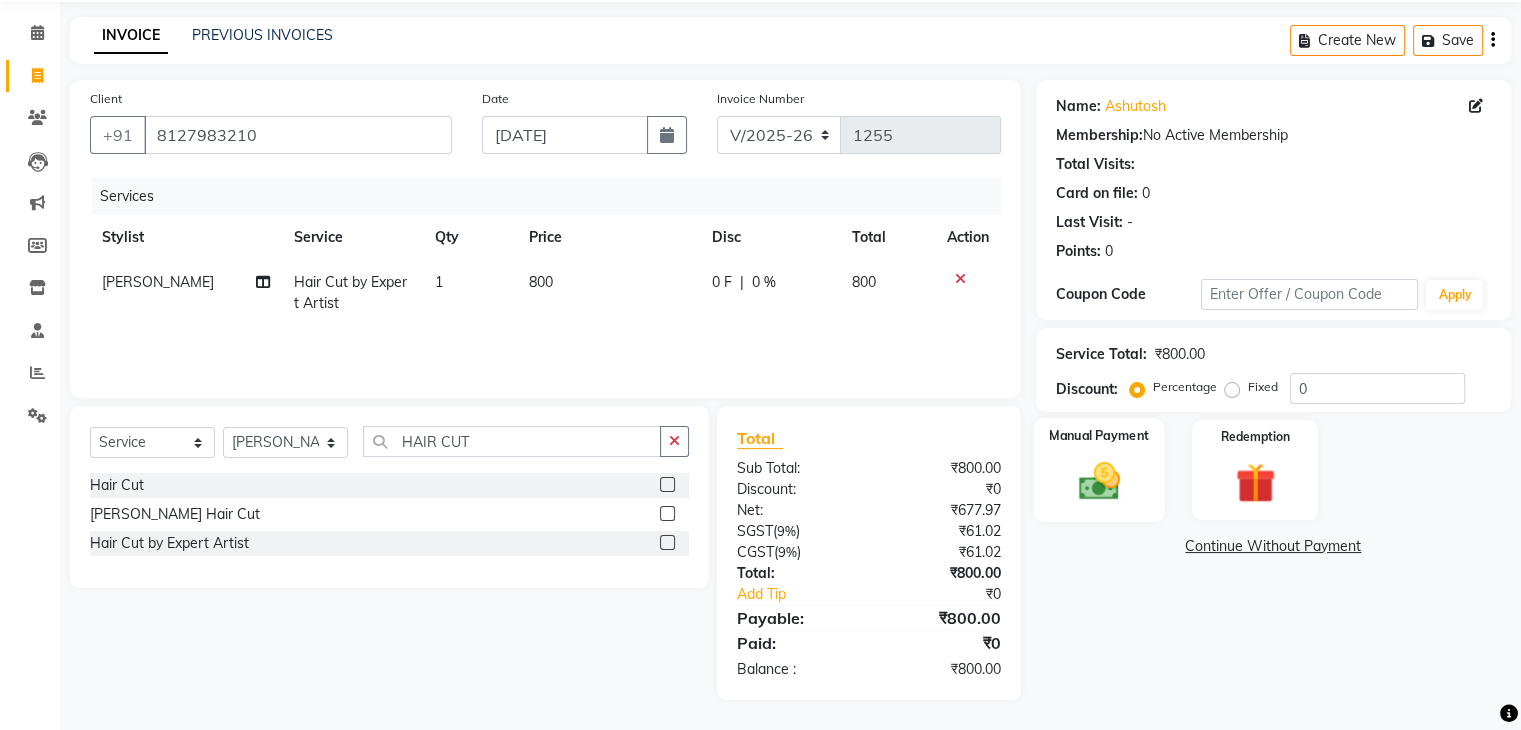 click 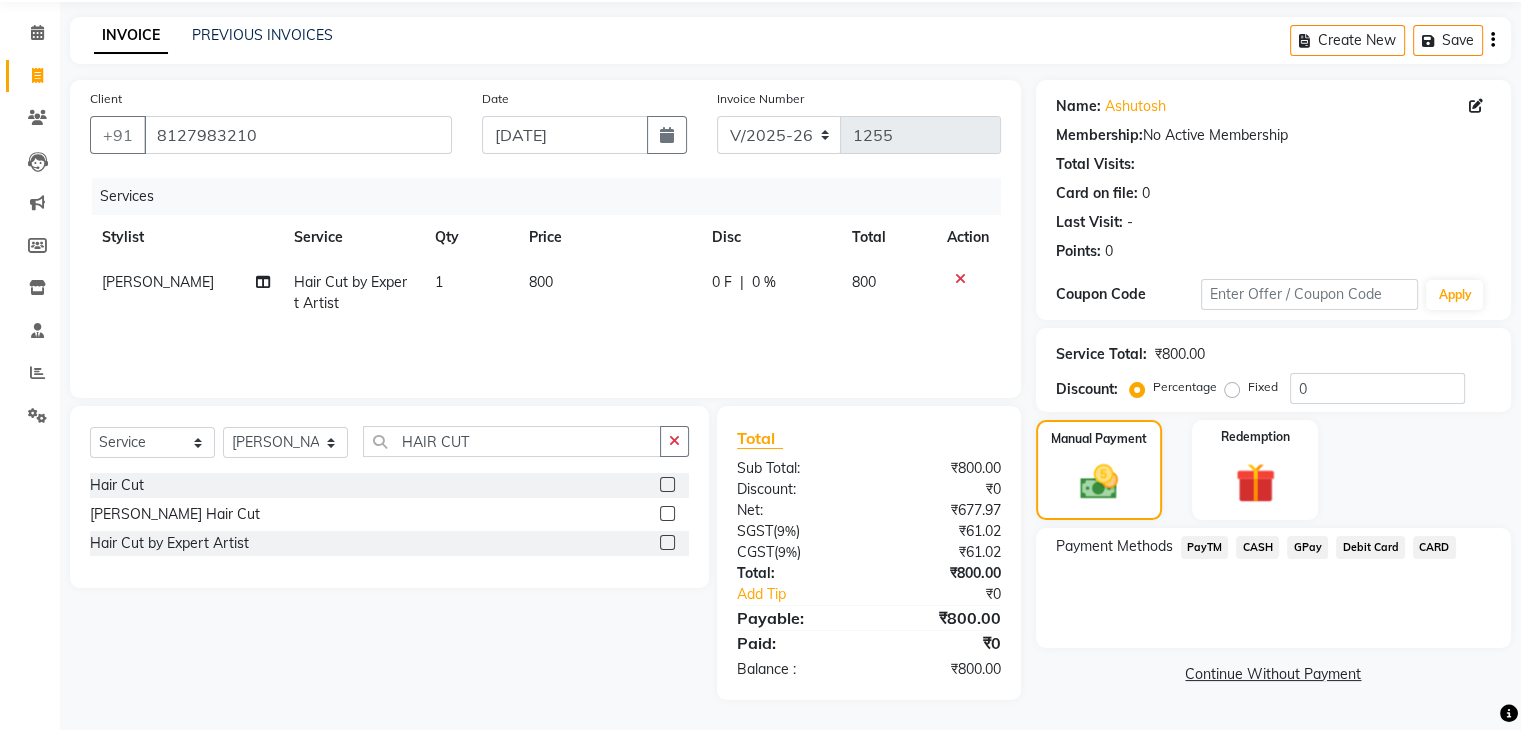 click on "PayTM" 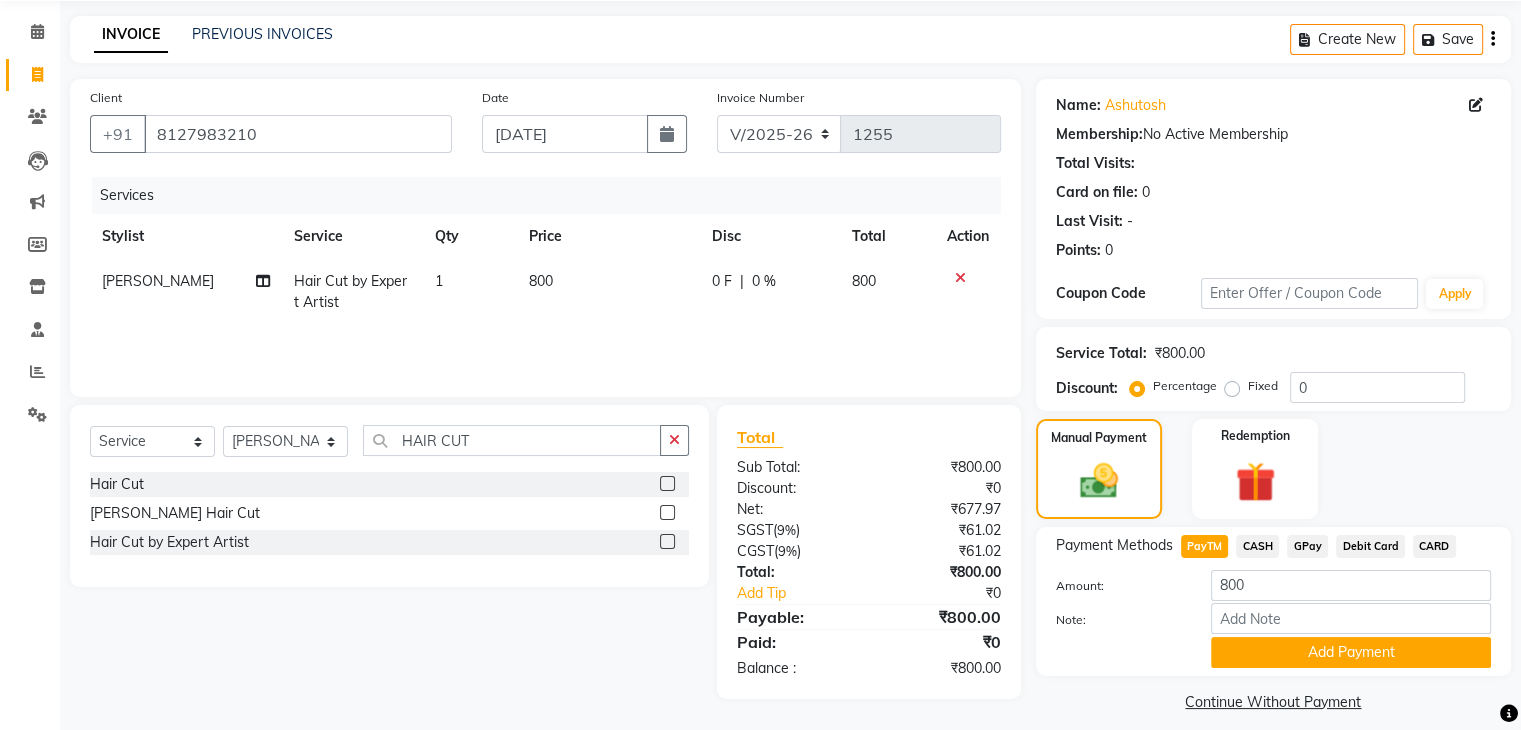 scroll, scrollTop: 89, scrollLeft: 0, axis: vertical 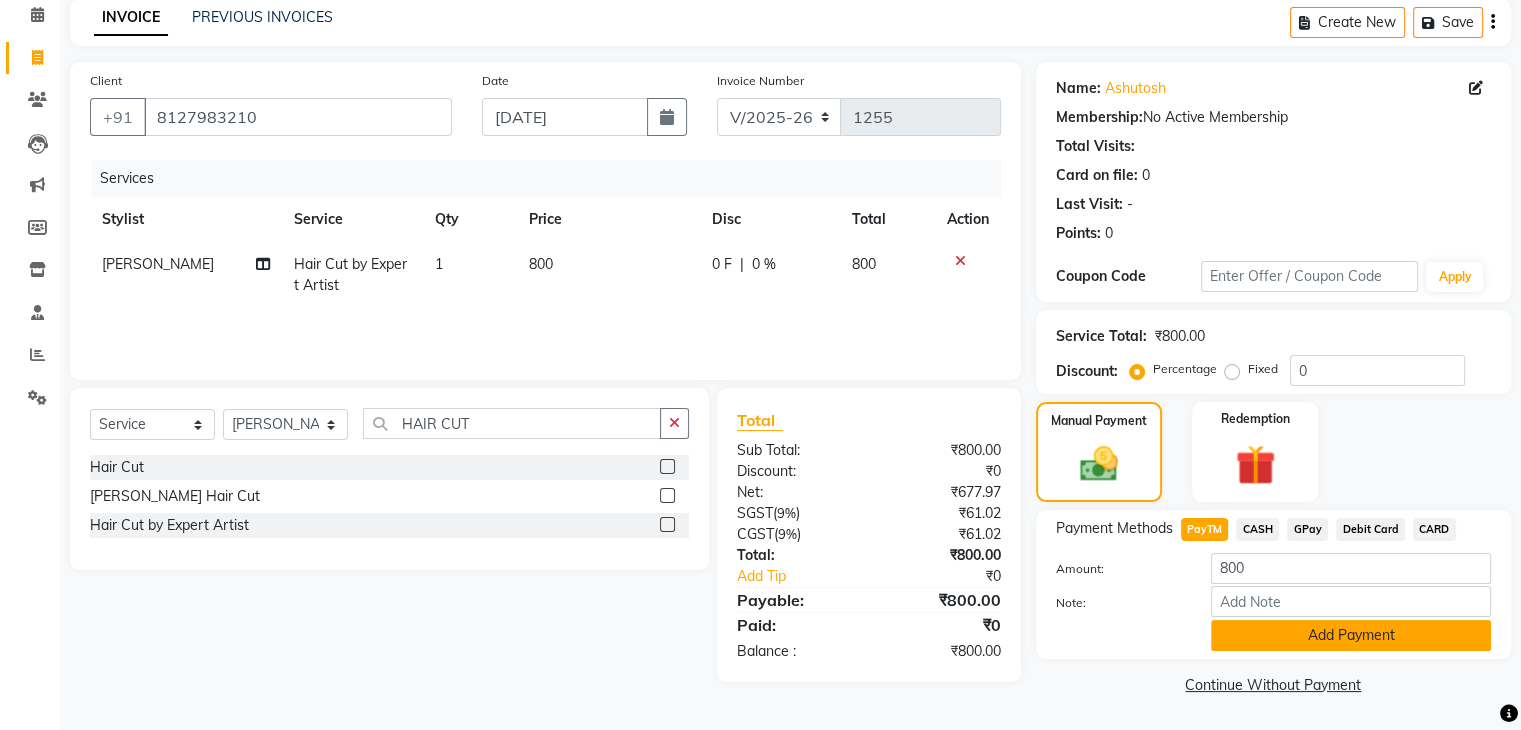 click on "Add Payment" 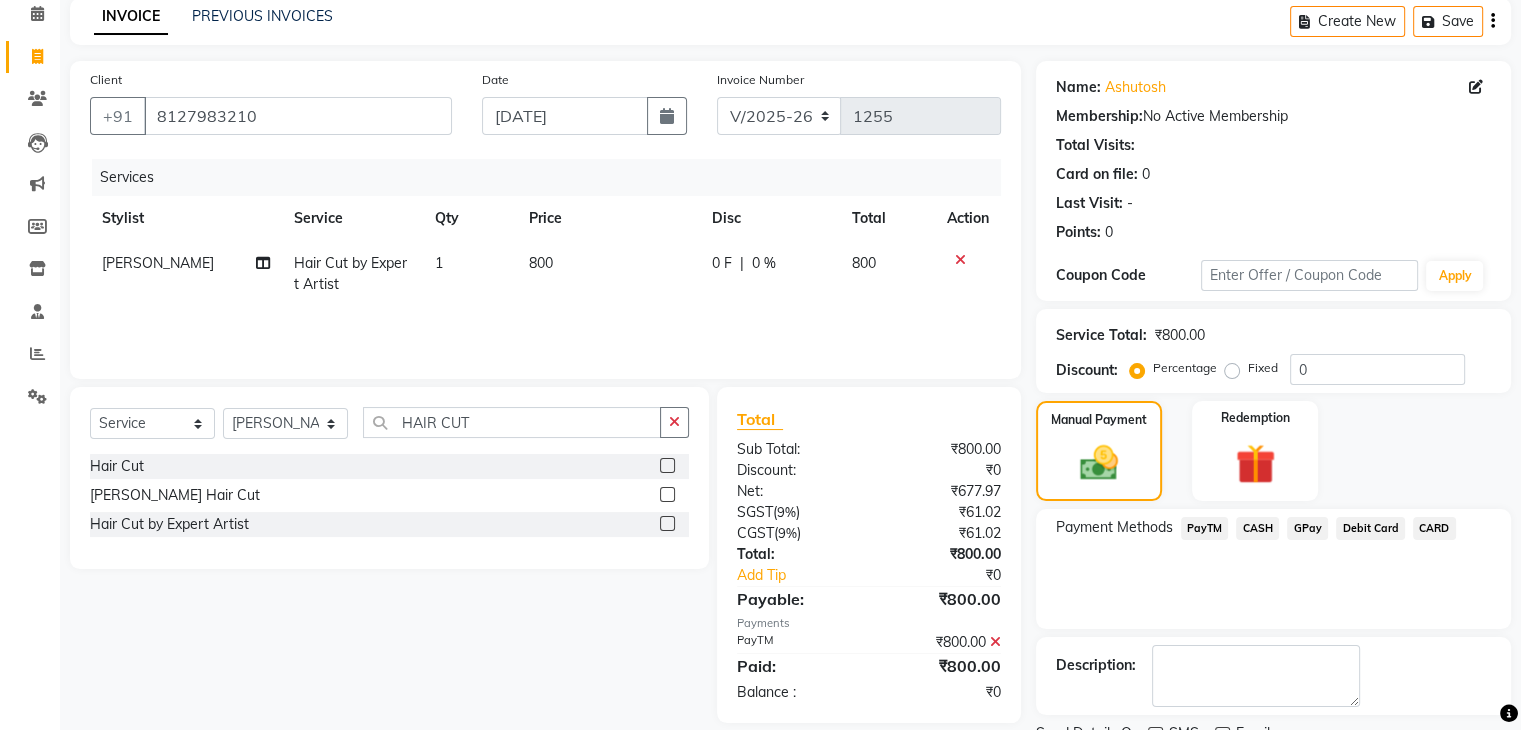 scroll, scrollTop: 171, scrollLeft: 0, axis: vertical 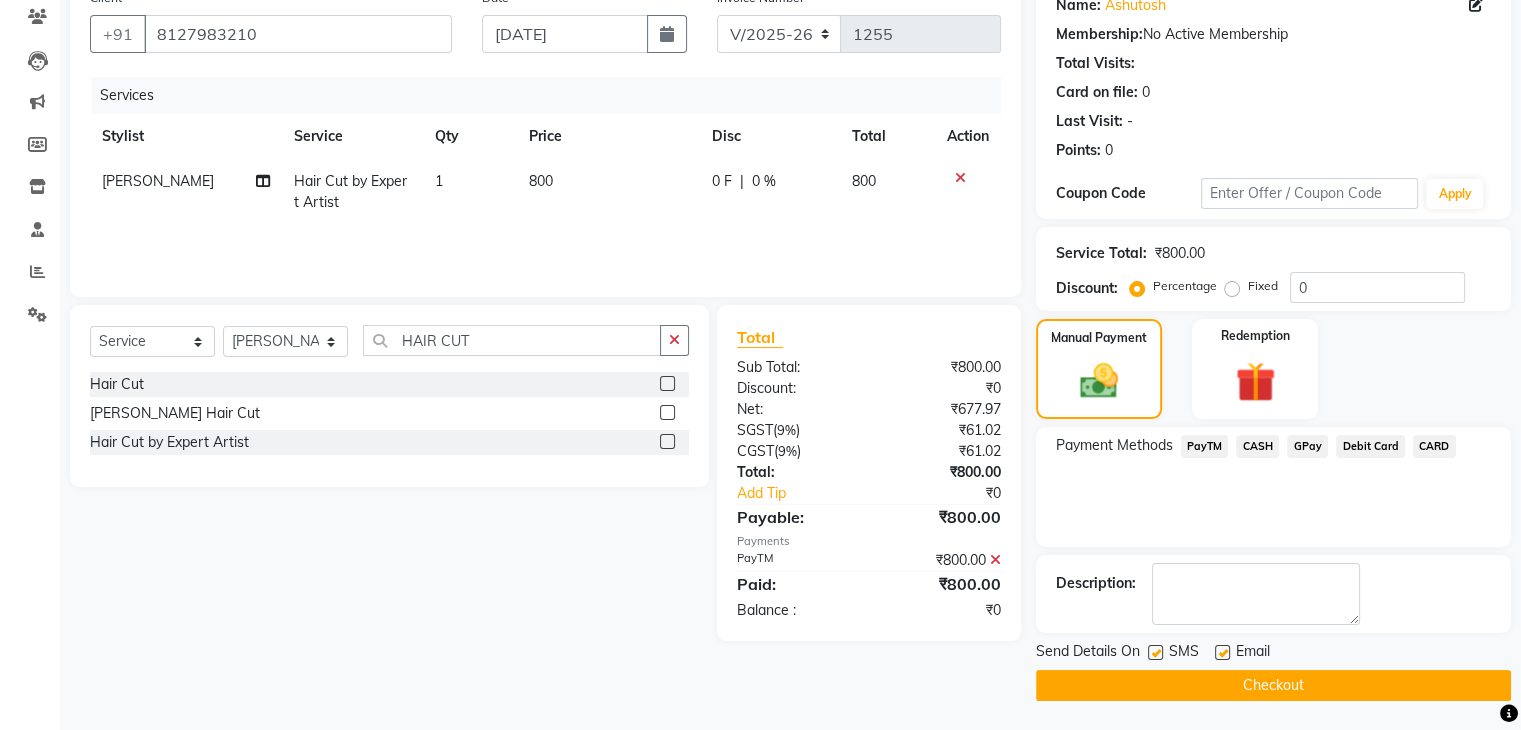 click on "Checkout" 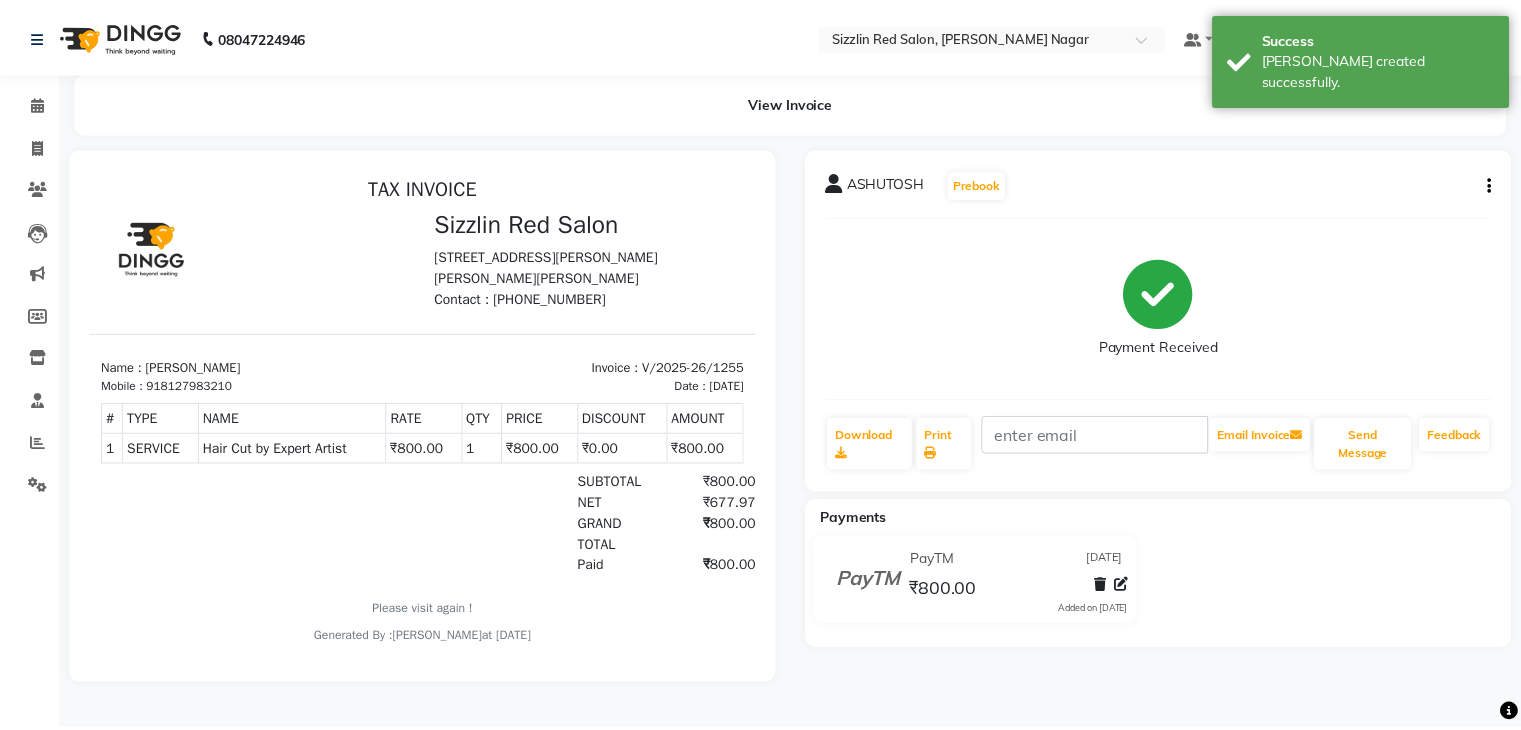 scroll, scrollTop: 0, scrollLeft: 0, axis: both 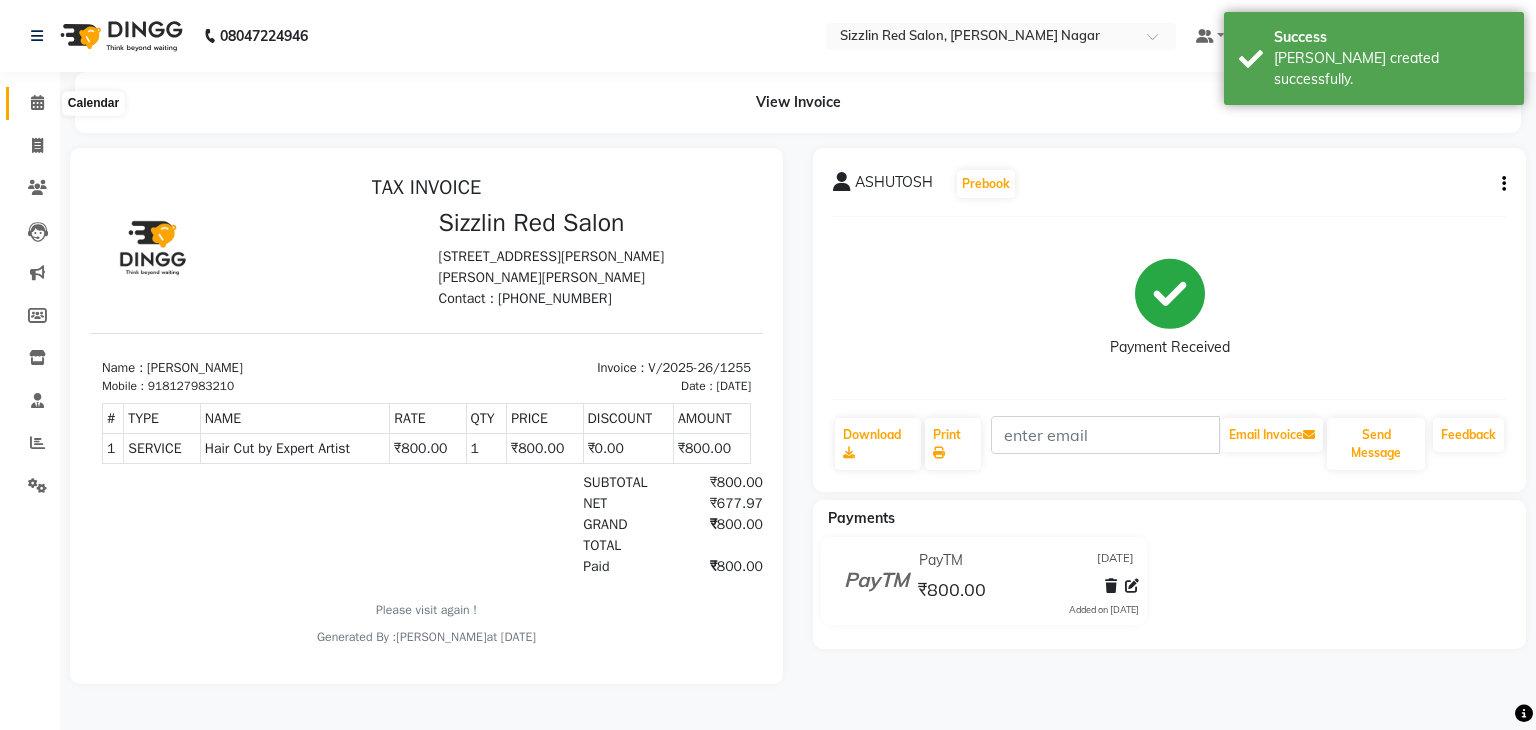 click 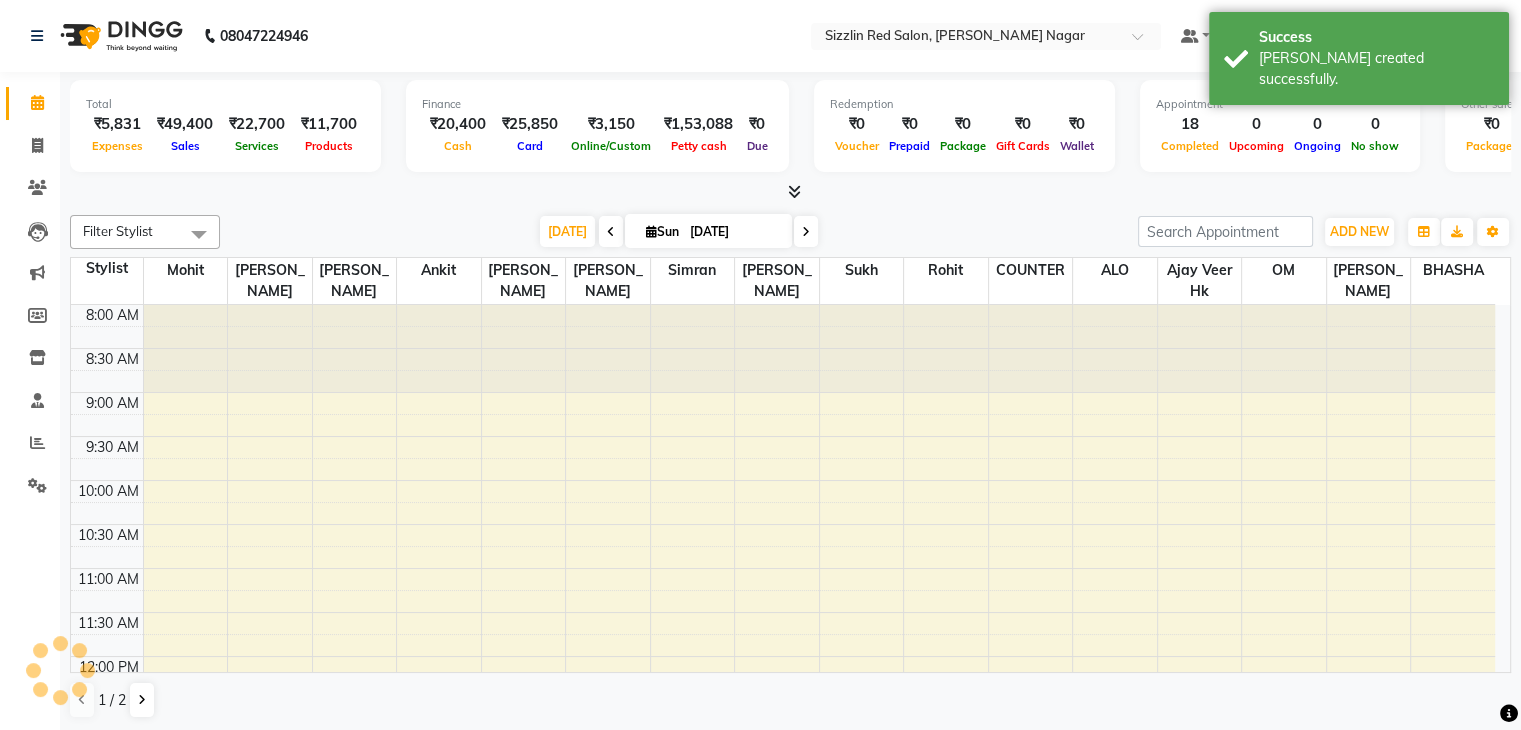 scroll, scrollTop: 0, scrollLeft: 0, axis: both 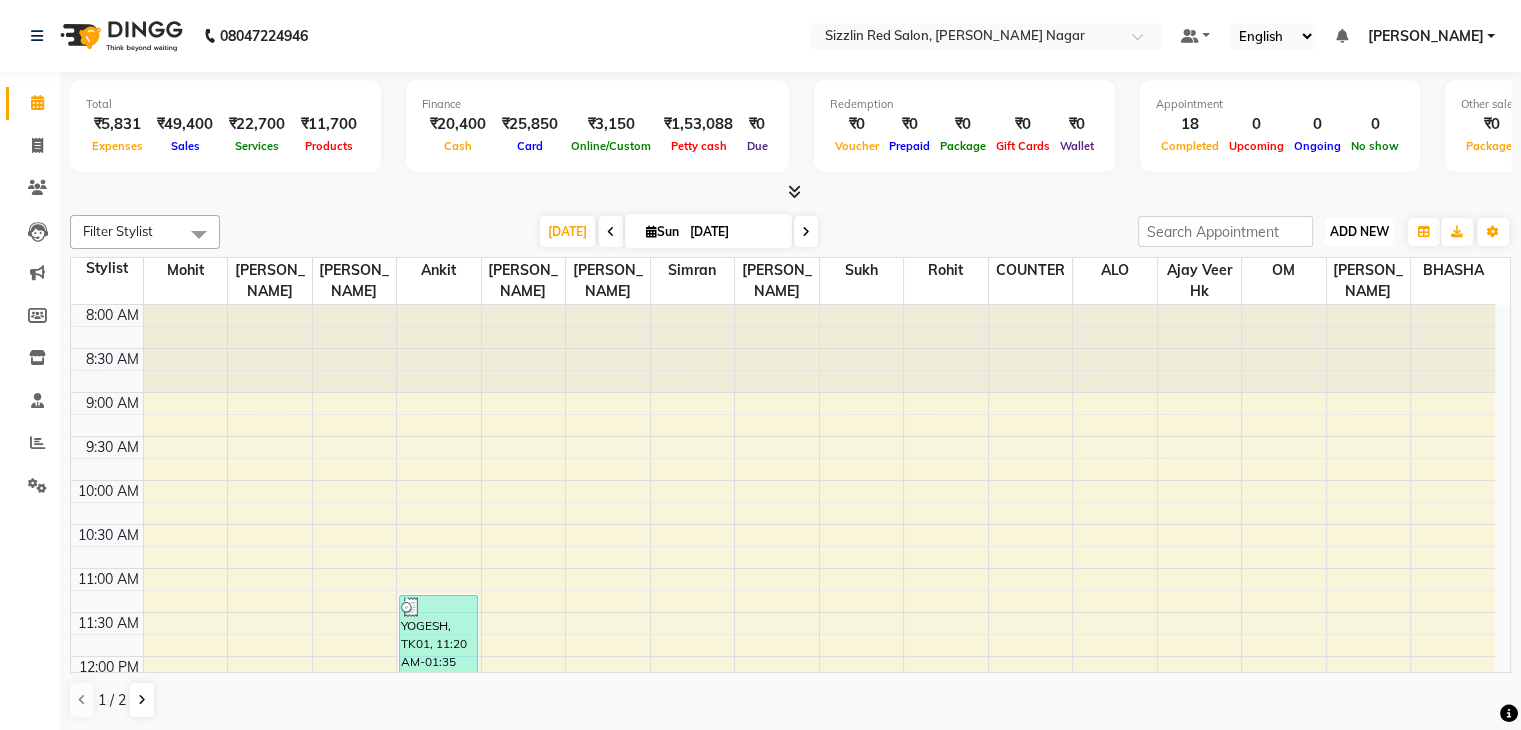 click on "ADD NEW" at bounding box center (1359, 231) 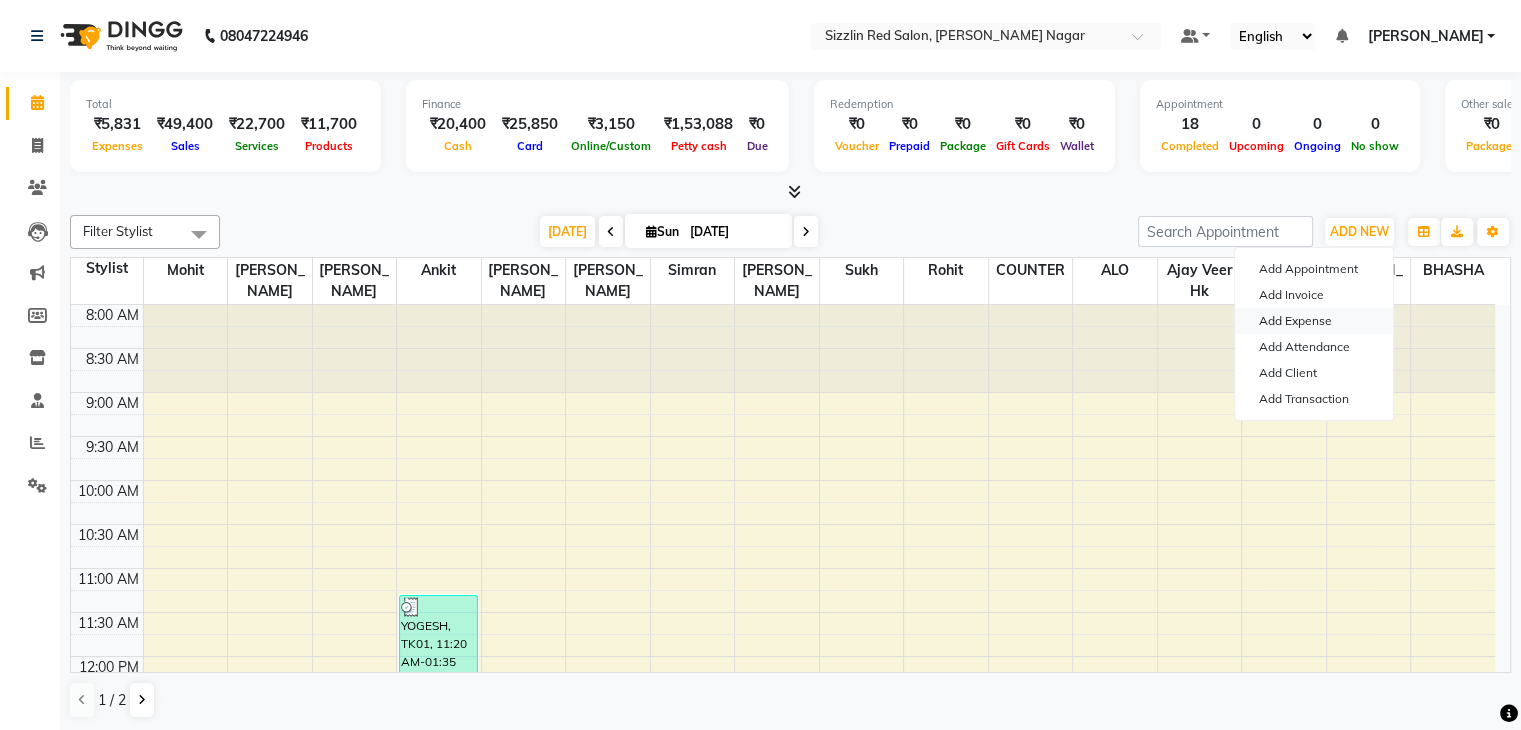 click on "Add Expense" at bounding box center (1314, 321) 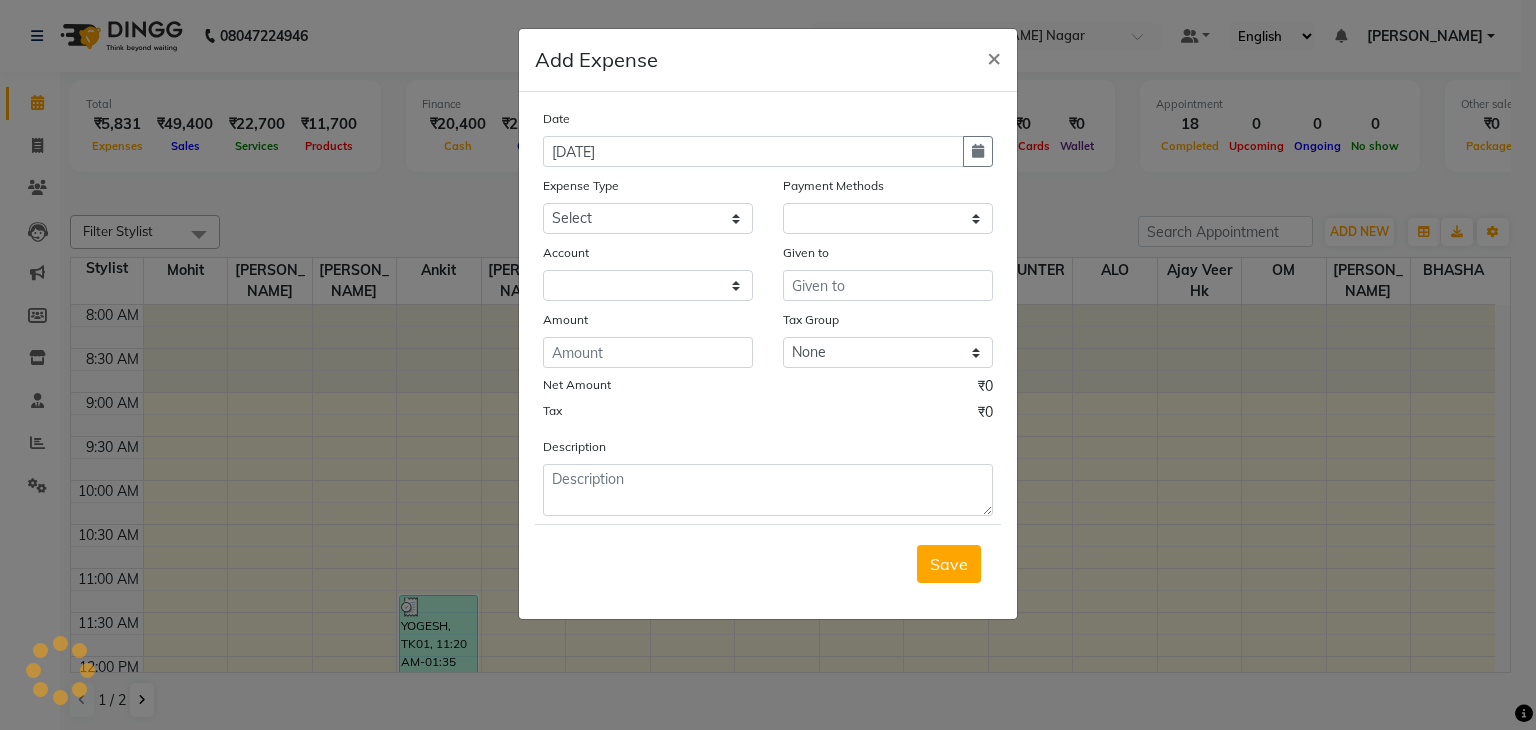 select on "1" 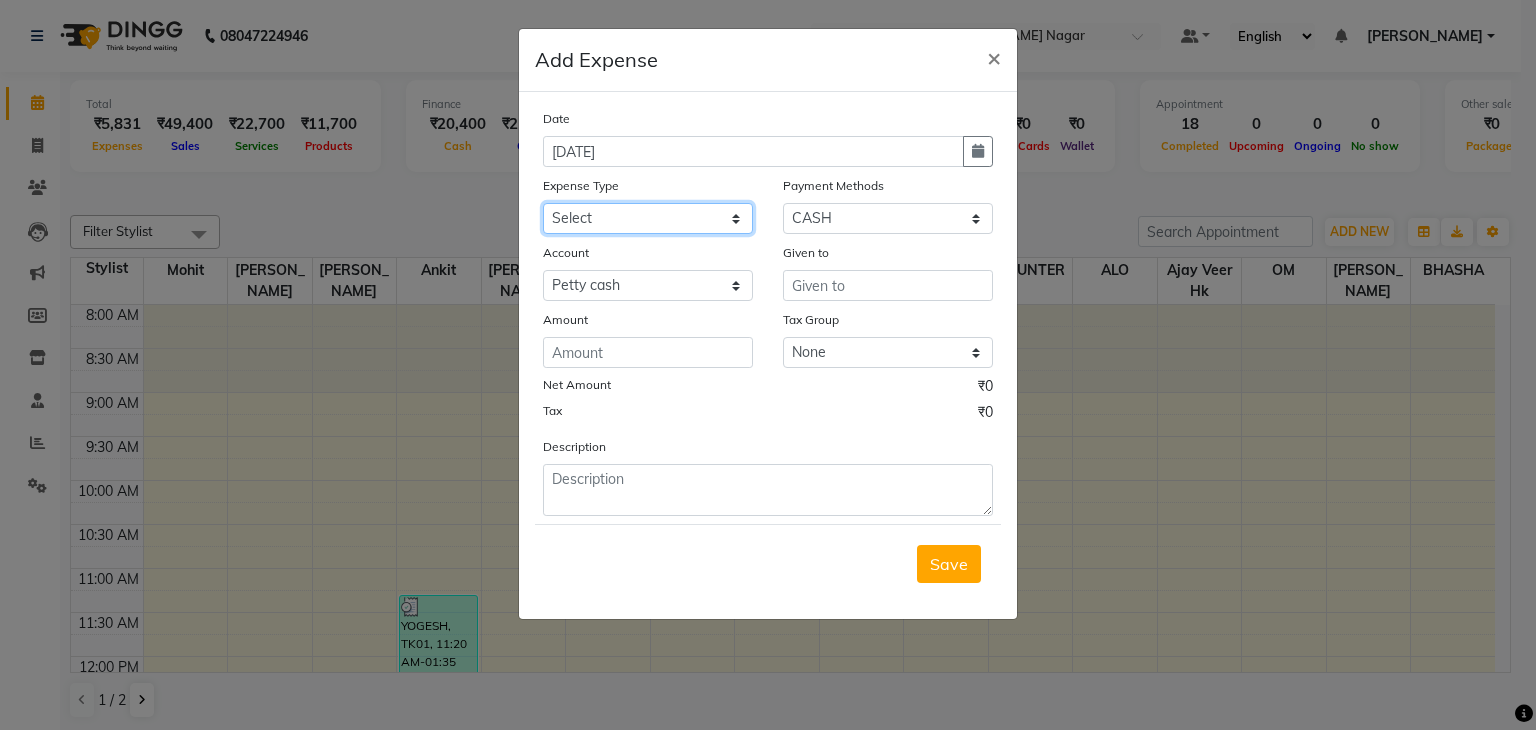click on "Select Advance Salary Bank charges Car maintenance  Cash transfer to bank Cash transfer to hub Client Snacks Clinical charges Equipment Fuel Govt fee Incentive Insurance International purchase Loan Repayment Maintenance Marketing Miscellaneous MRA Other Pantry Product Rent Salary Staff Snacks Tax Tea & Refreshment Utilities" 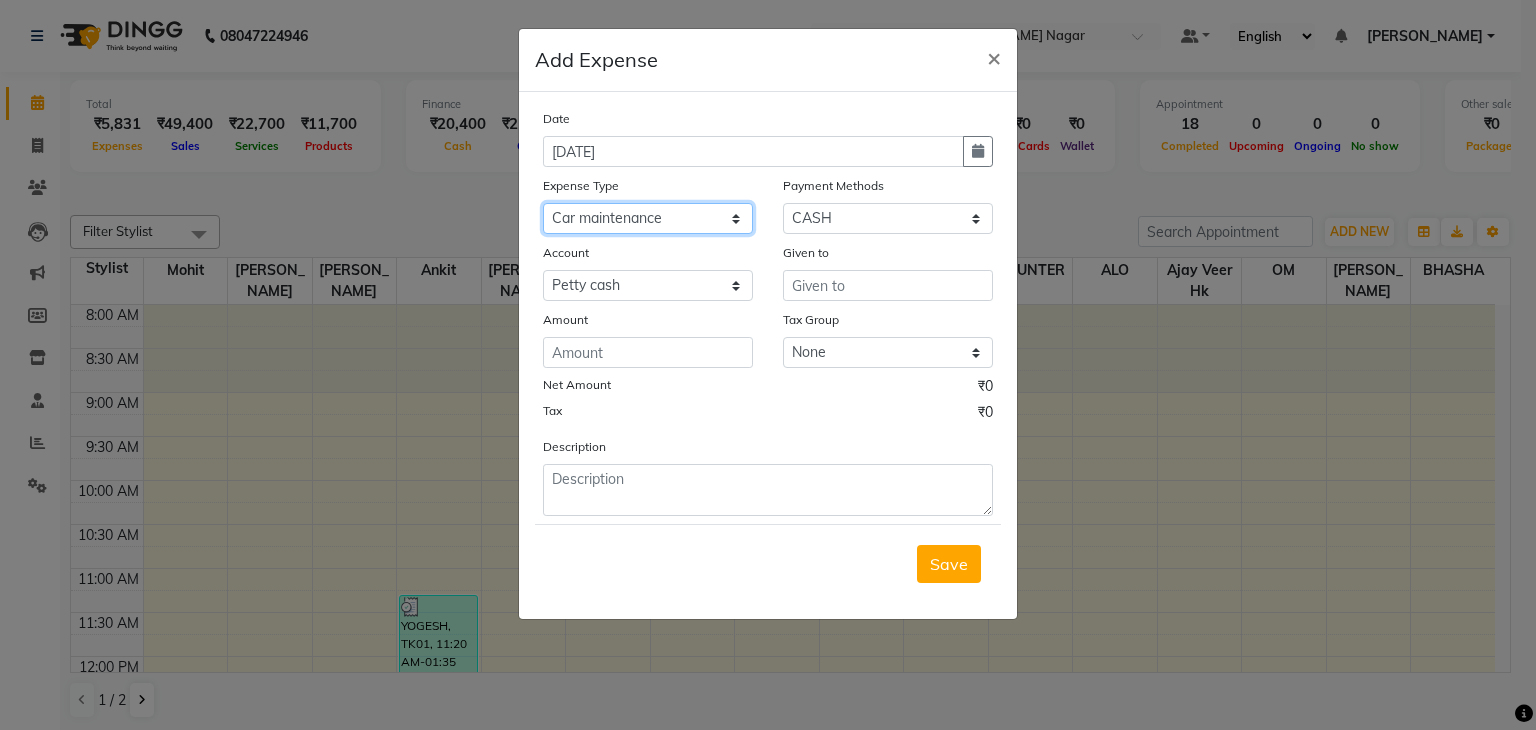 click on "Select Advance Salary Bank charges Car maintenance  Cash transfer to bank Cash transfer to hub Client Snacks Clinical charges Equipment Fuel Govt fee Incentive Insurance International purchase Loan Repayment Maintenance Marketing Miscellaneous MRA Other Pantry Product Rent Salary Staff Snacks Tax Tea & Refreshment Utilities" 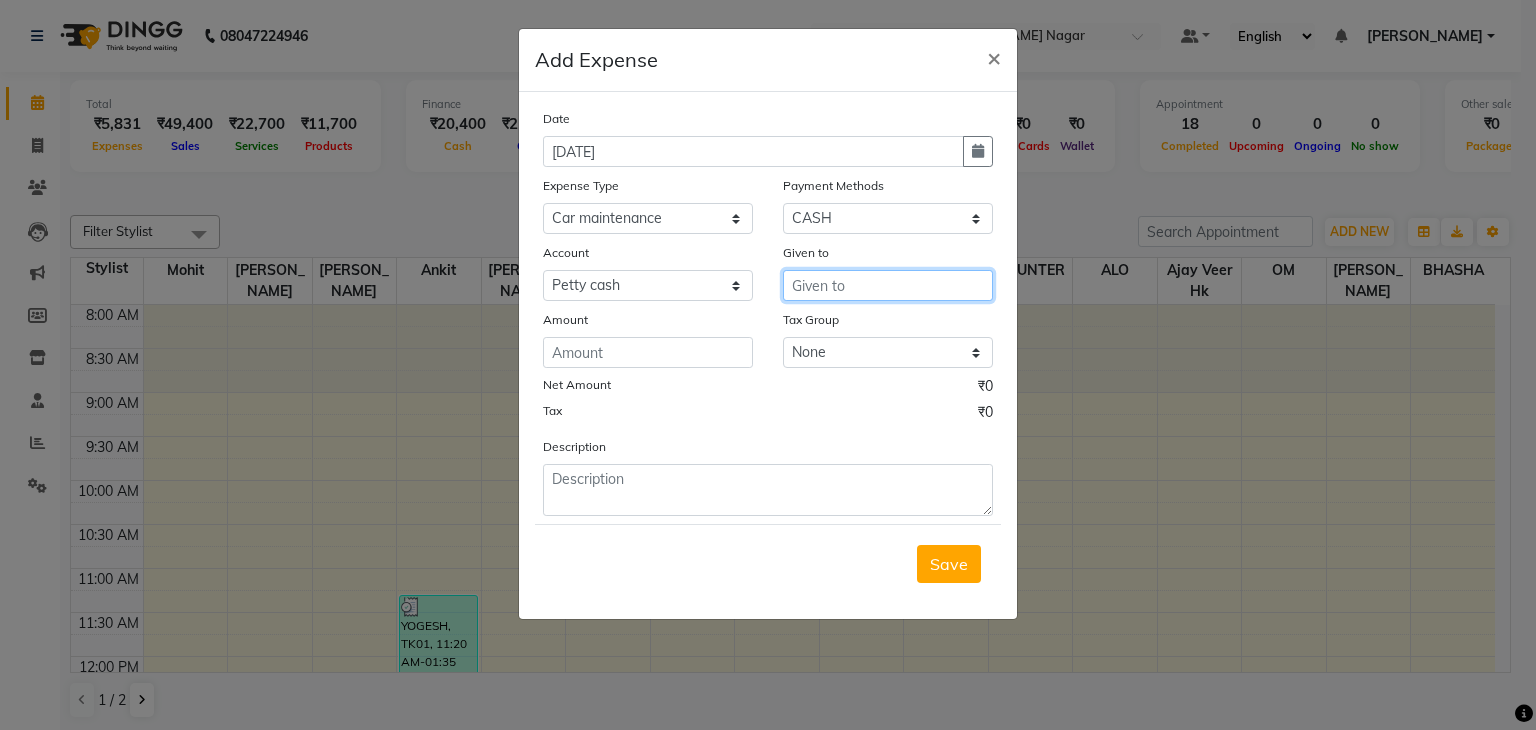 click at bounding box center [888, 285] 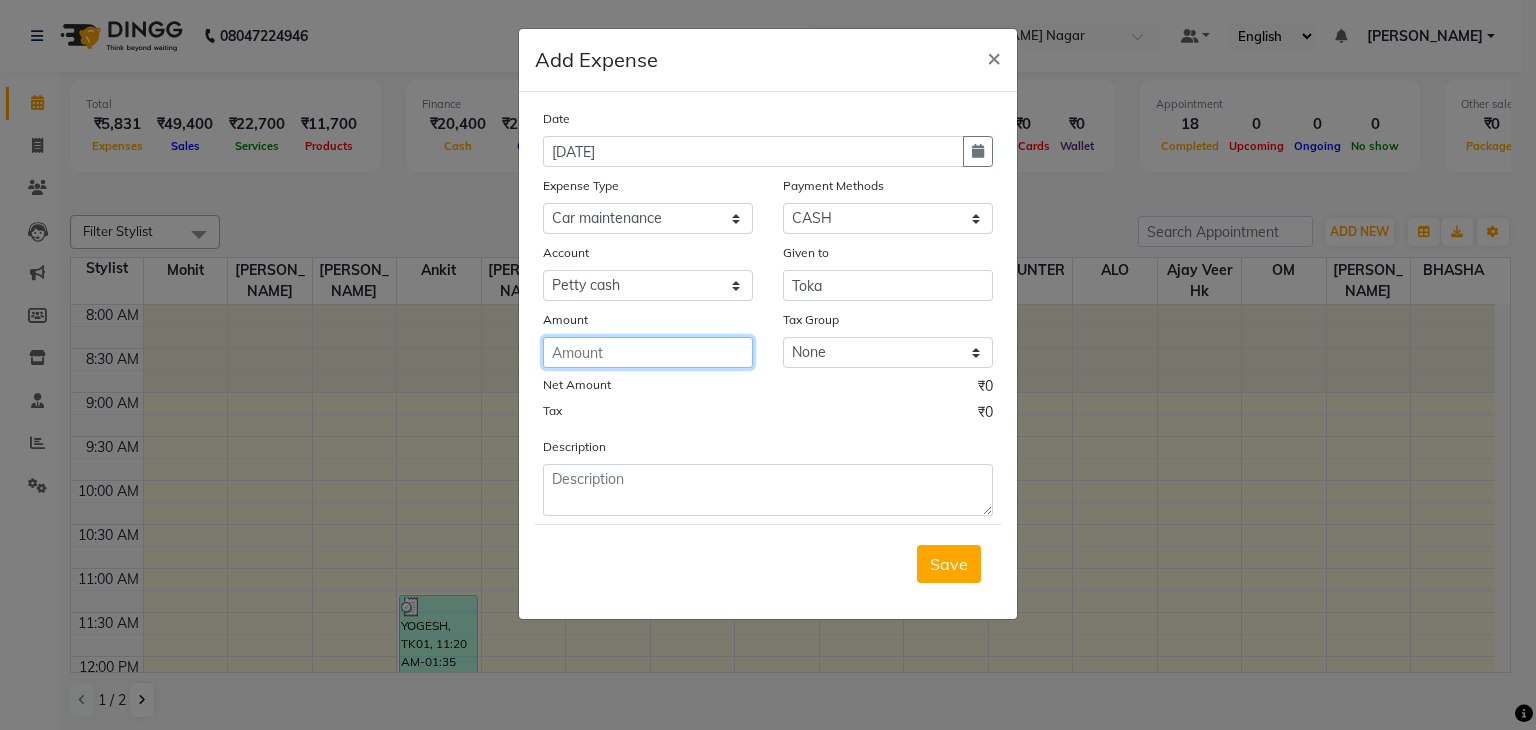 click 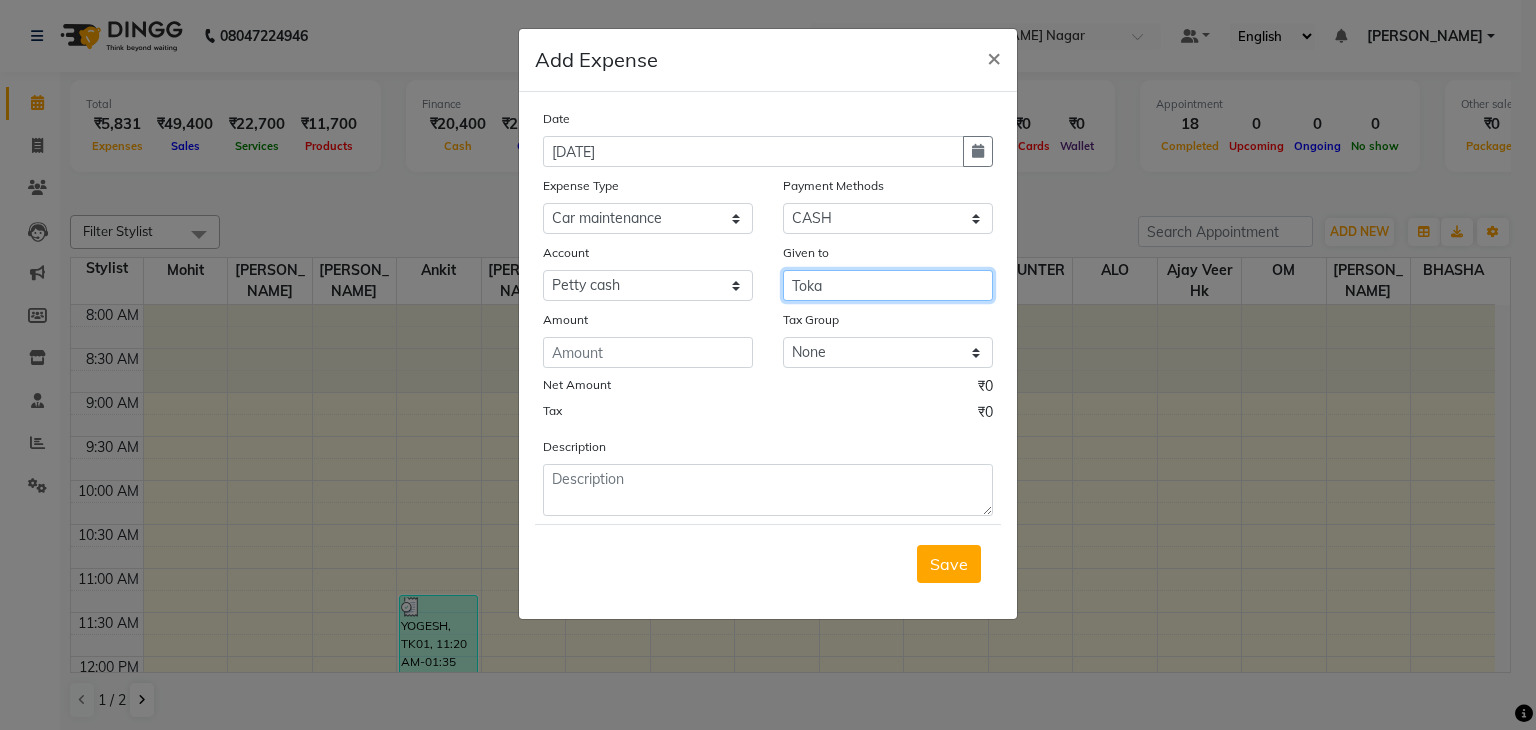 click on "Toka" at bounding box center (888, 285) 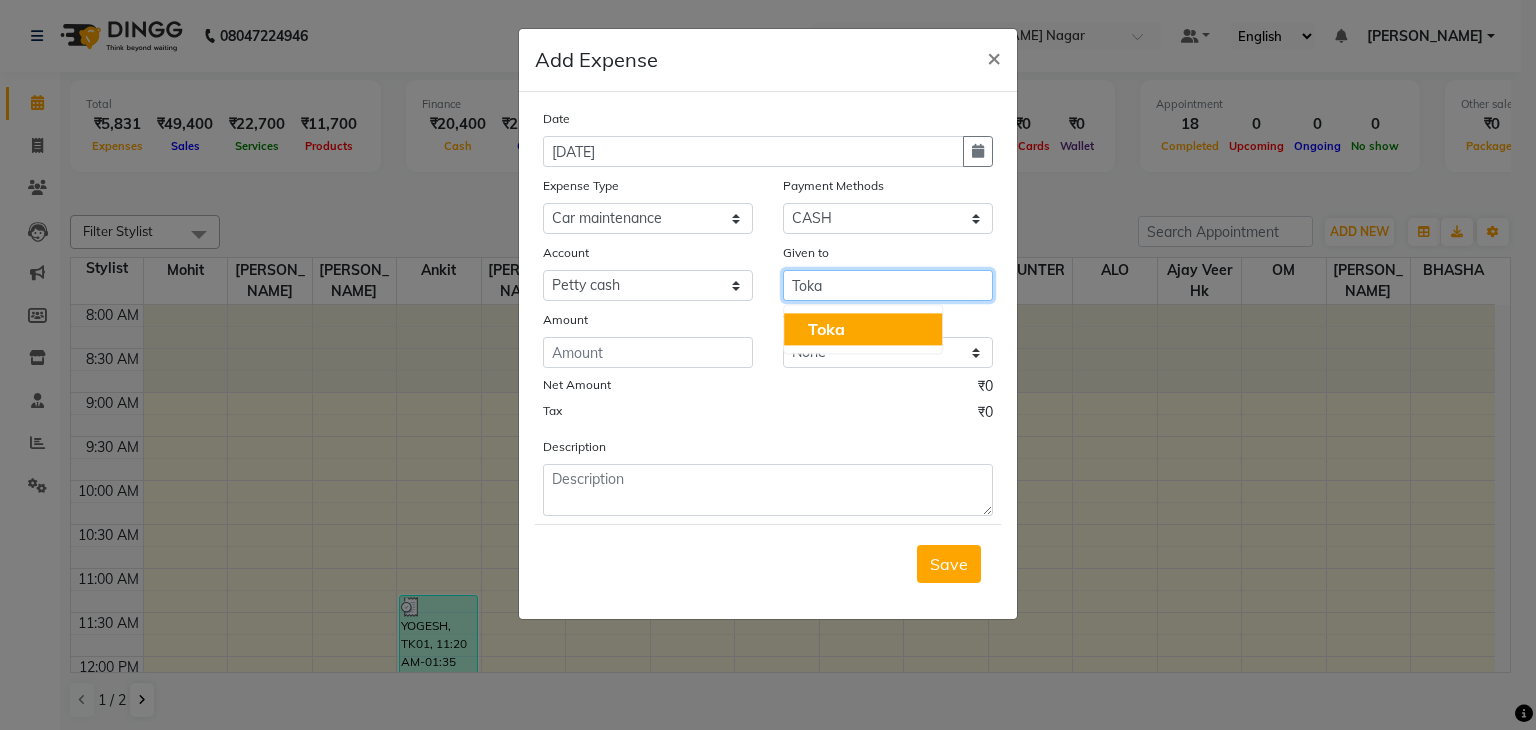 click on "Toka" 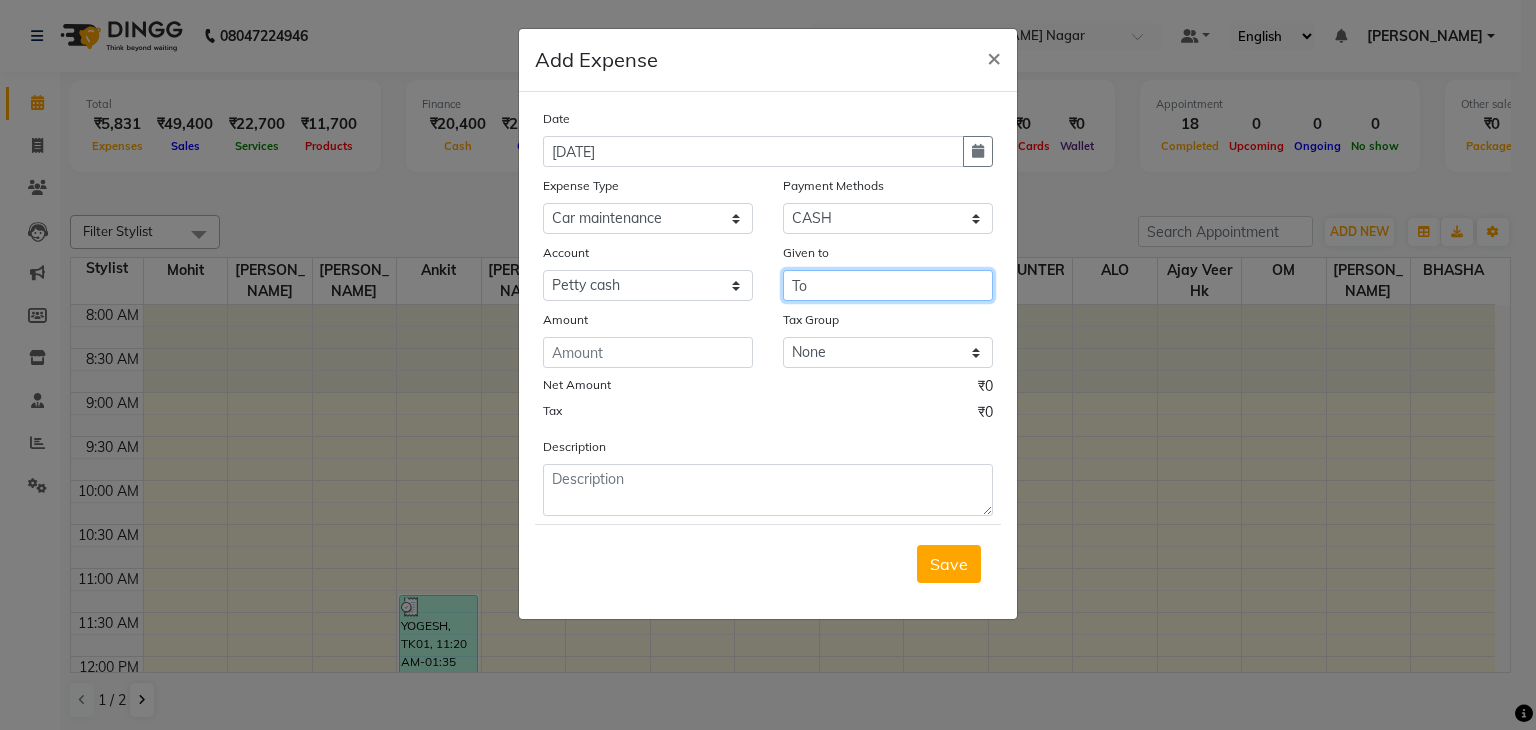 type on "T" 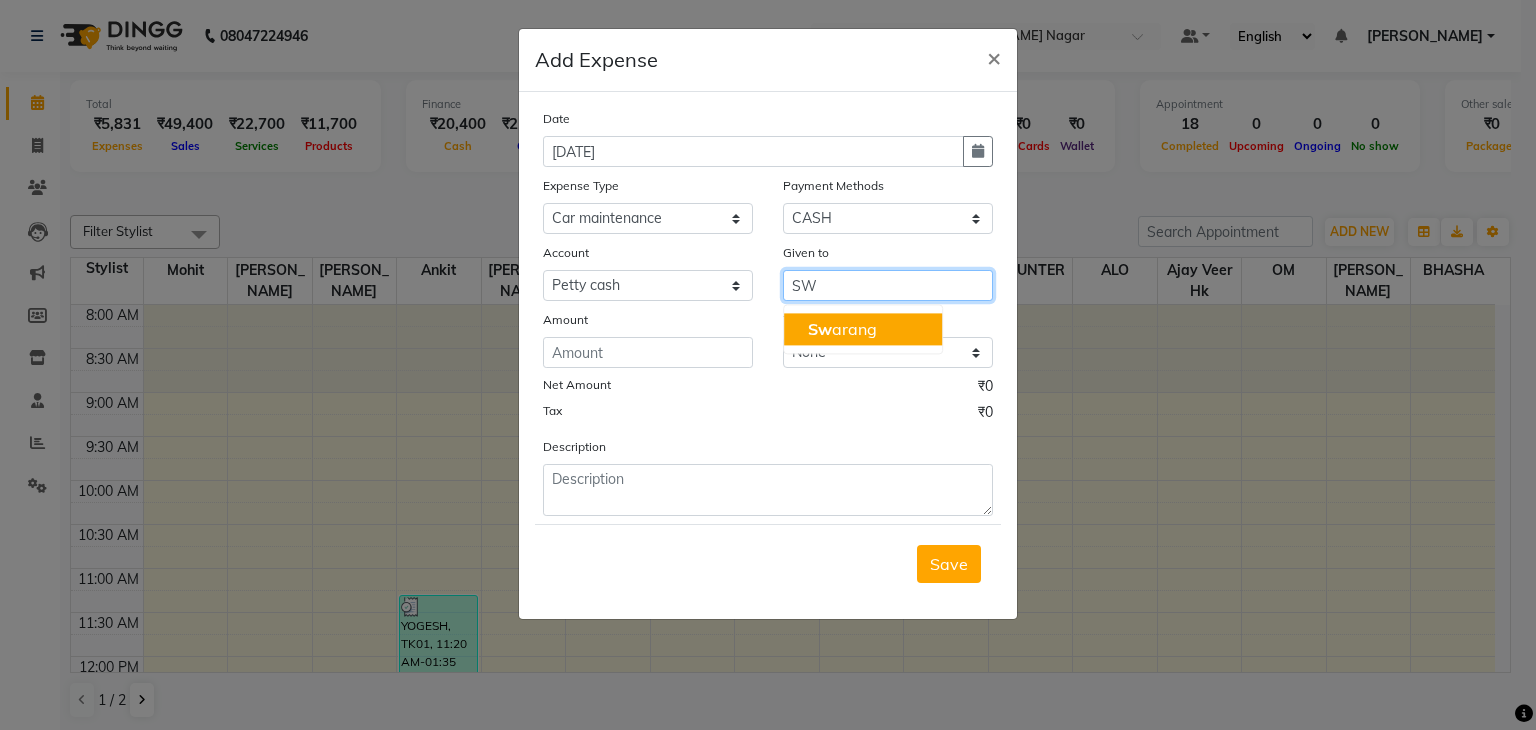 click on "Sw arang" at bounding box center [863, 329] 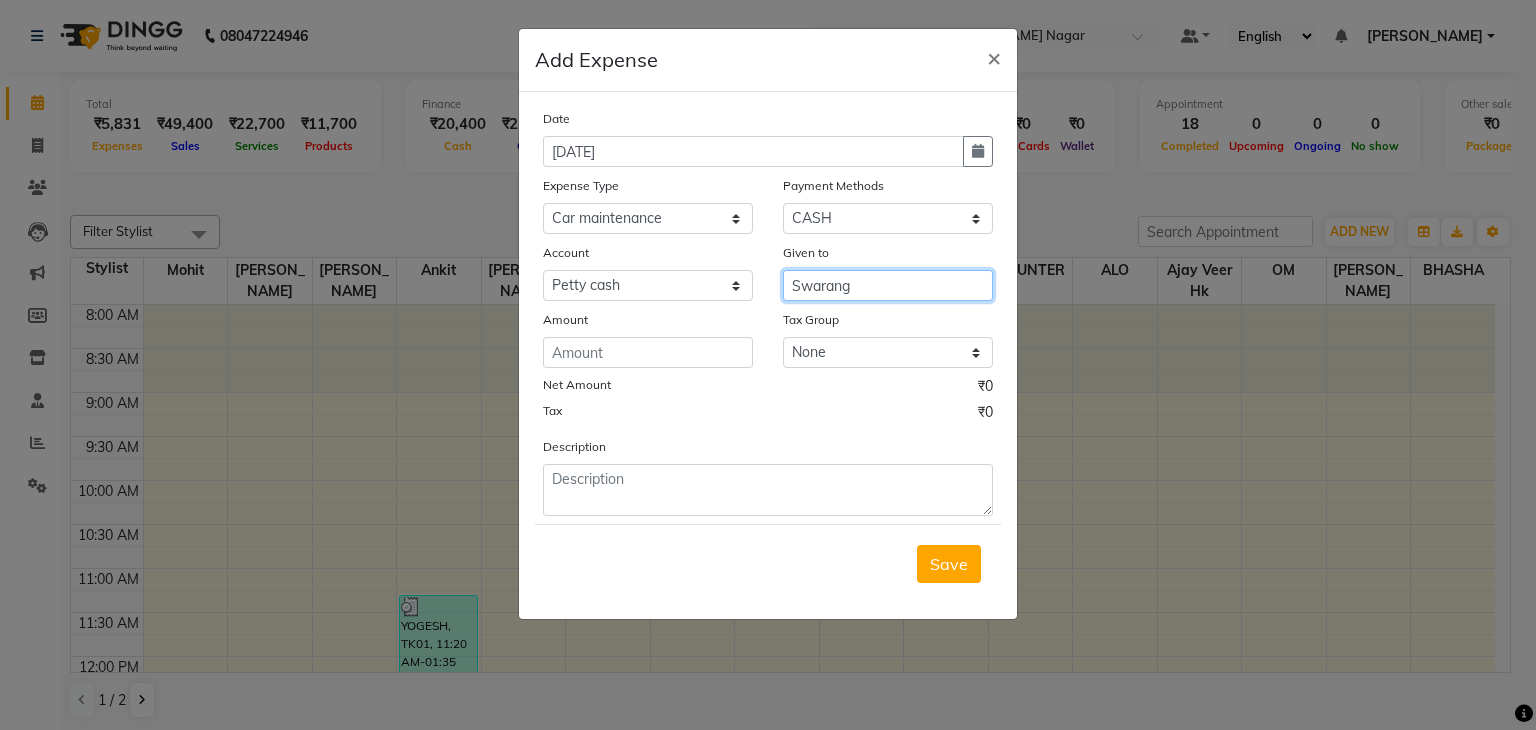 type on "Swarang" 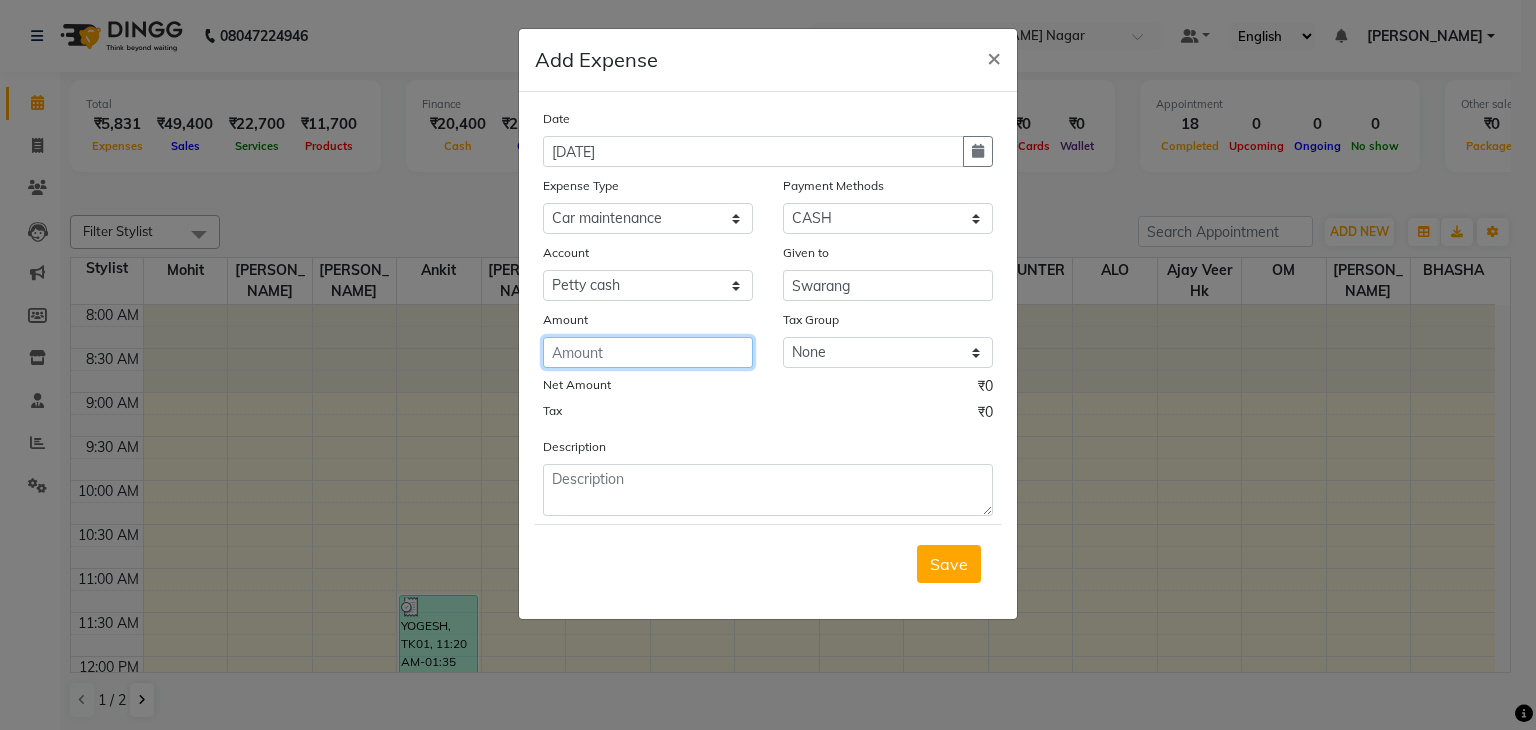 click 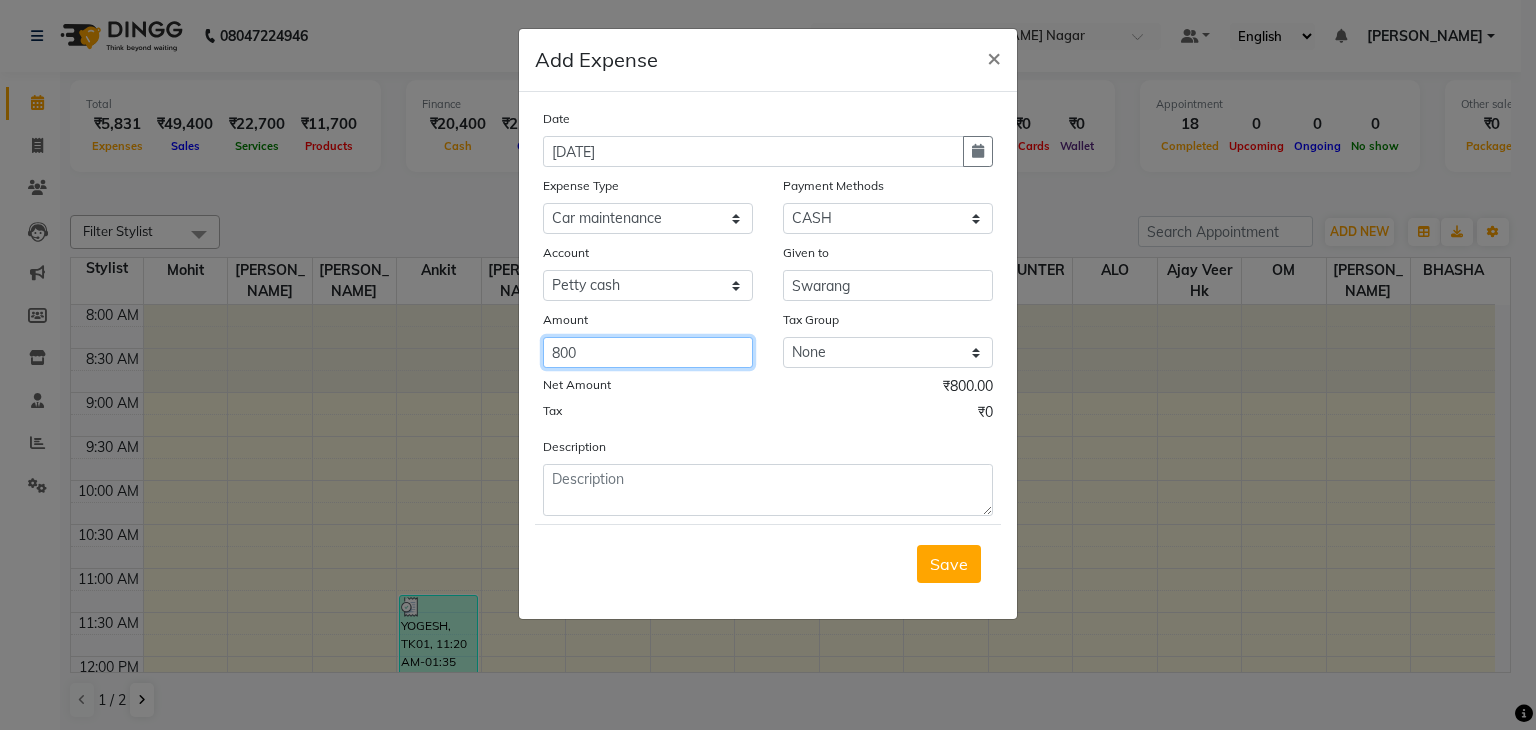 type on "800" 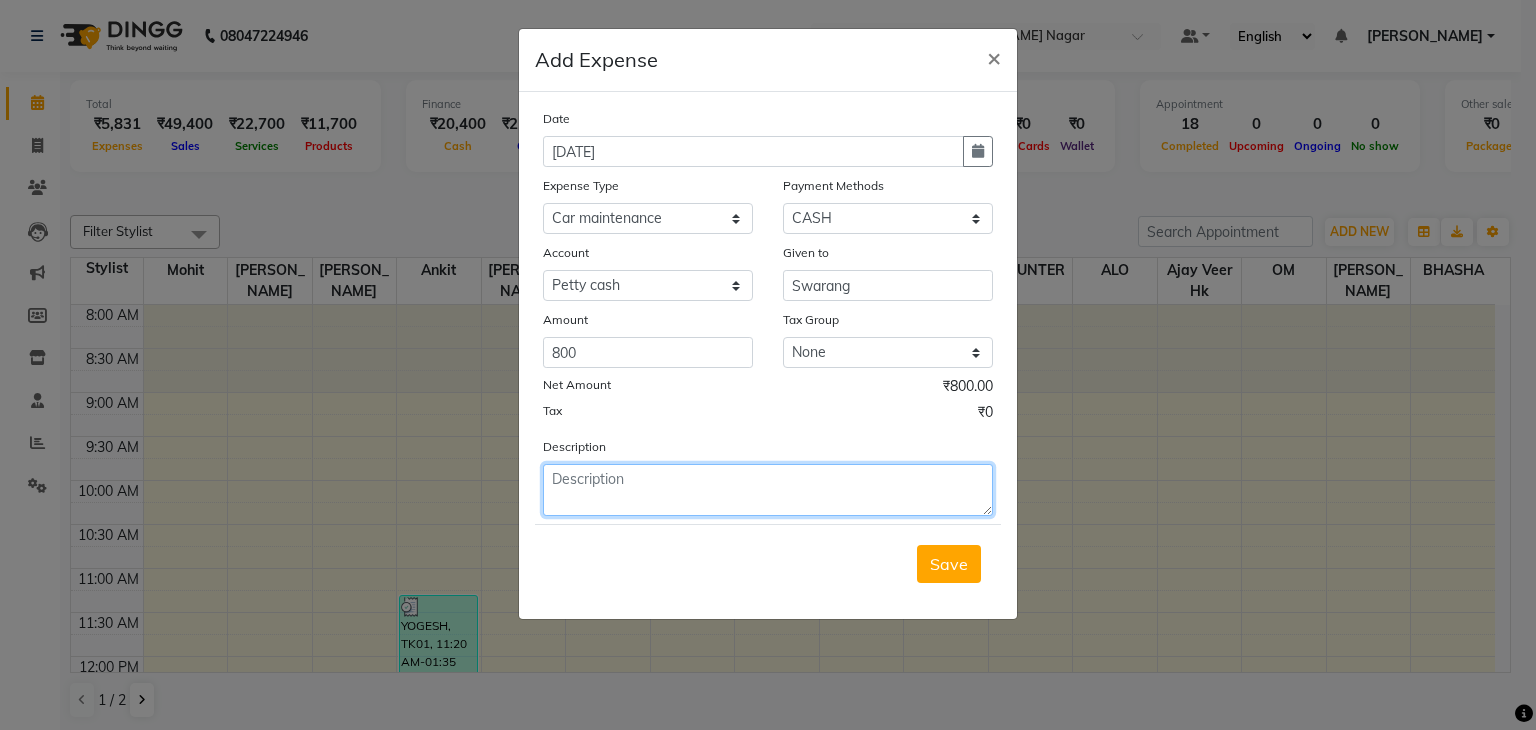 click 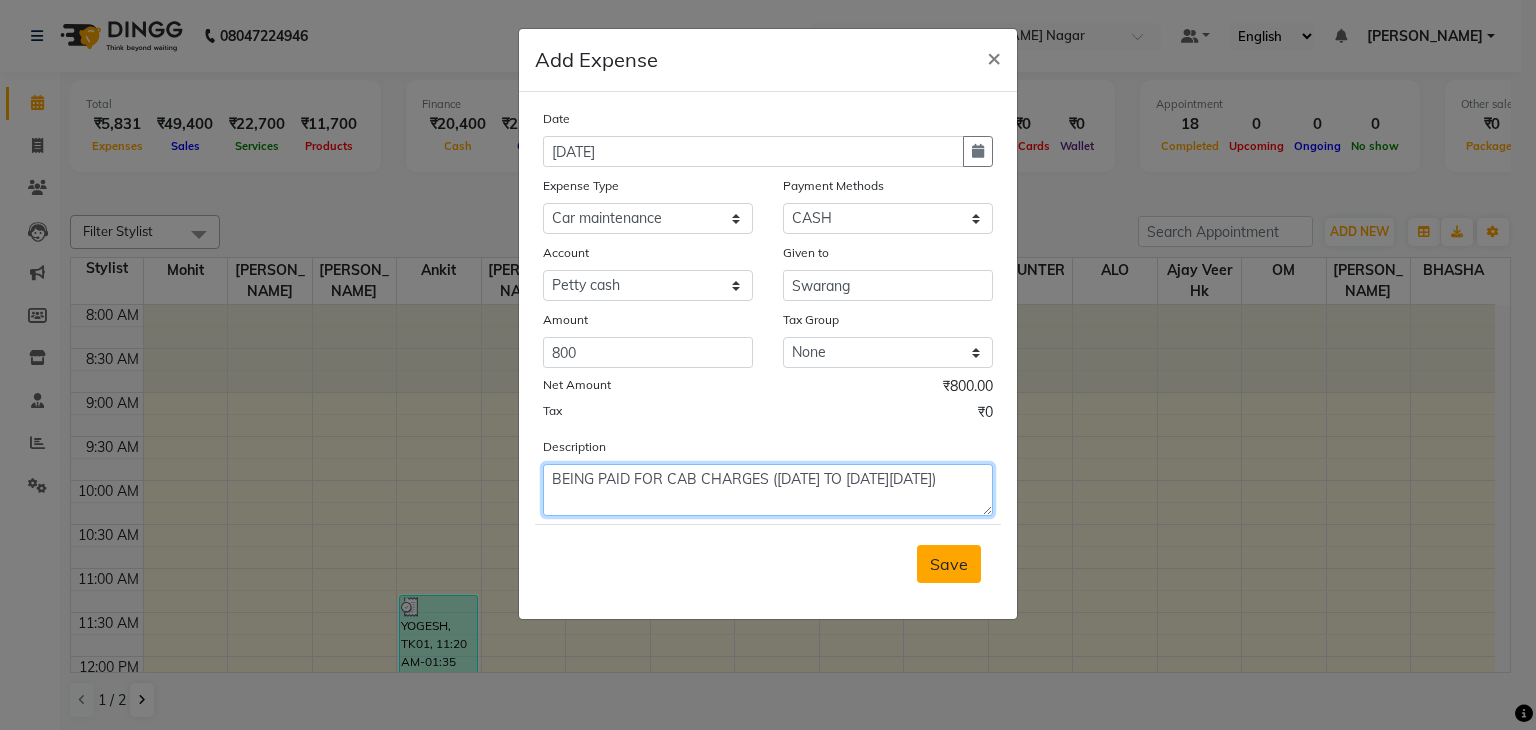 type on "BEING PAID FOR CAB CHARGES (3 JULY TO 13 JULY MORNING)" 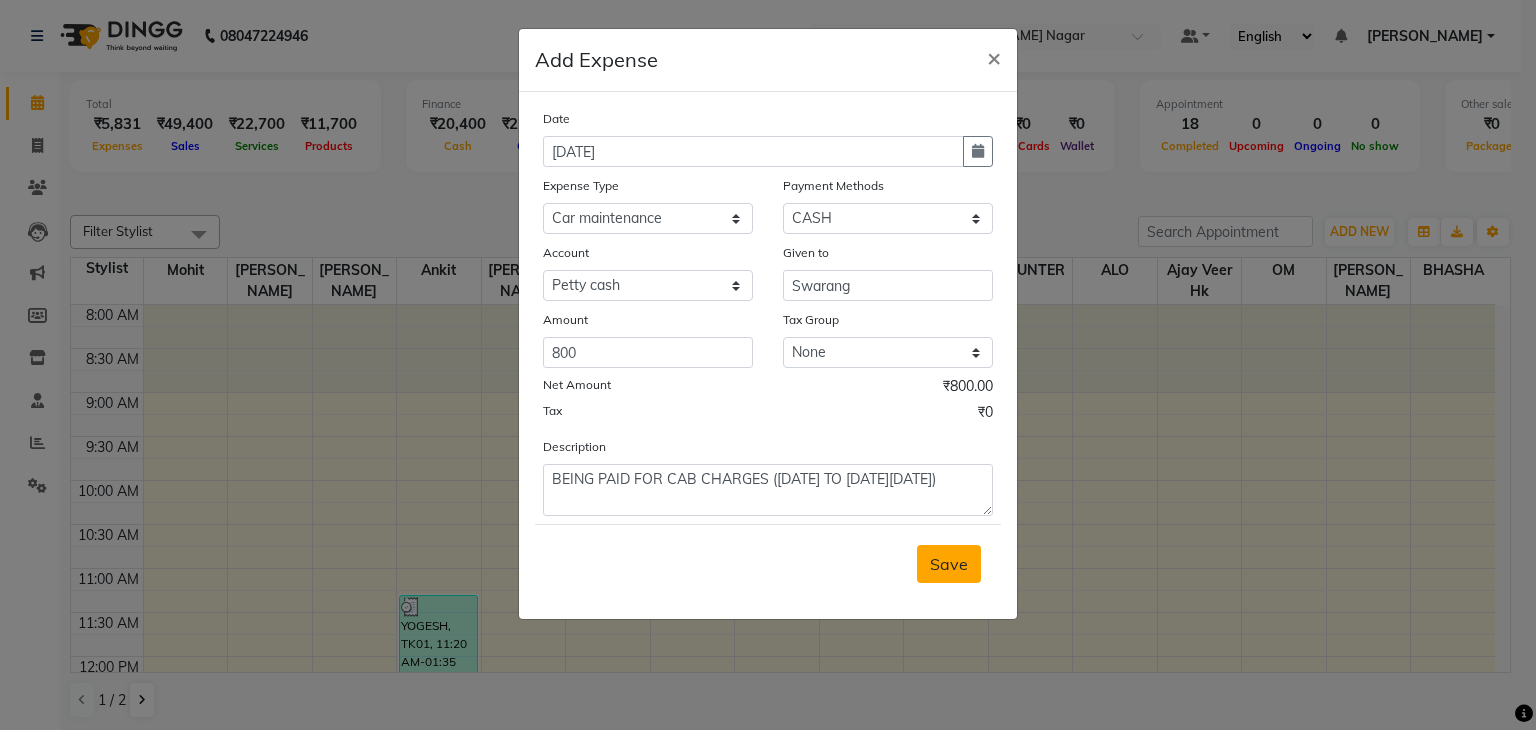 click on "Save" at bounding box center [949, 564] 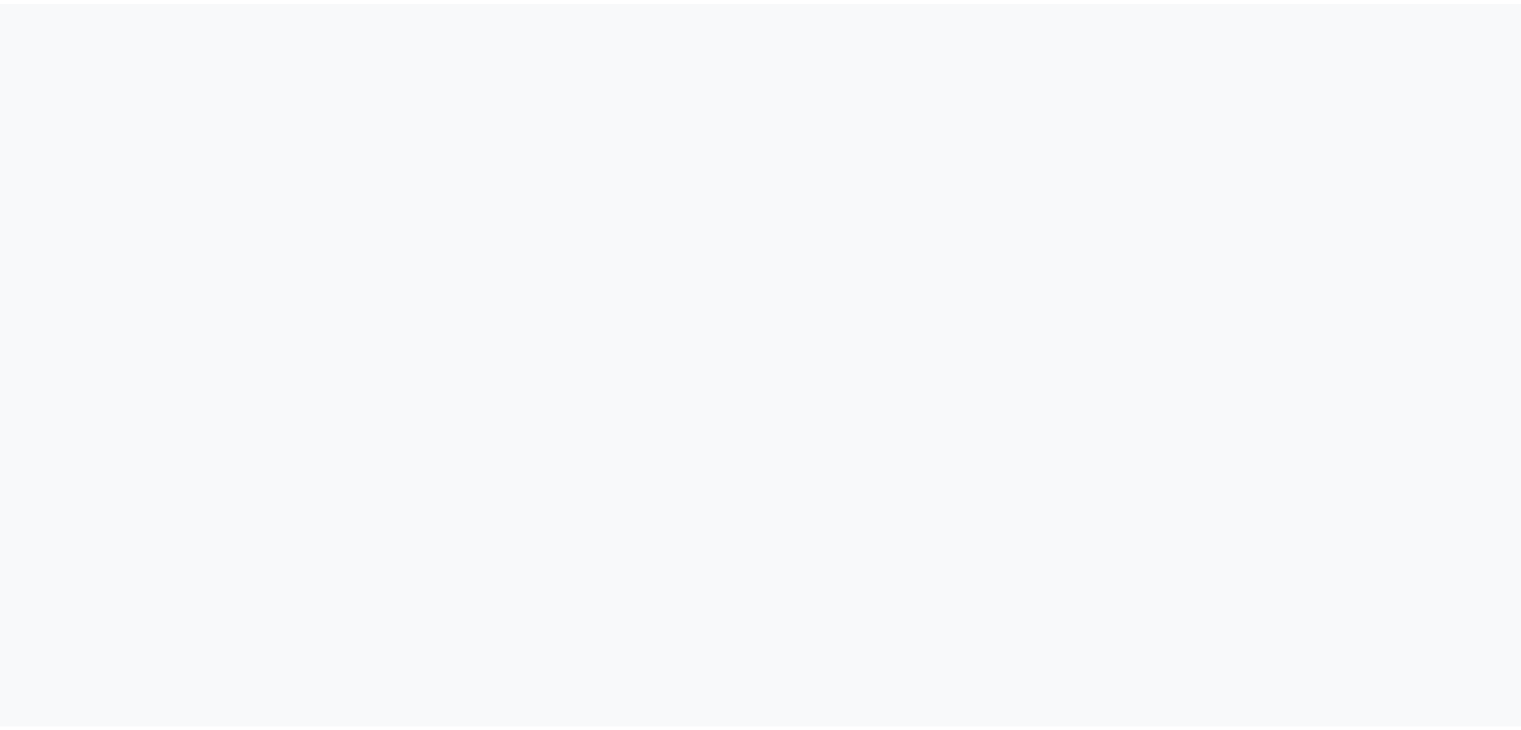 scroll, scrollTop: 0, scrollLeft: 0, axis: both 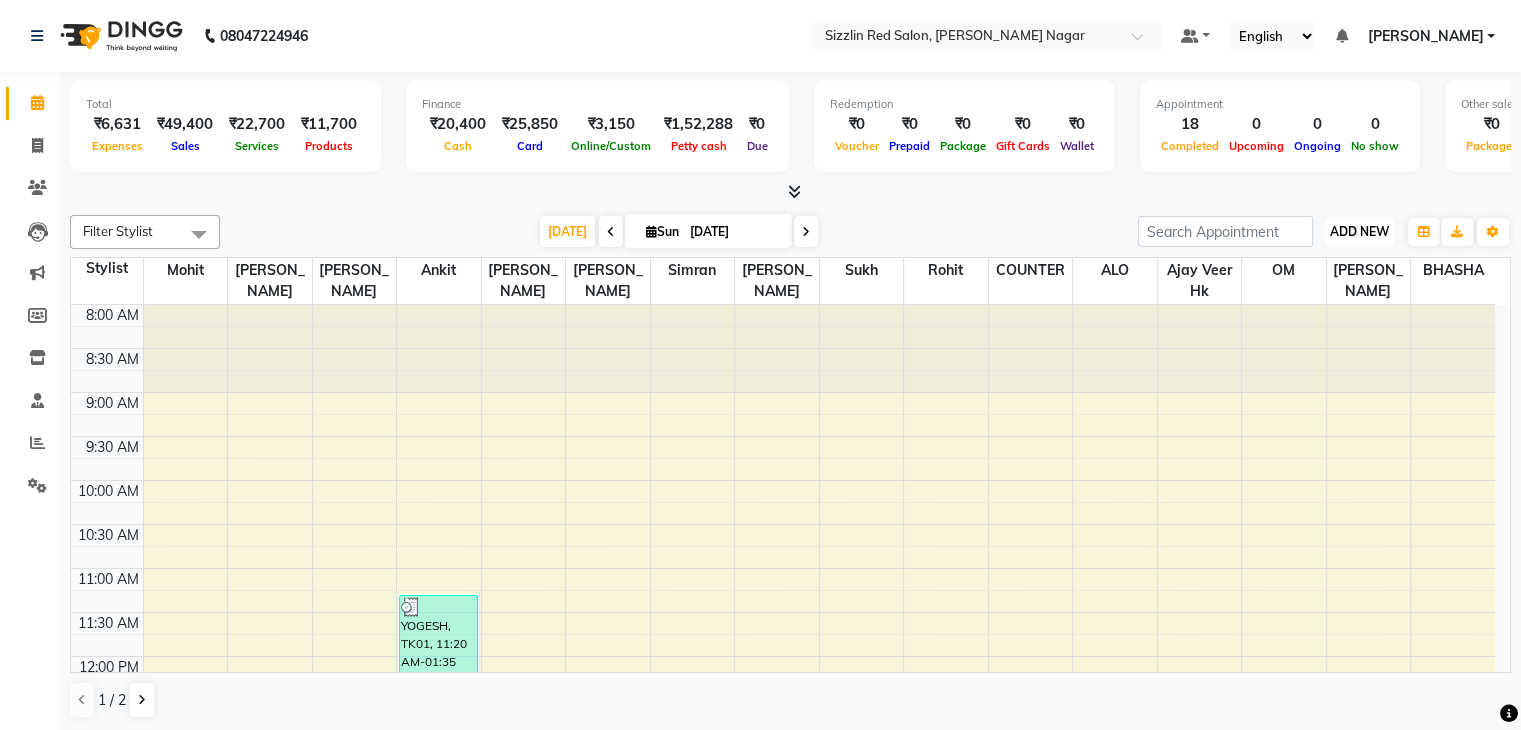 click on "ADD NEW" at bounding box center (1359, 231) 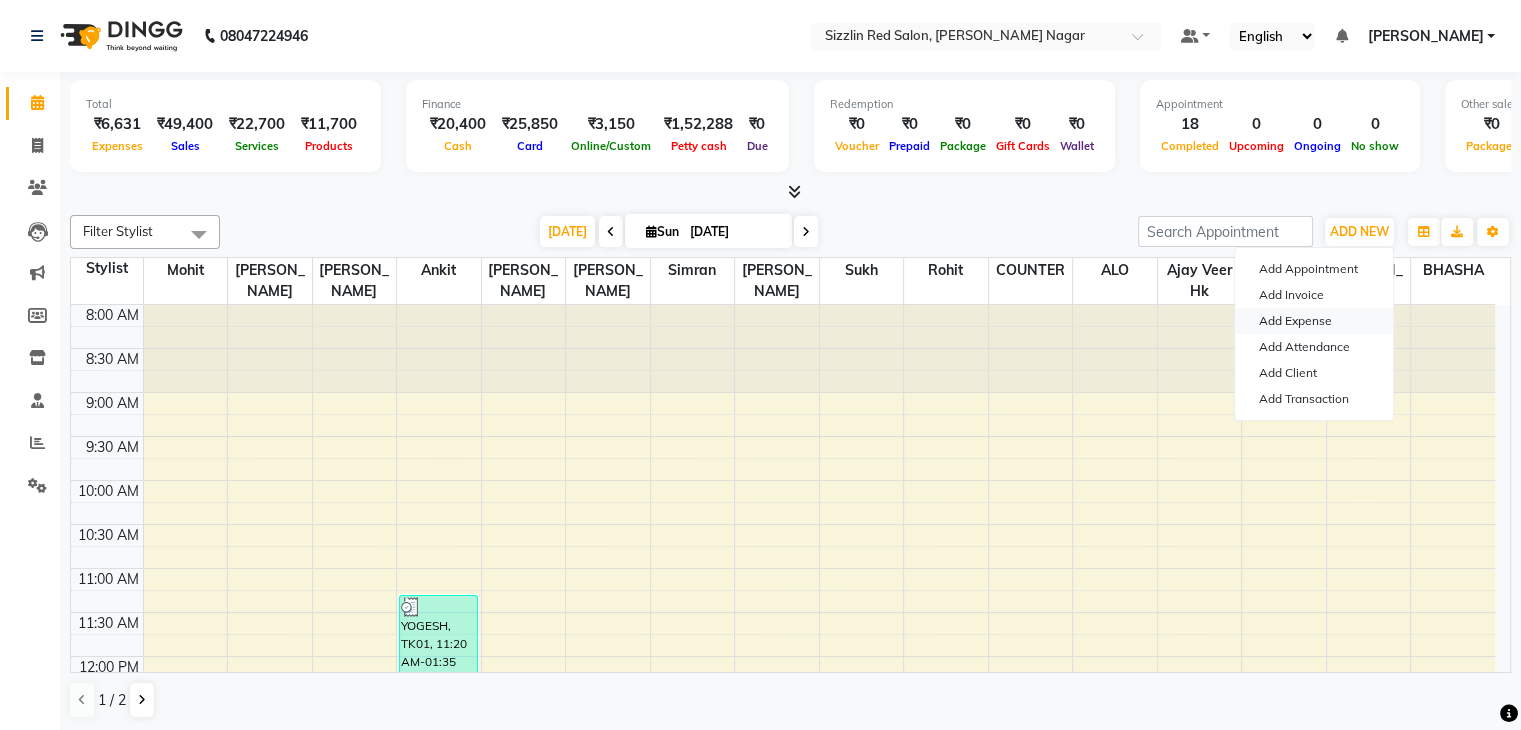 click on "Add Expense" at bounding box center (1314, 321) 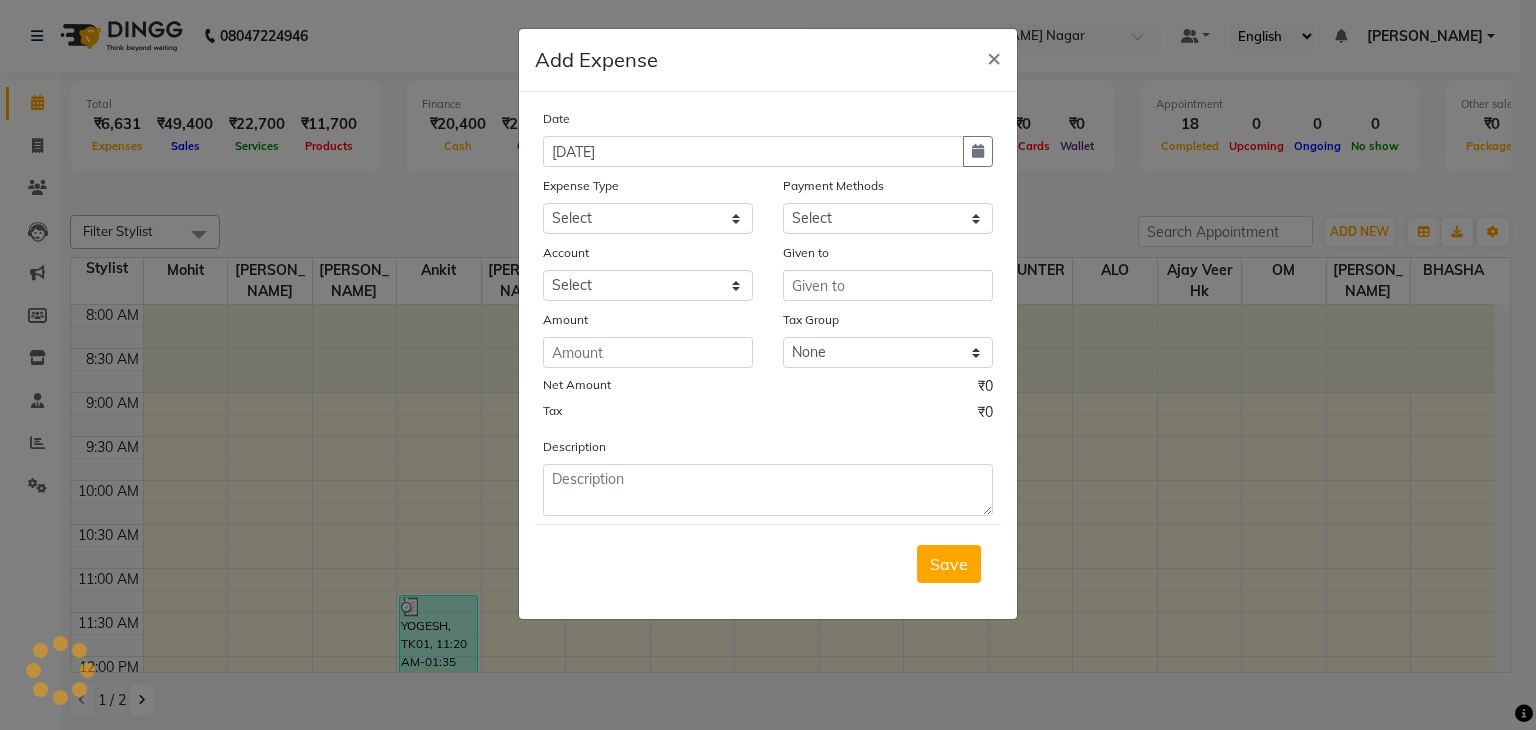 select on "1" 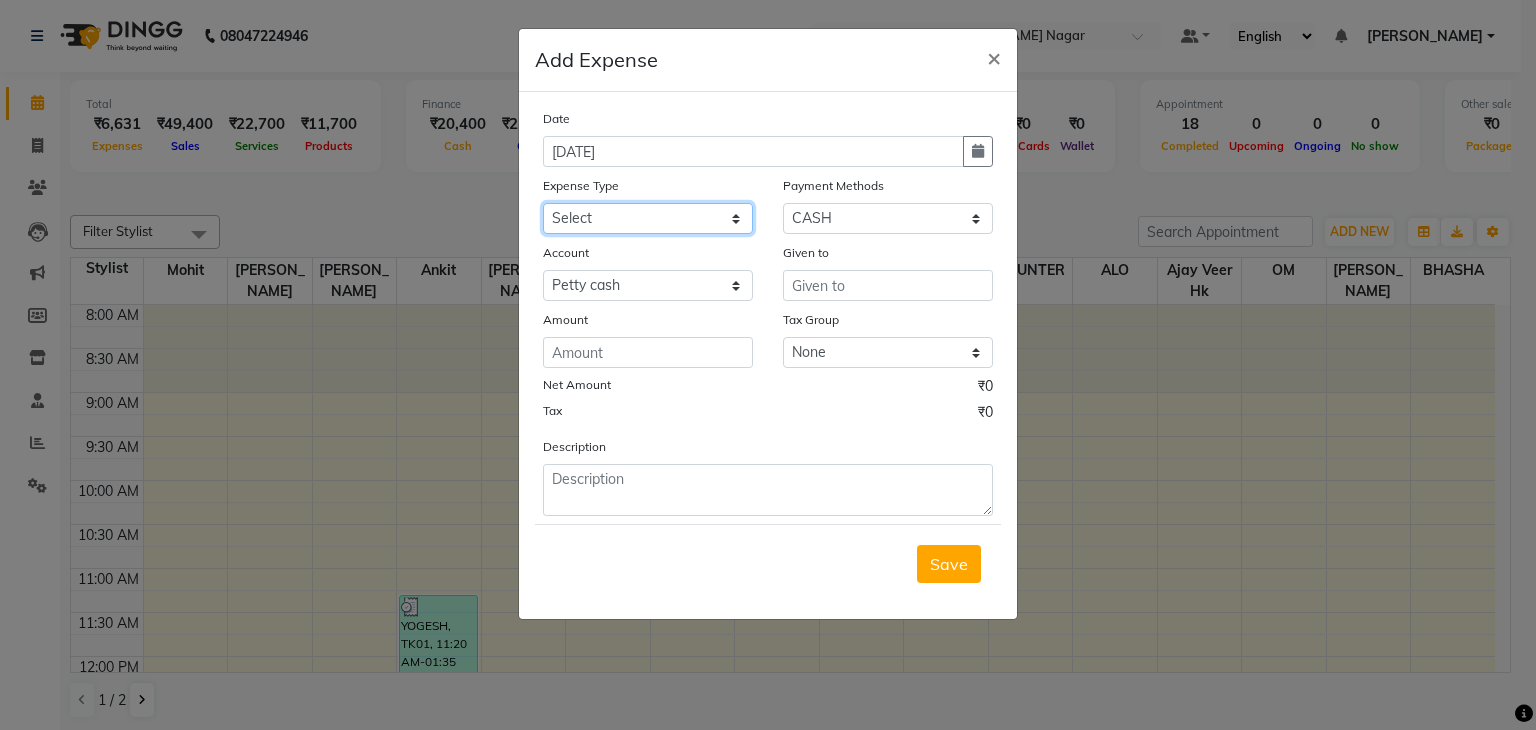 click on "Select Advance Salary Bank charges Car maintenance  Cash transfer to bank Cash transfer to hub Client Snacks Clinical charges Equipment Fuel Govt fee Incentive Insurance International purchase Loan Repayment Maintenance Marketing Miscellaneous MRA Other Pantry Product Rent Salary Staff Snacks Tax Tea & Refreshment Utilities" 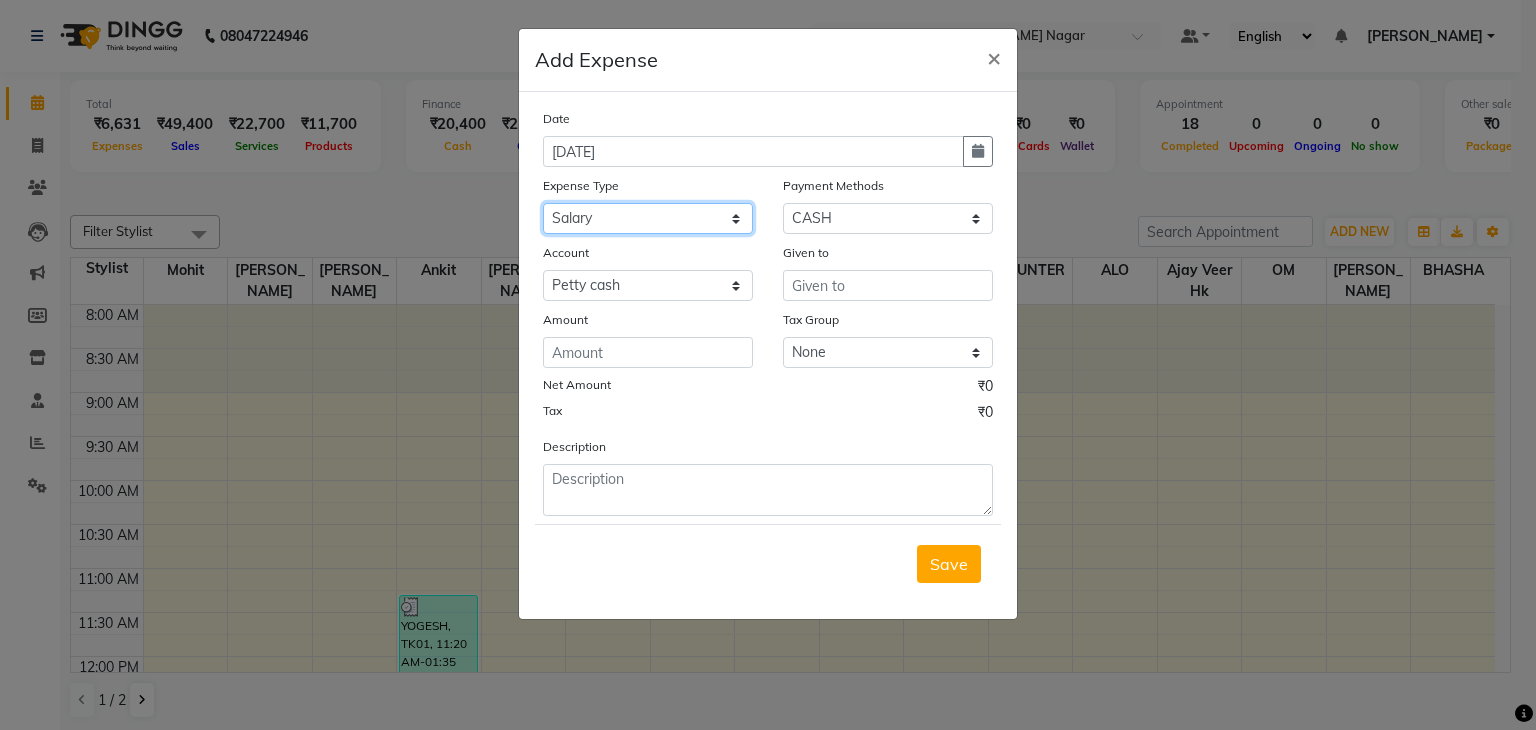 click on "Select Advance Salary Bank charges Car maintenance  Cash transfer to bank Cash transfer to hub Client Snacks Clinical charges Equipment Fuel Govt fee Incentive Insurance International purchase Loan Repayment Maintenance Marketing Miscellaneous MRA Other Pantry Product Rent Salary Staff Snacks Tax Tea & Refreshment Utilities" 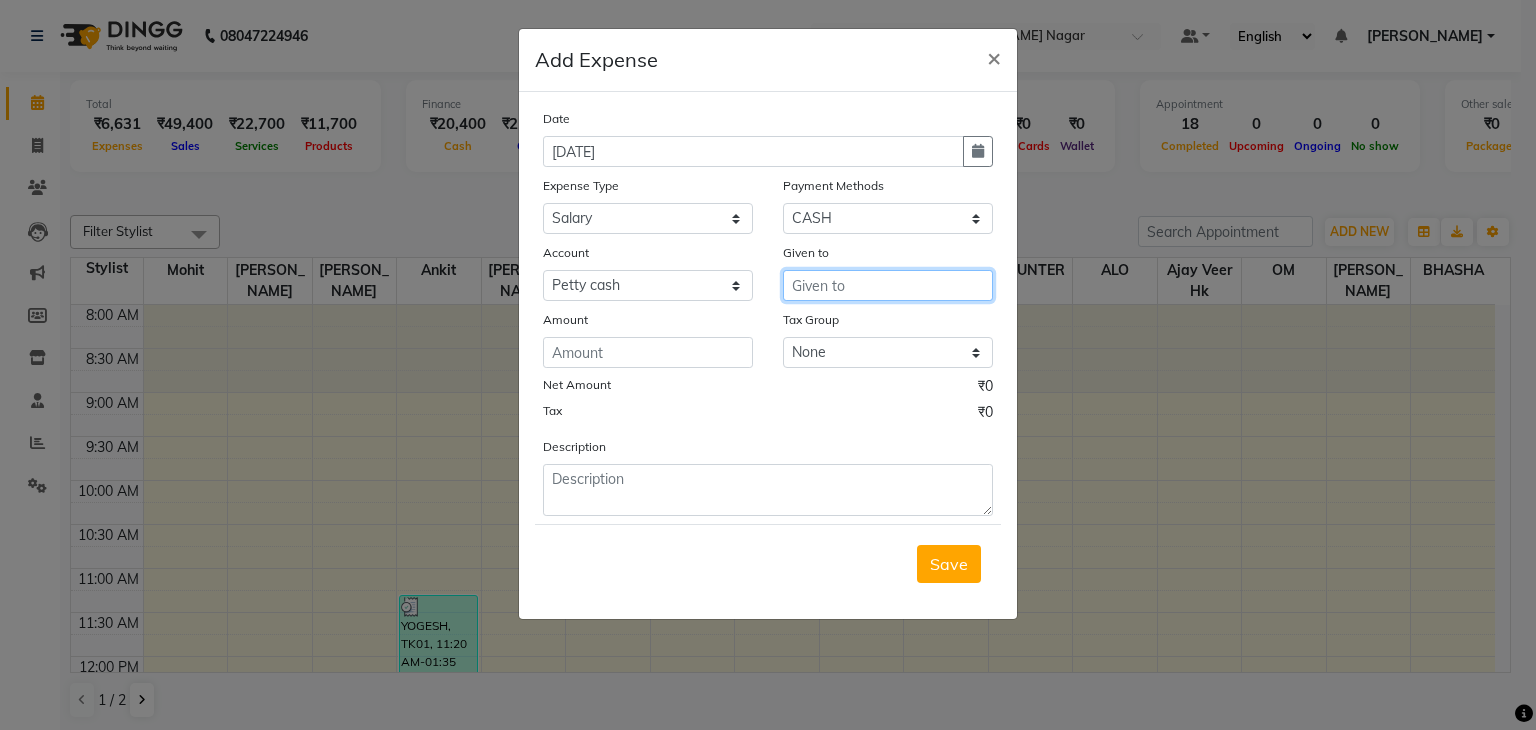 click at bounding box center (888, 285) 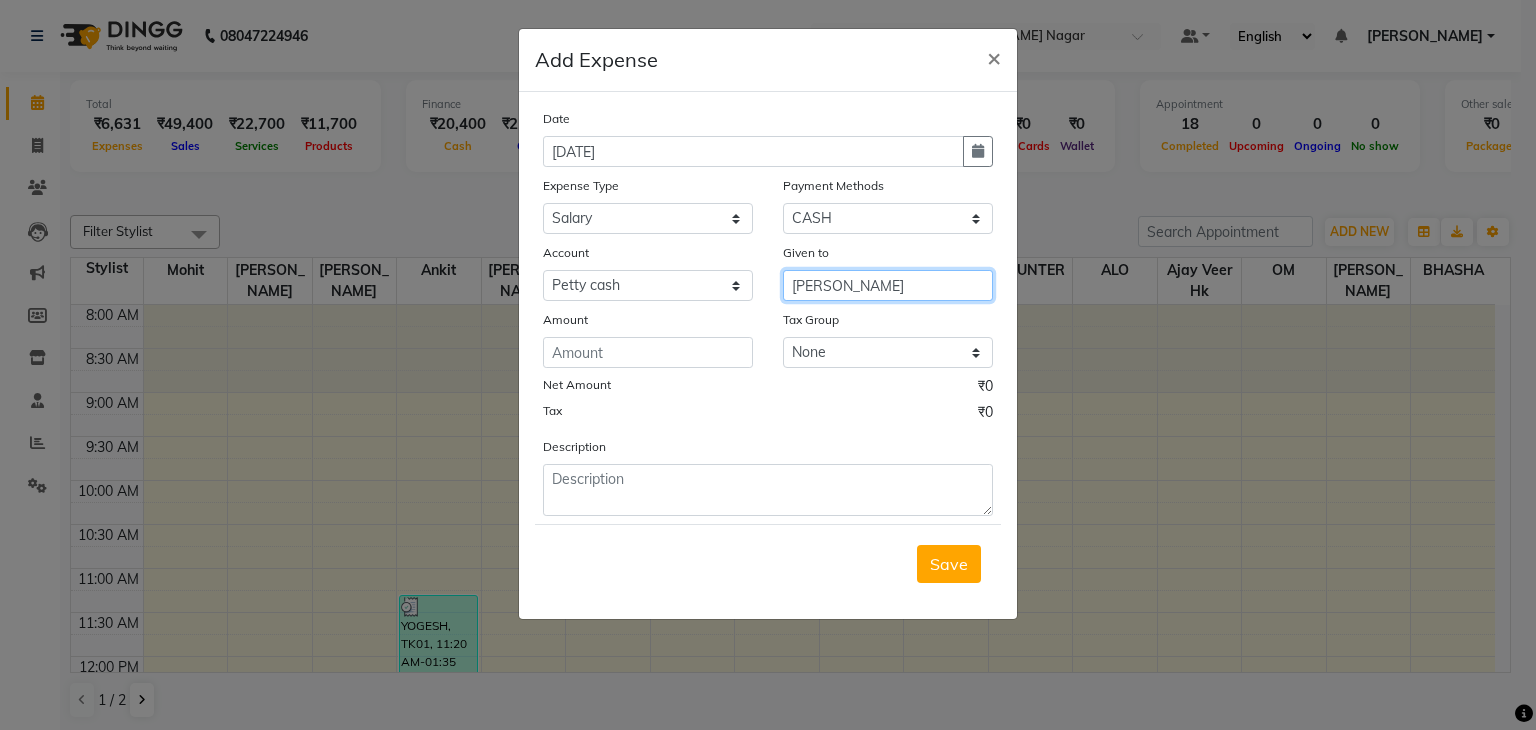 type on "[PERSON_NAME]" 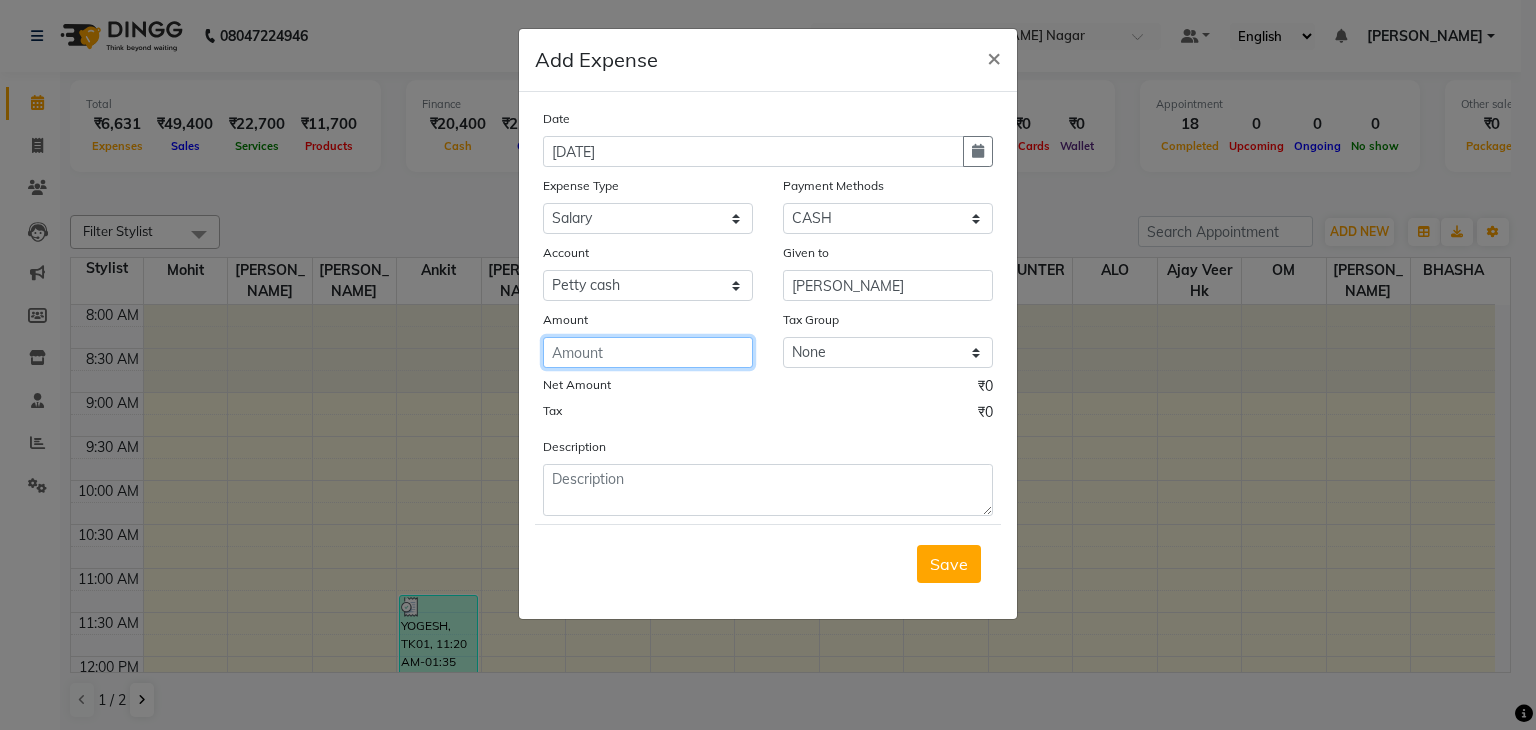 click 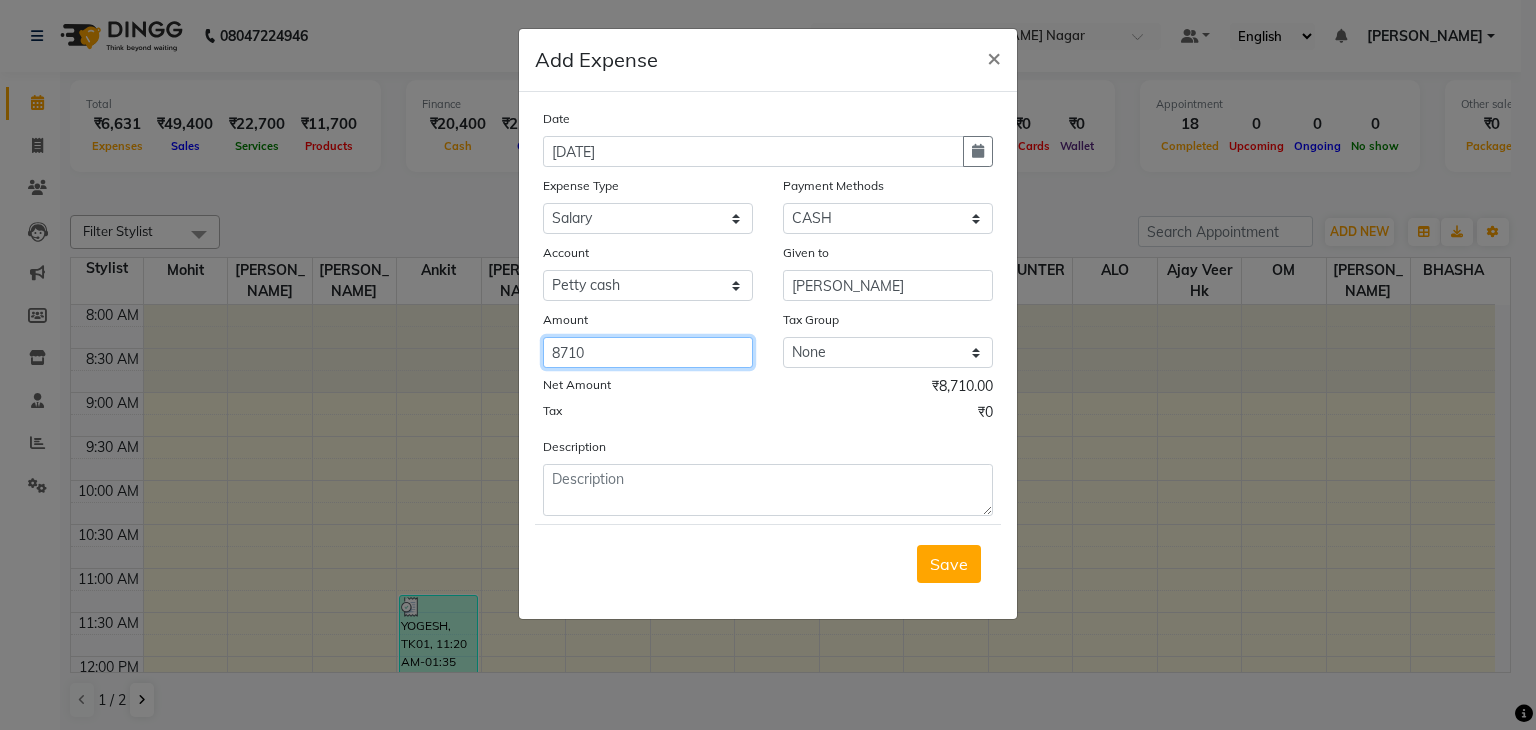 type on "8710" 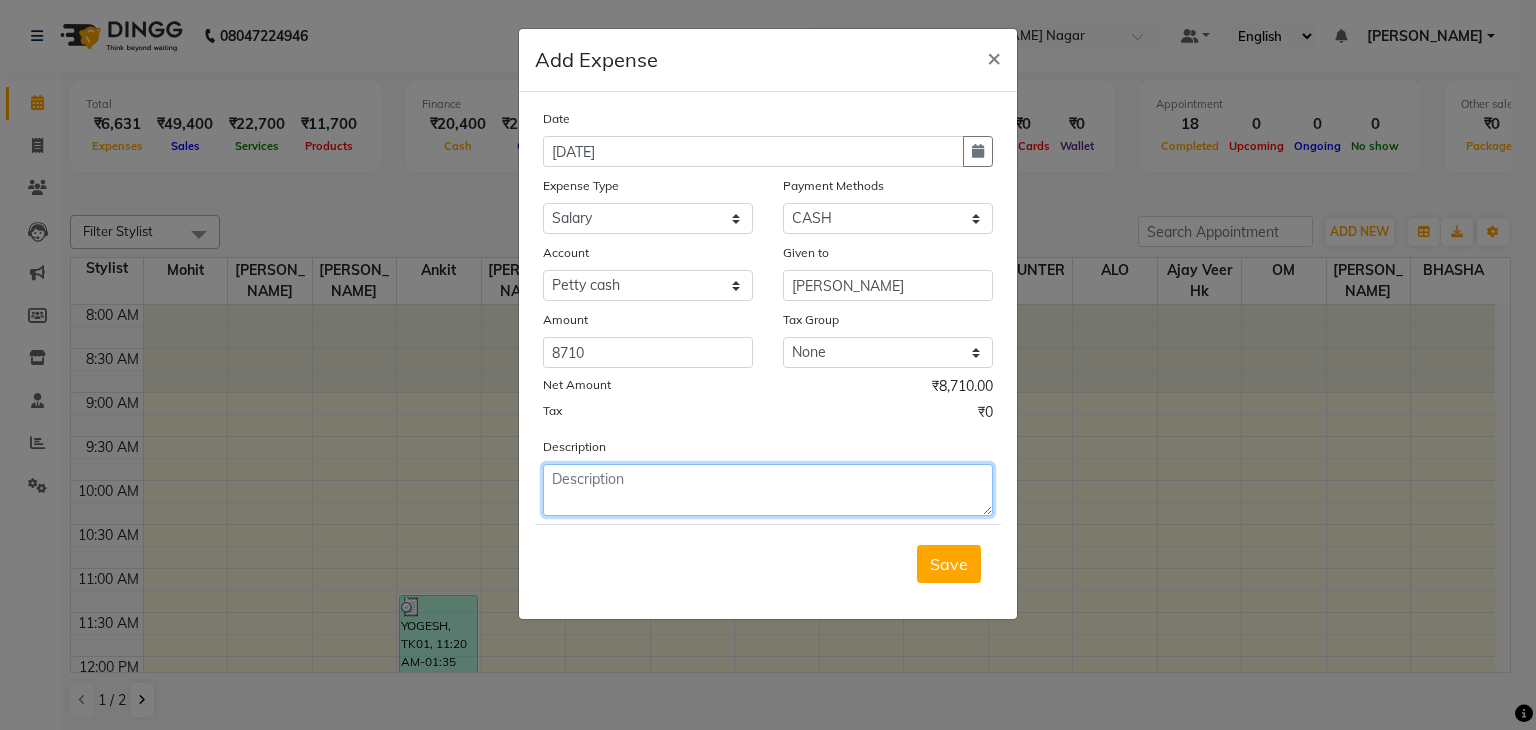click 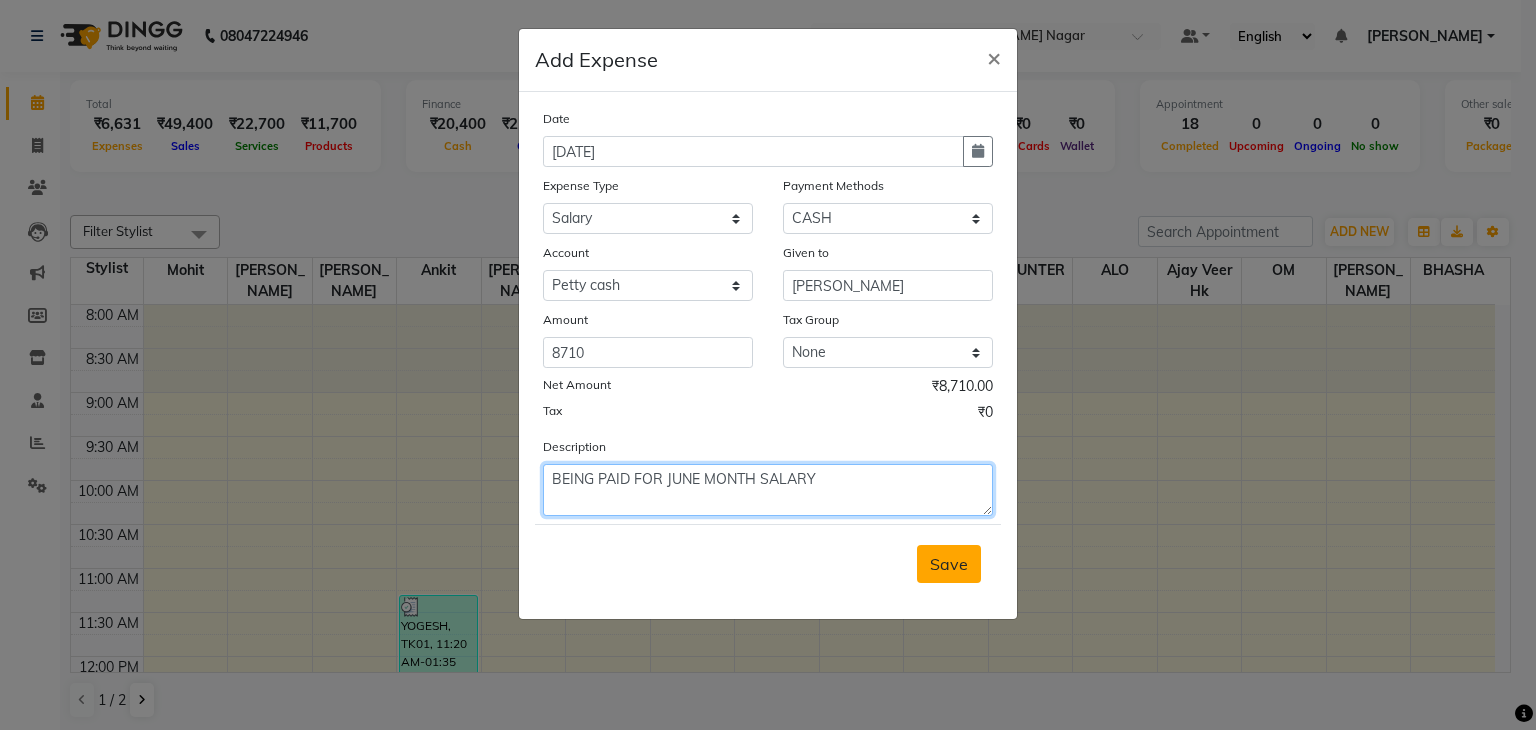 type on "BEING PAID FOR JUNE MONTH SALARY" 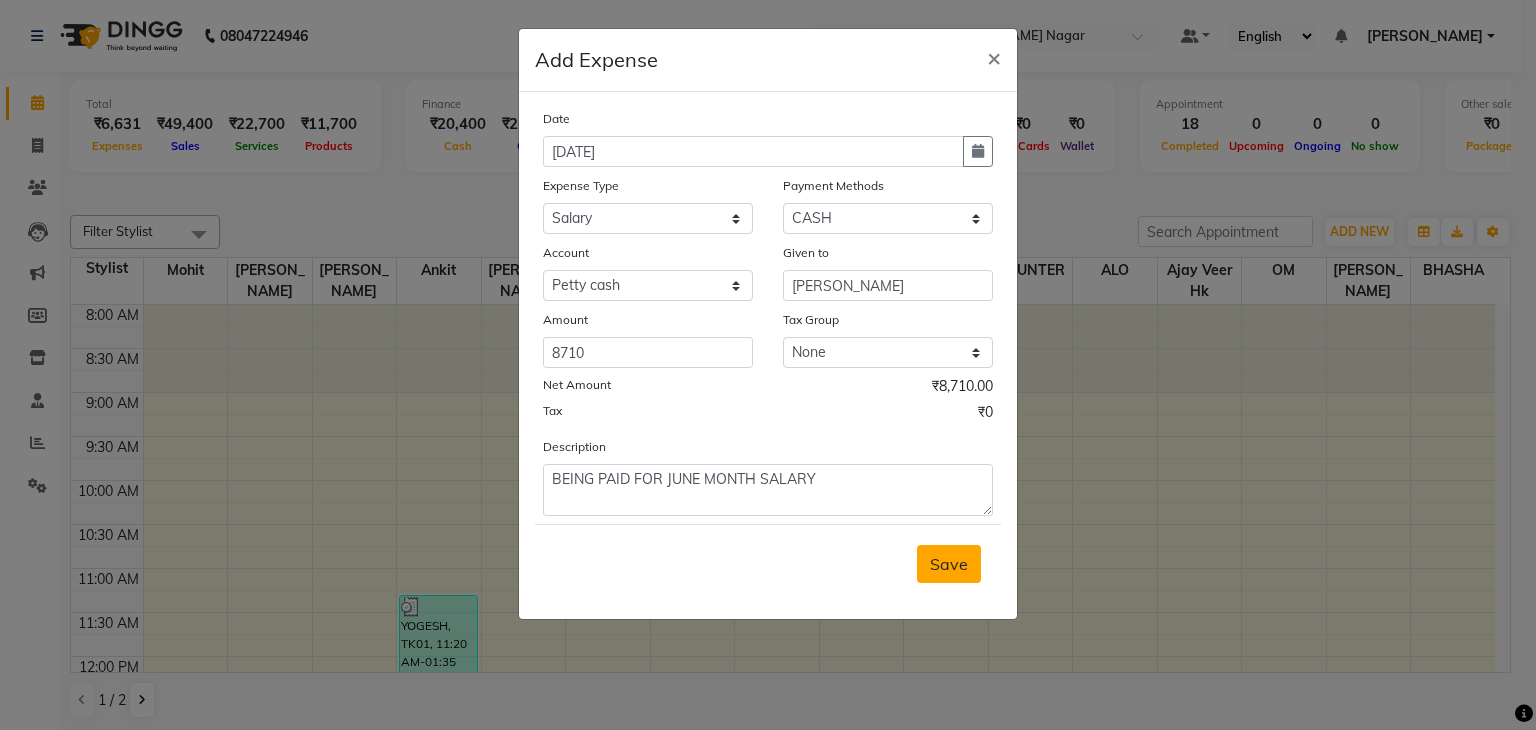 click on "Save" at bounding box center [949, 564] 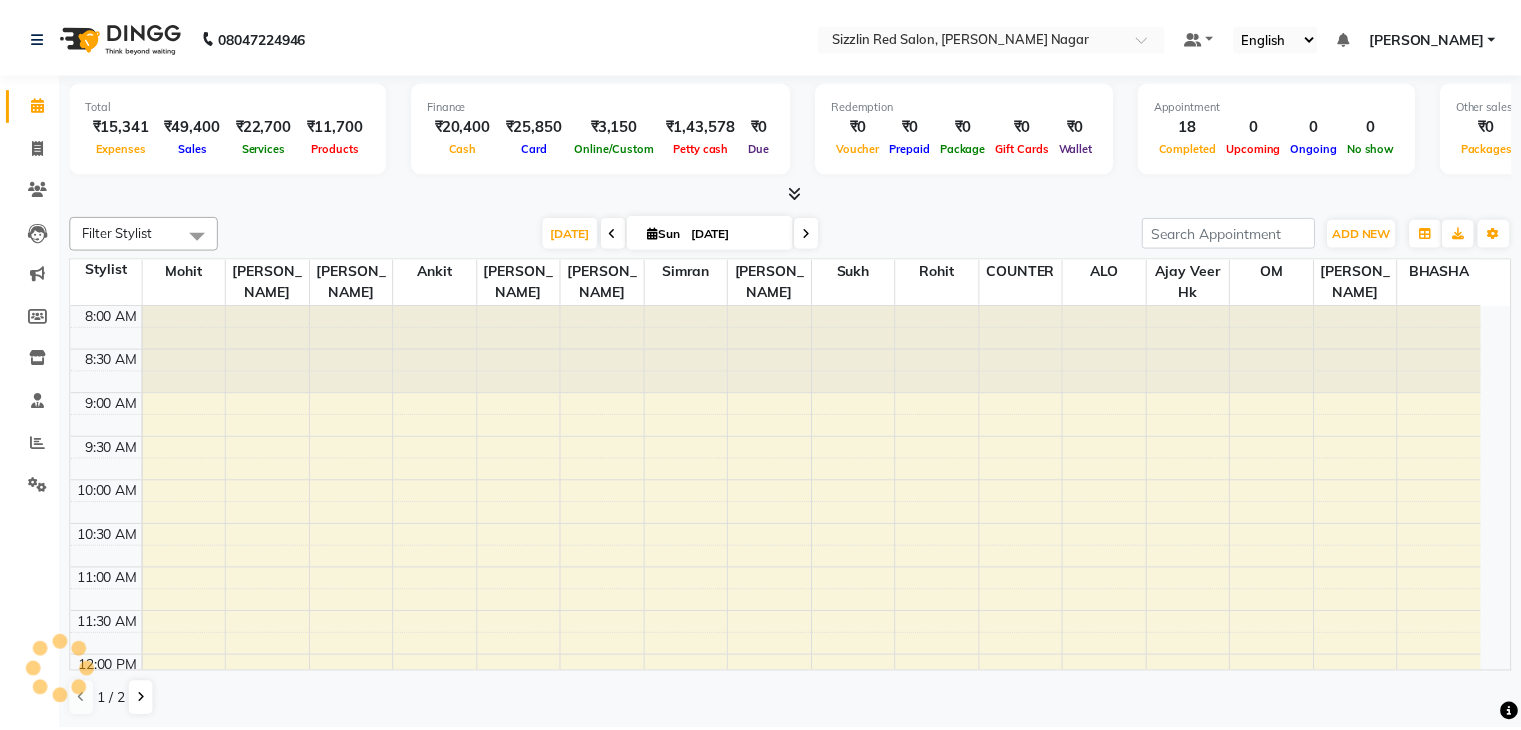 scroll, scrollTop: 0, scrollLeft: 0, axis: both 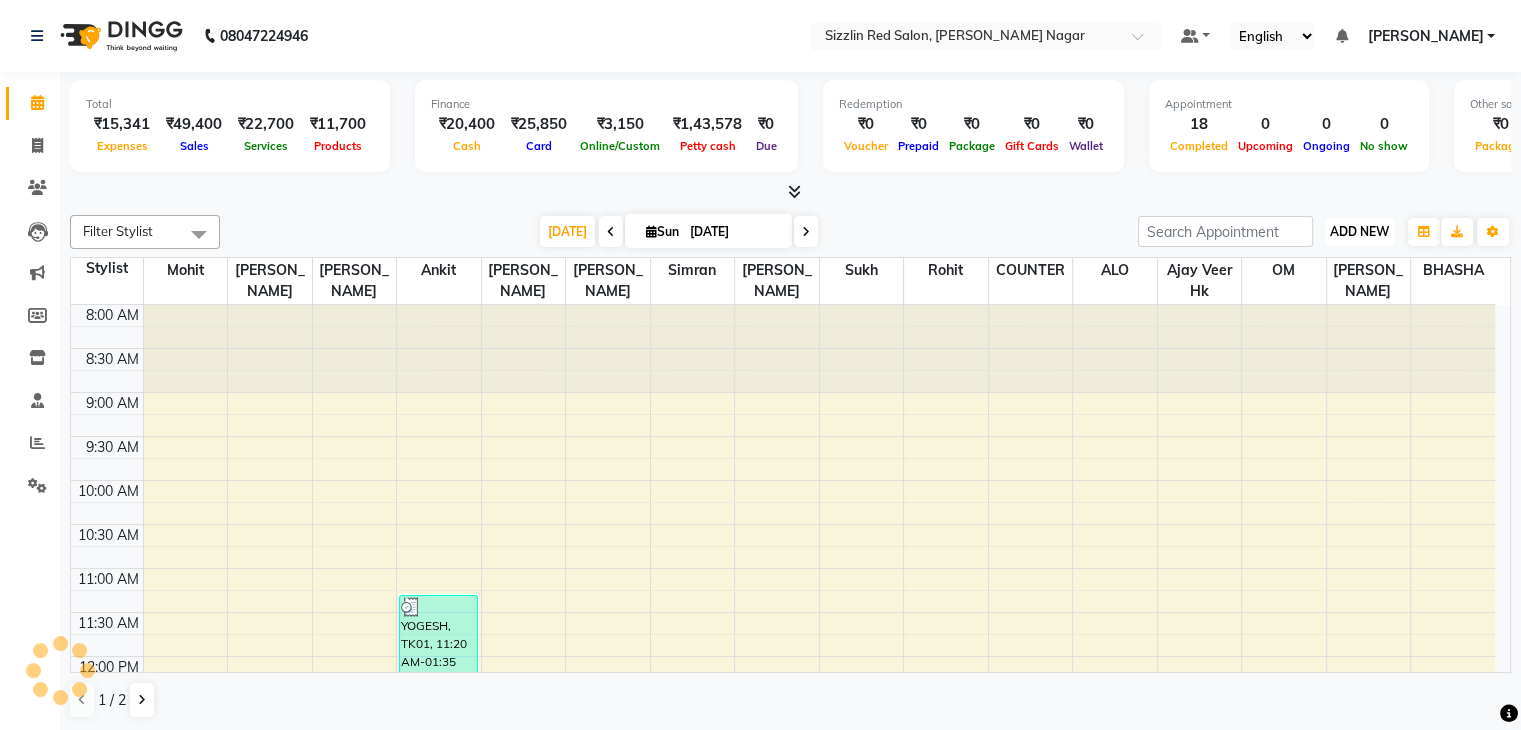 click on "ADD NEW" at bounding box center [1359, 231] 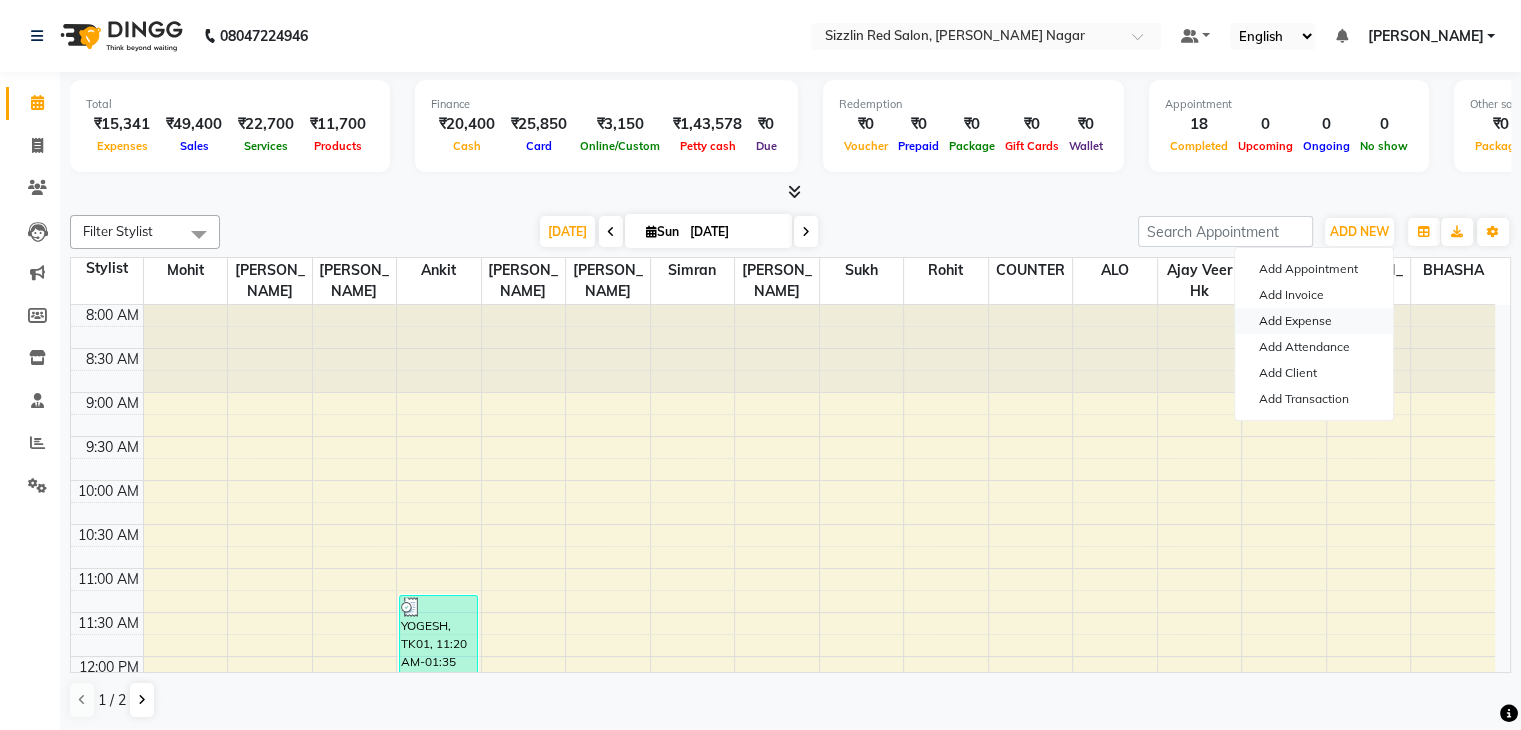 click on "Add Expense" at bounding box center (1314, 321) 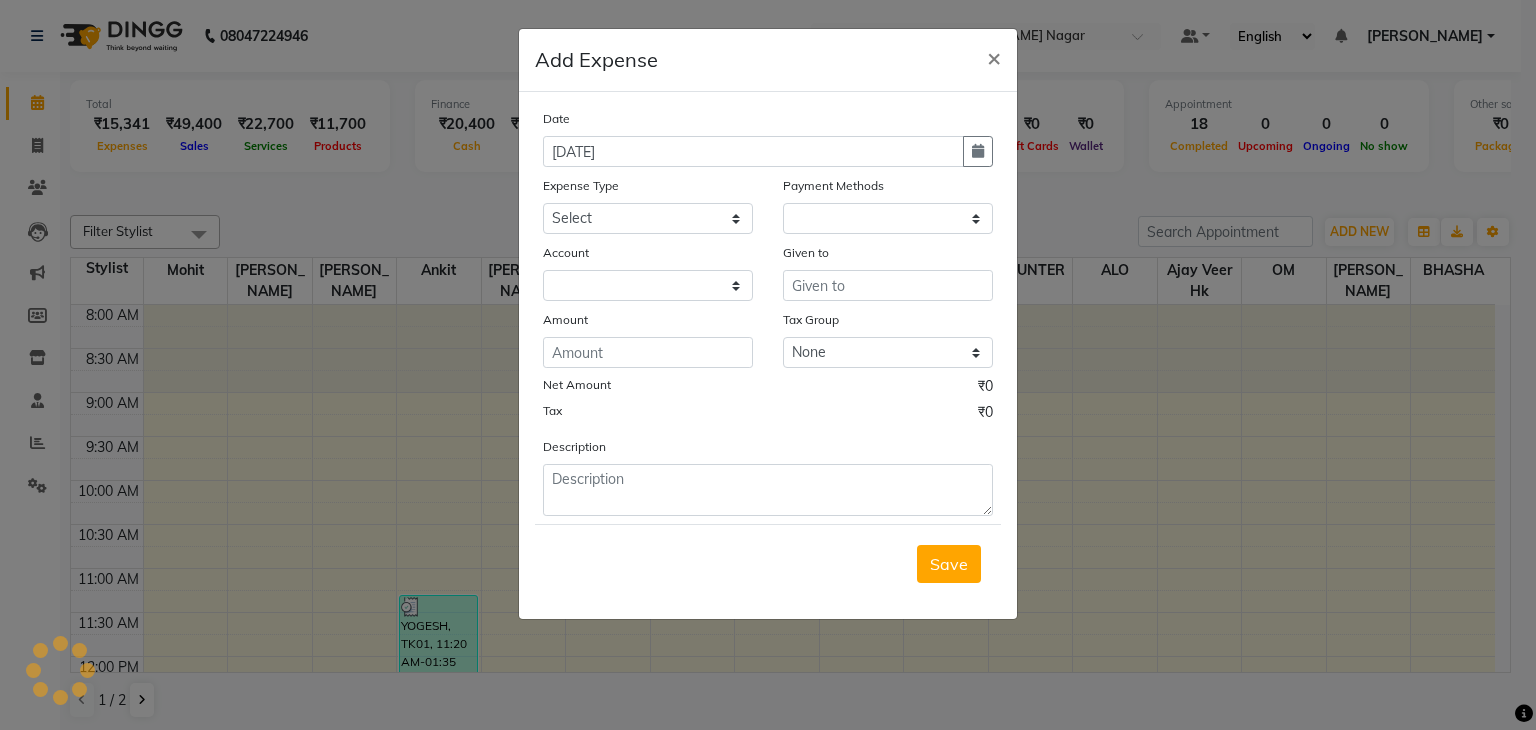 select on "1" 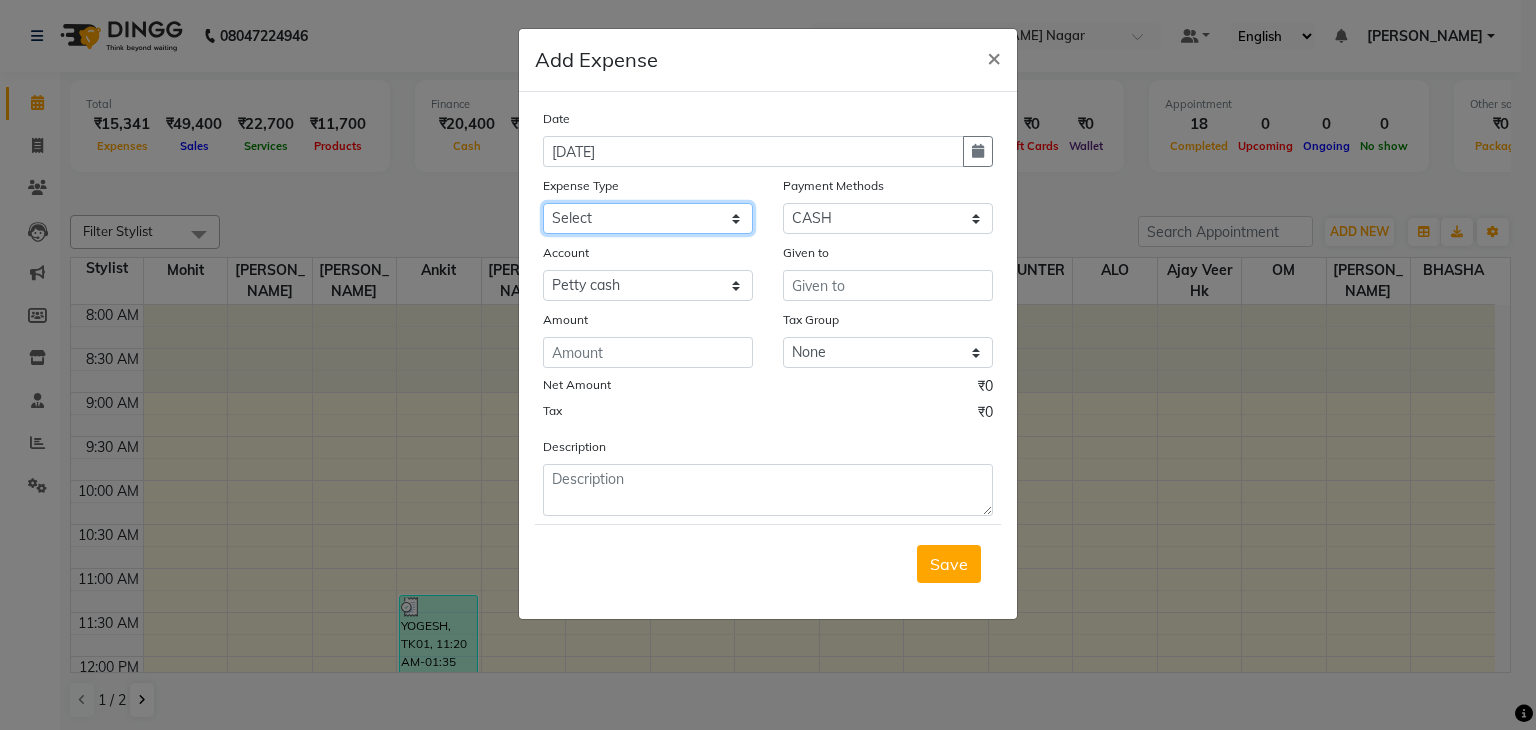 click on "Select Advance Salary Bank charges Car maintenance  Cash transfer to bank Cash transfer to hub Client Snacks Clinical charges Equipment Fuel Govt fee Incentive Insurance International purchase Loan Repayment Maintenance Marketing Miscellaneous MRA Other Pantry Product Rent Salary Staff Snacks Tax Tea & Refreshment Utilities" 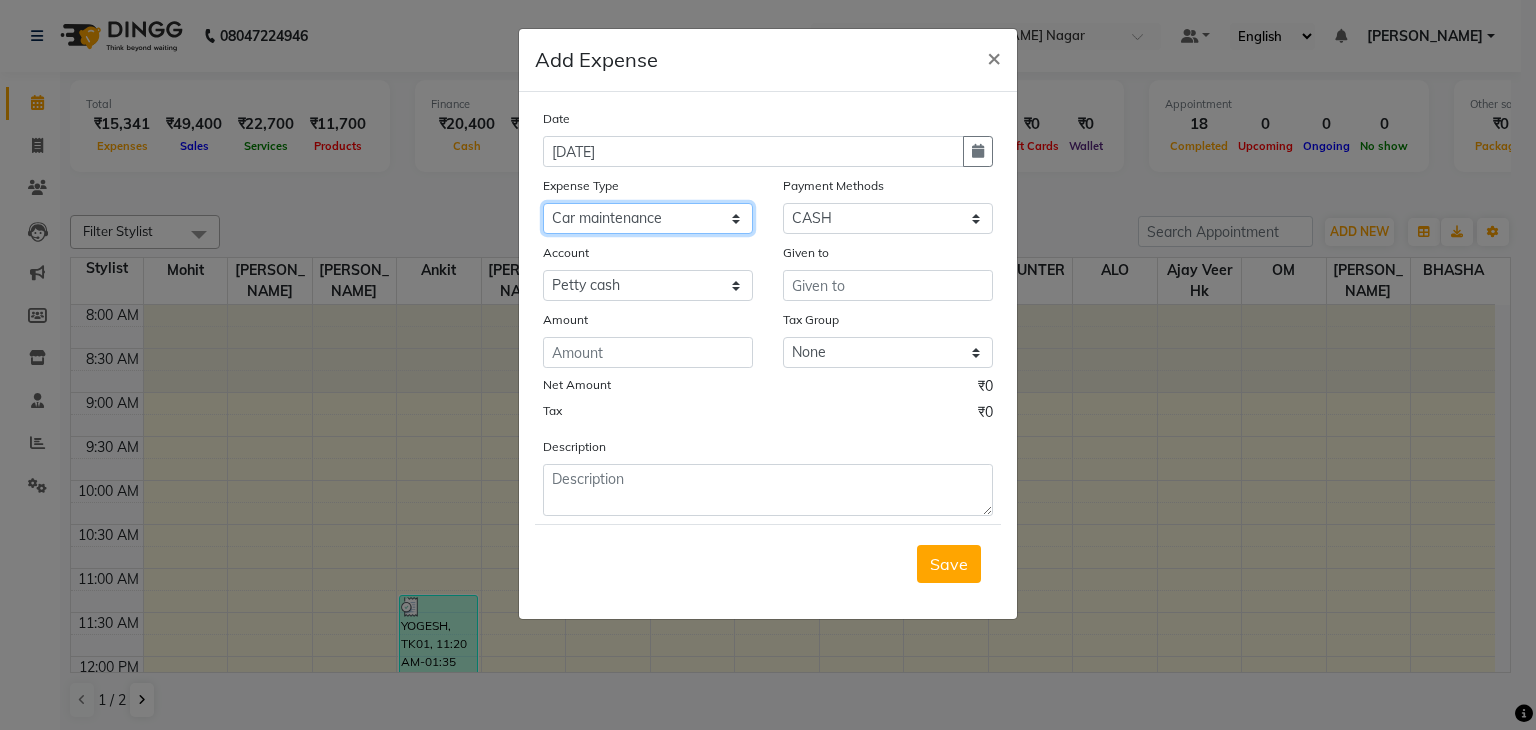 click on "Select Advance Salary Bank charges Car maintenance  Cash transfer to bank Cash transfer to hub Client Snacks Clinical charges Equipment Fuel Govt fee Incentive Insurance International purchase Loan Repayment Maintenance Marketing Miscellaneous MRA Other Pantry Product Rent Salary Staff Snacks Tax Tea & Refreshment Utilities" 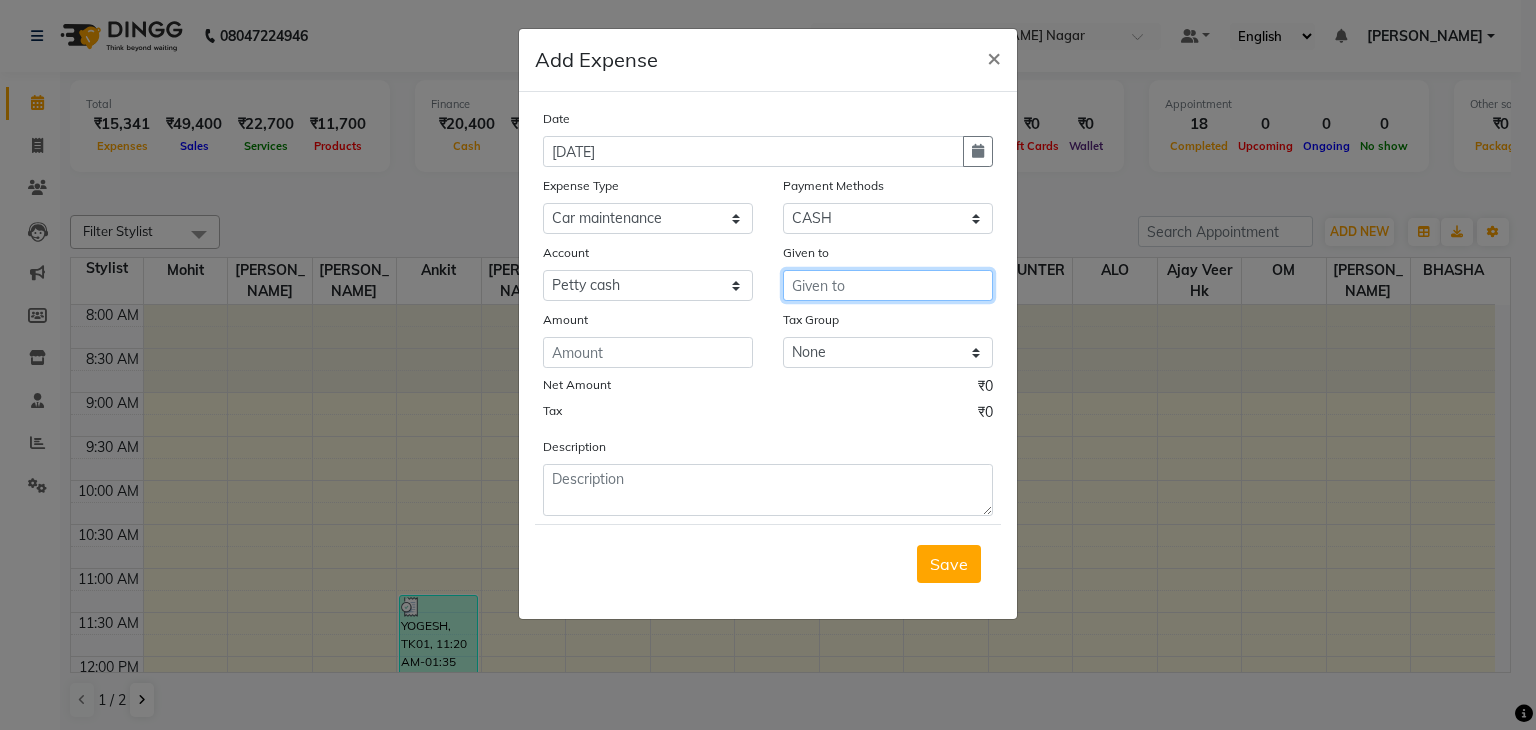 click at bounding box center (888, 285) 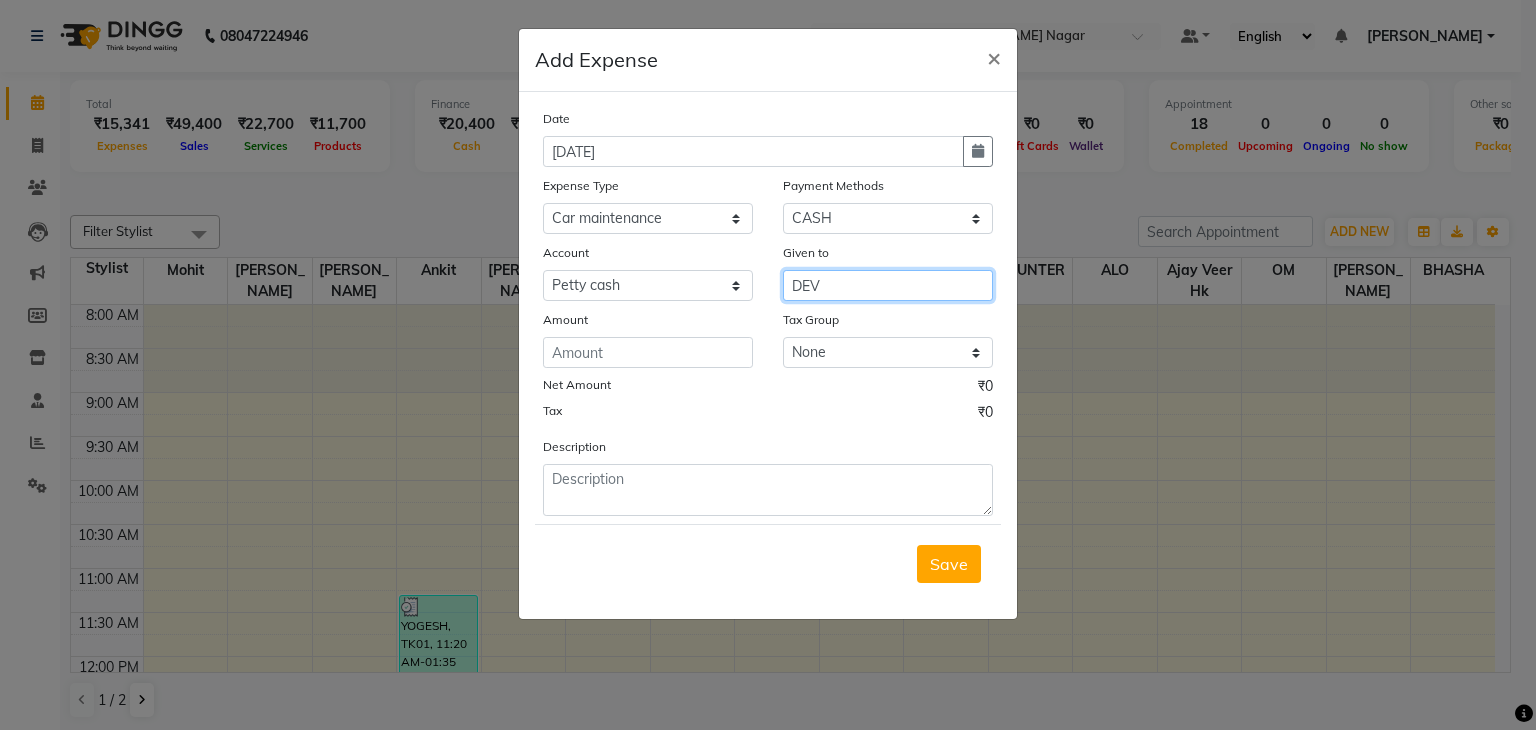 type on "DEV" 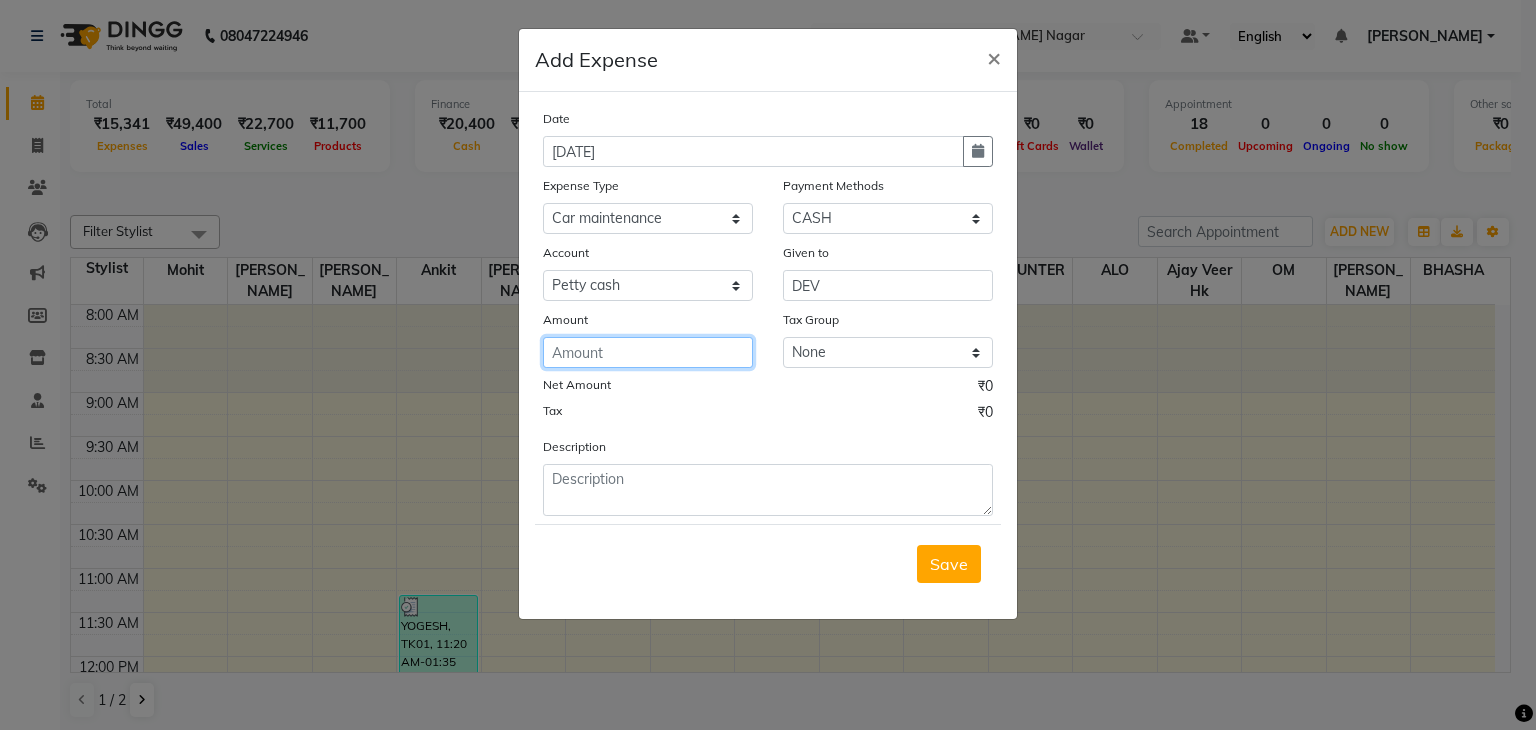 click 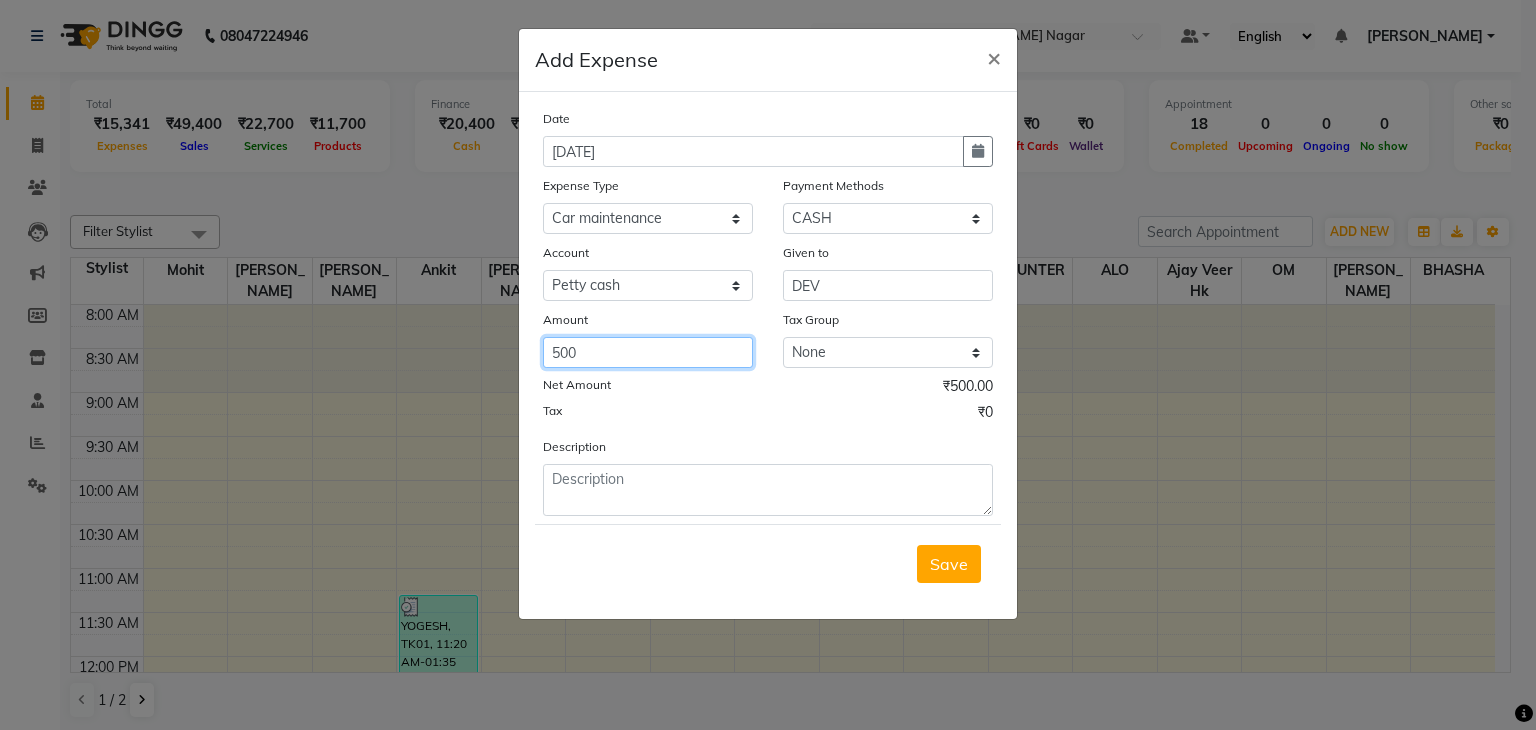 type on "500" 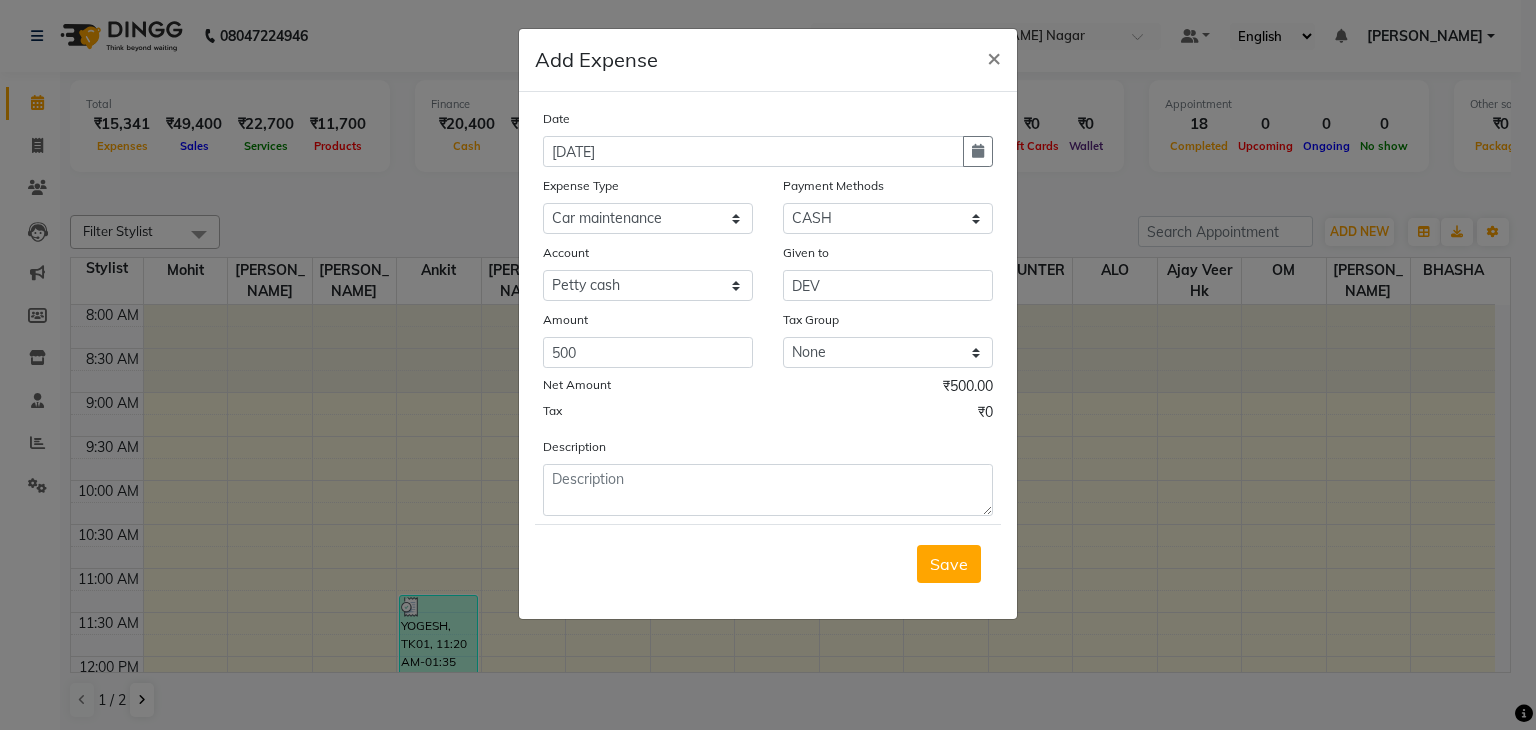 click on "Tax ₹0" 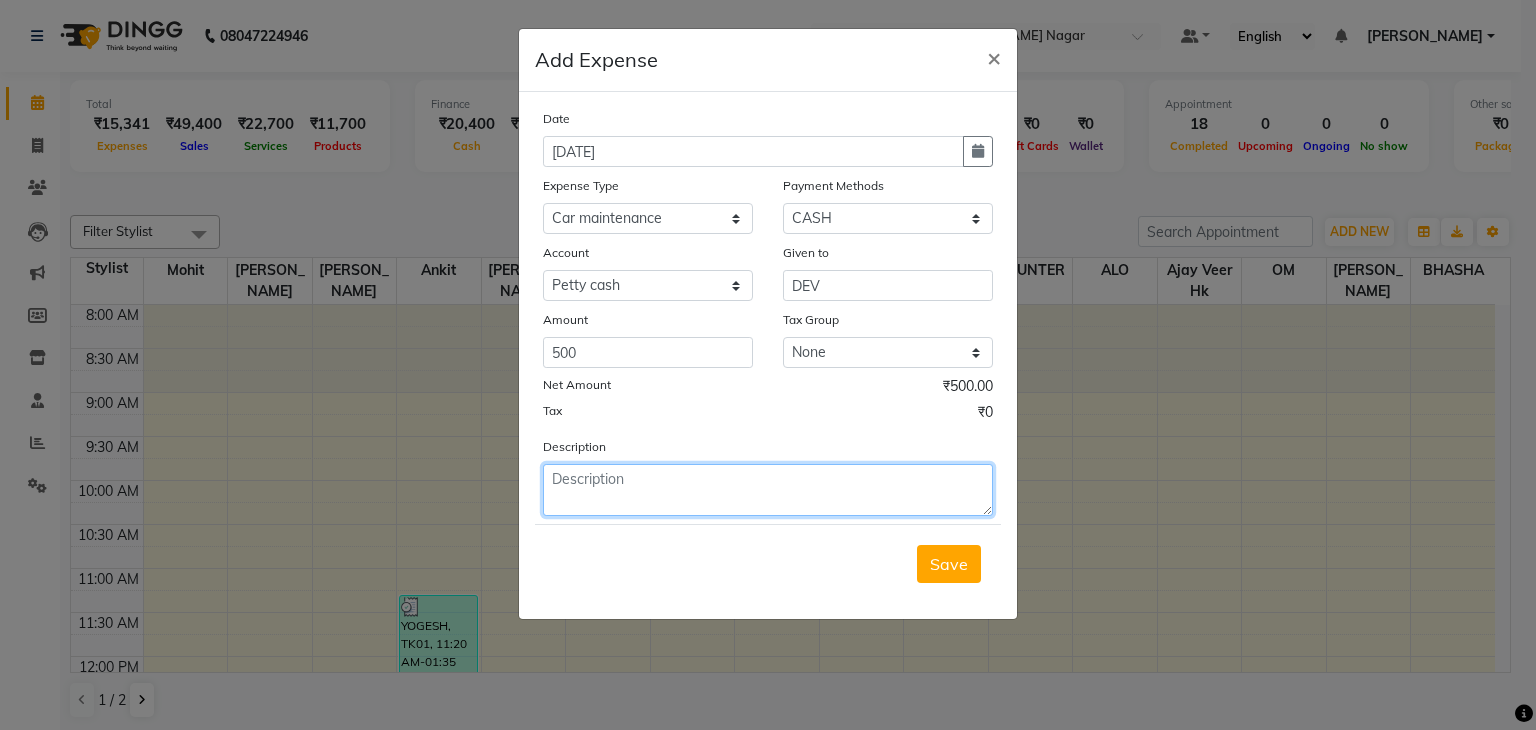 click 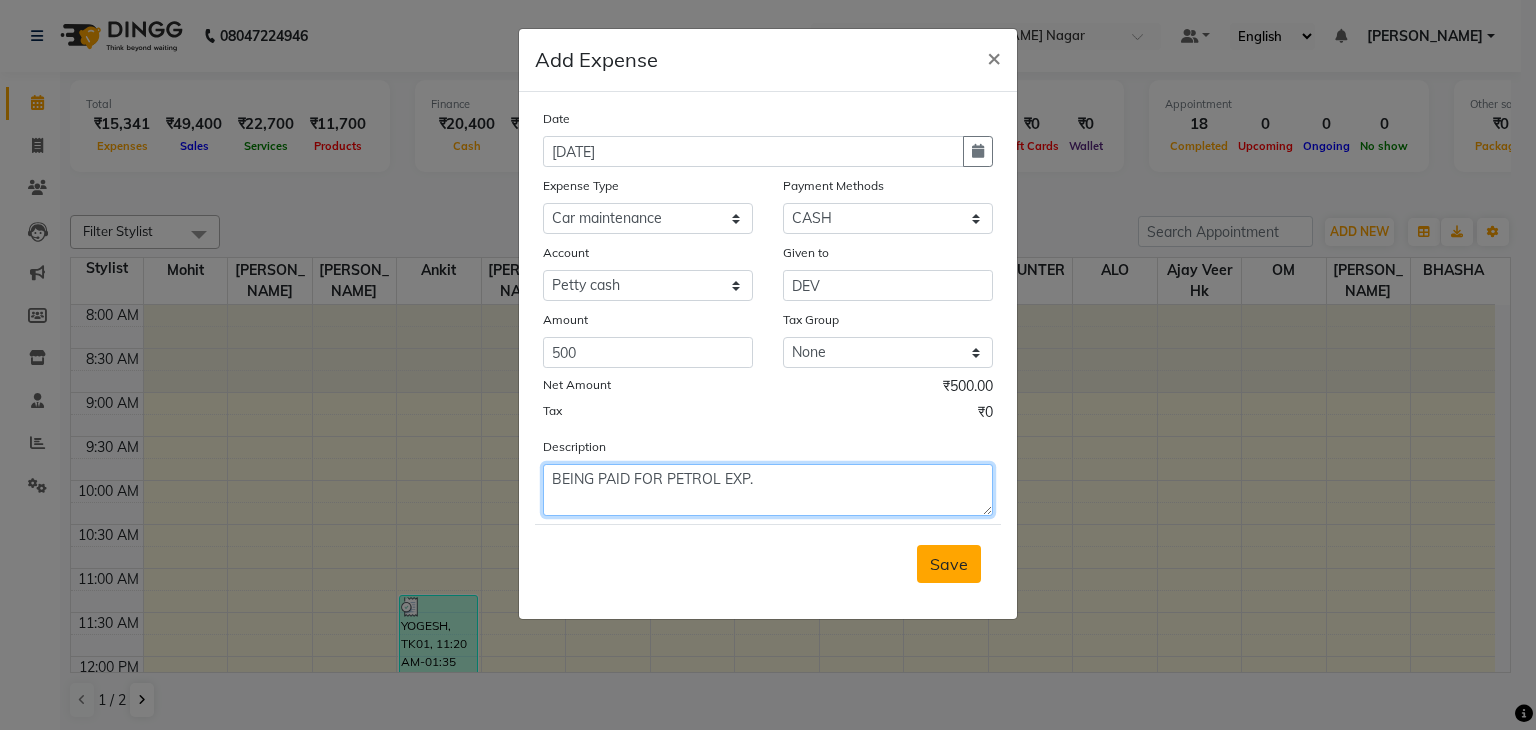 type on "BEING PAID FOR PETROL EXP." 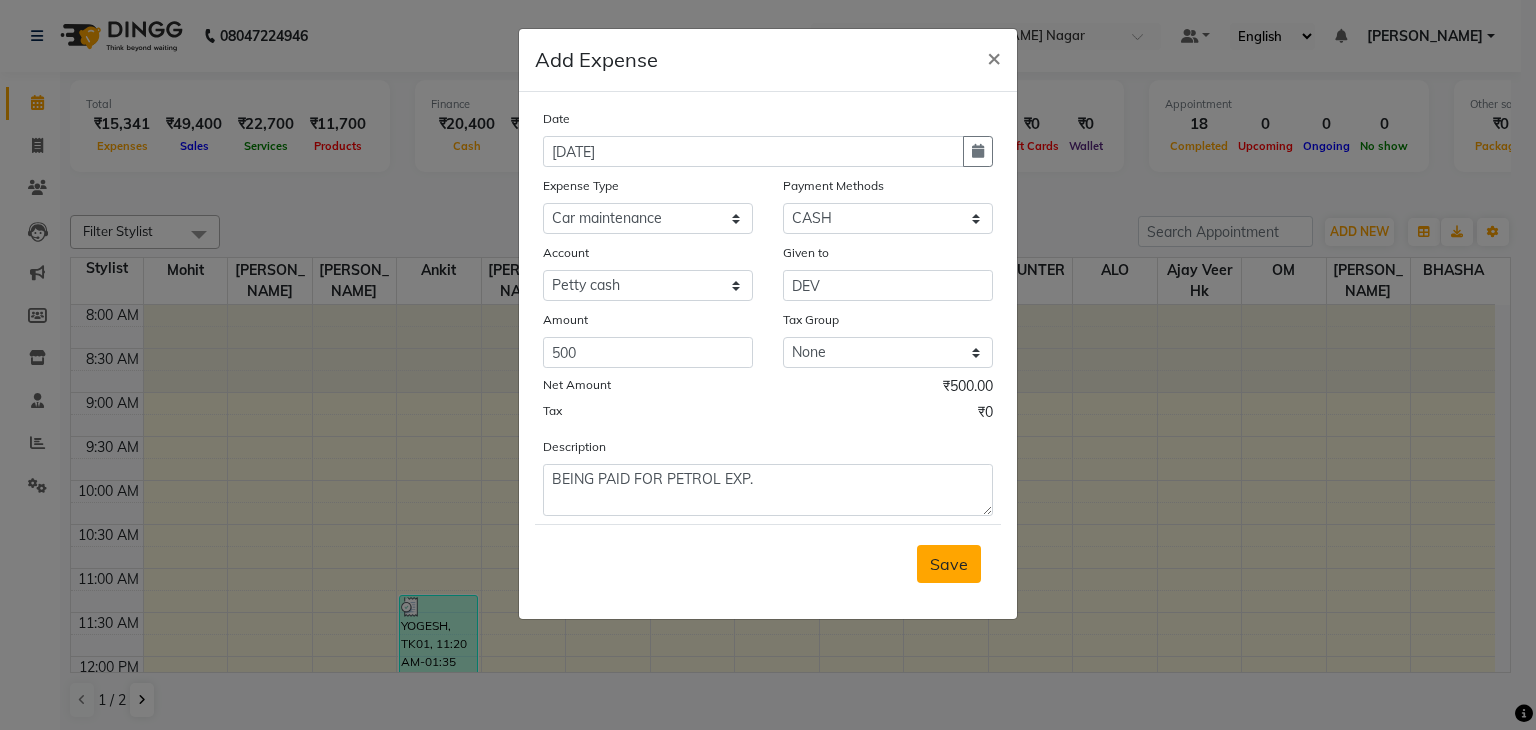 click on "Save" at bounding box center (949, 564) 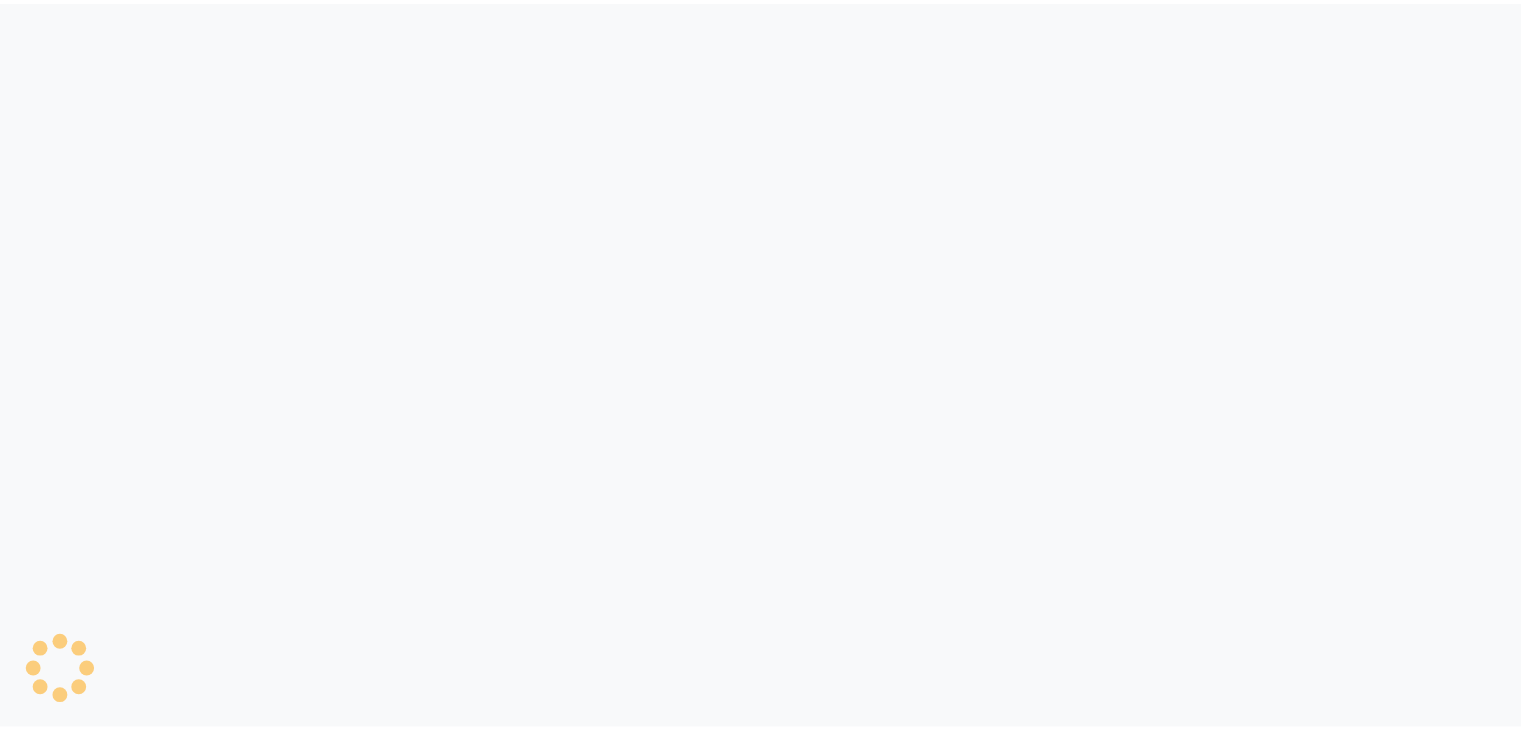 scroll, scrollTop: 0, scrollLeft: 0, axis: both 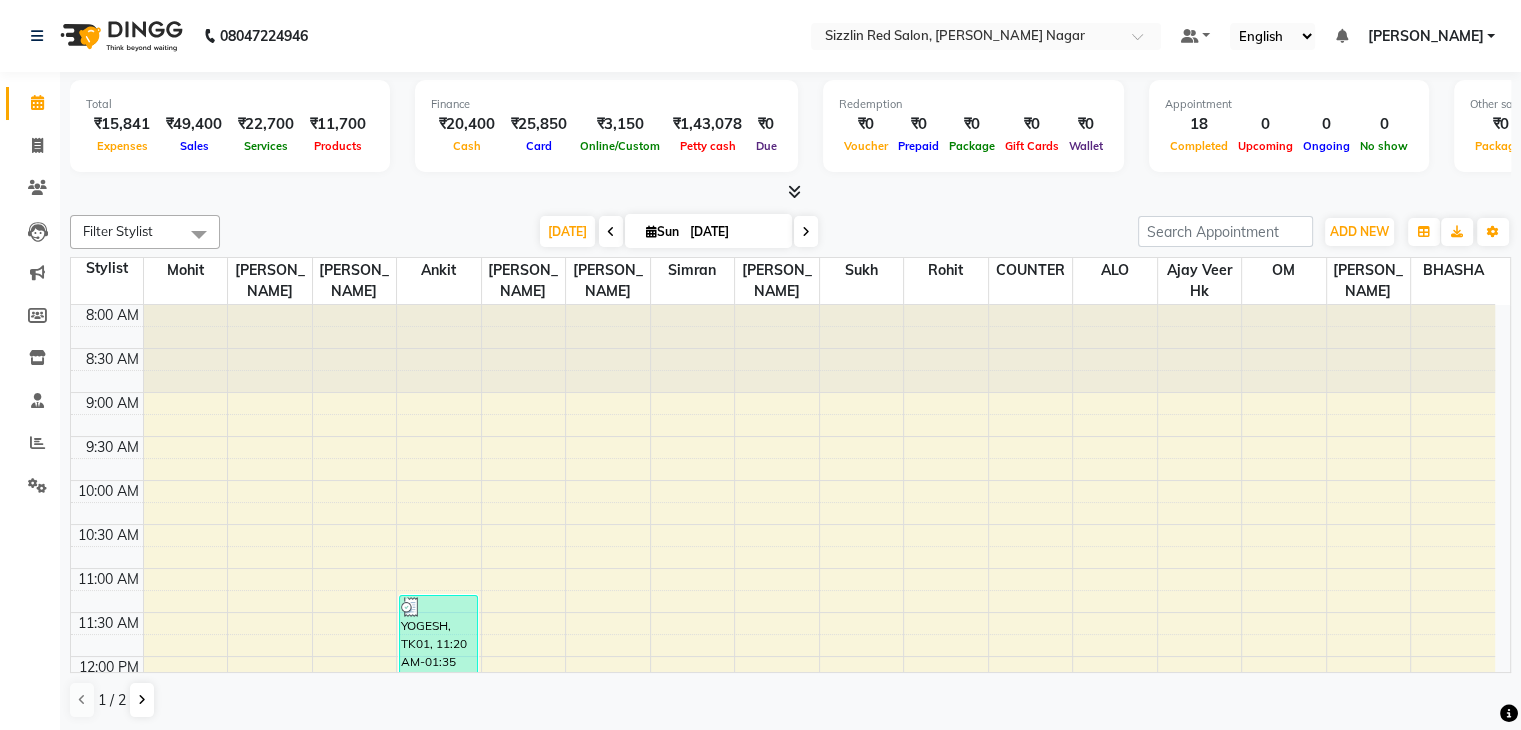 click at bounding box center [794, 191] 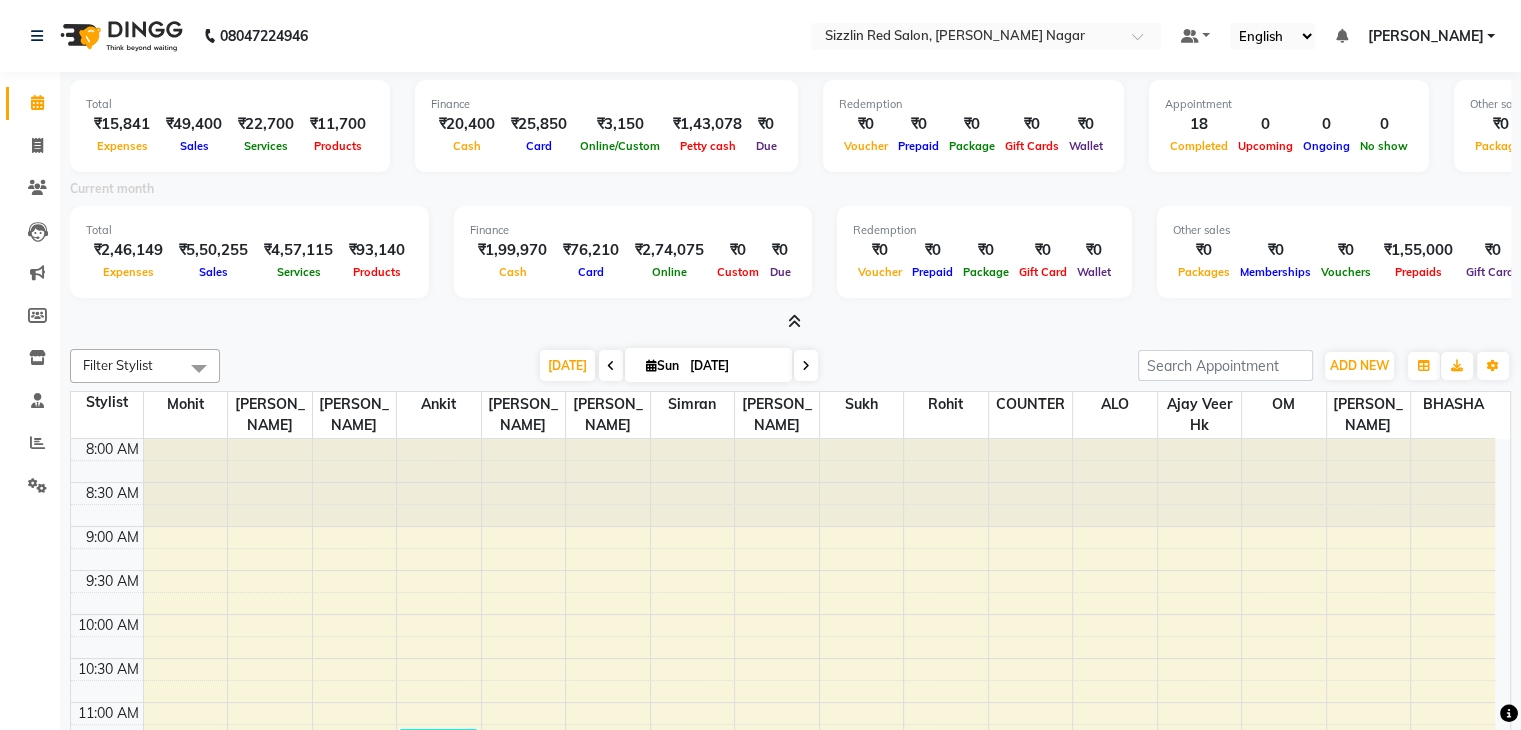 click at bounding box center [794, 321] 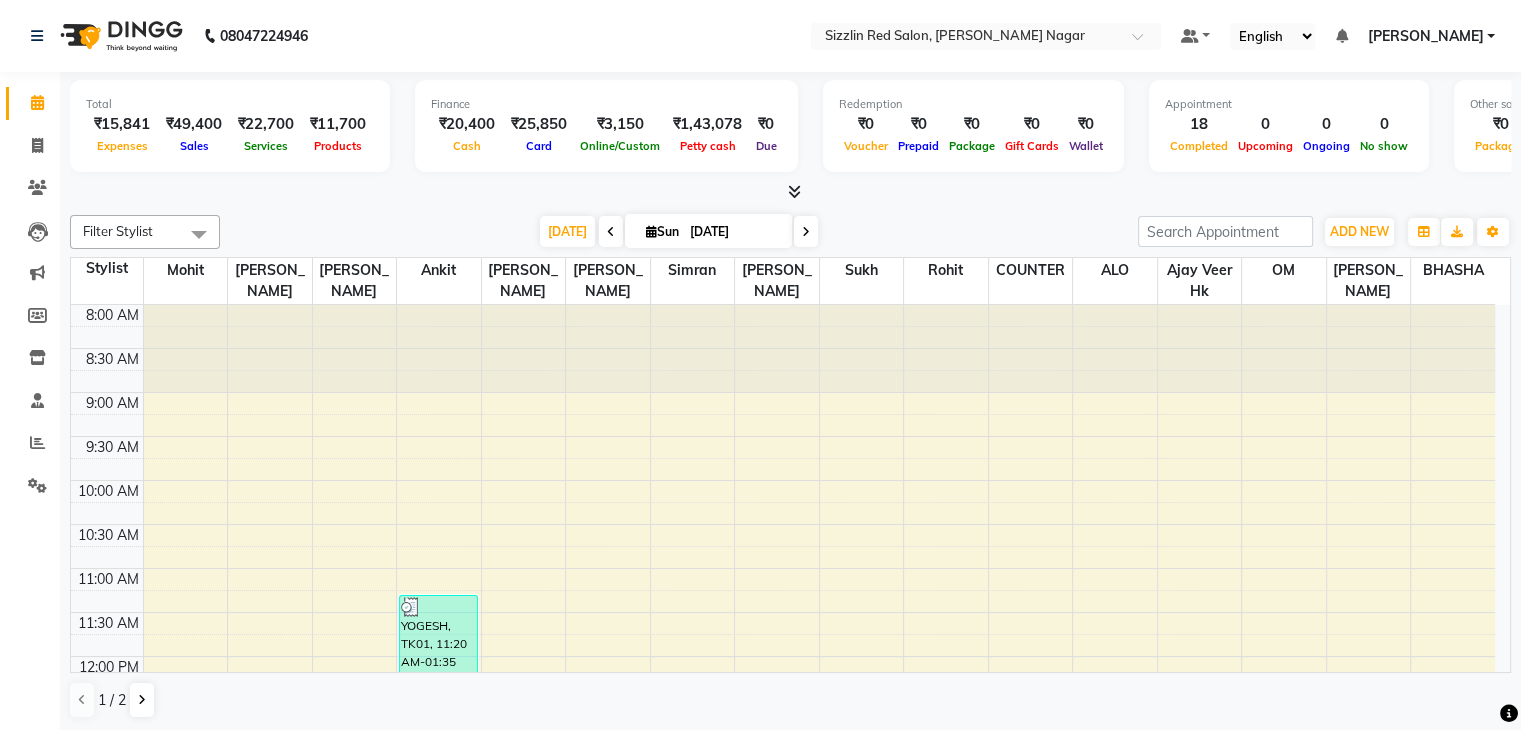 click at bounding box center [794, 191] 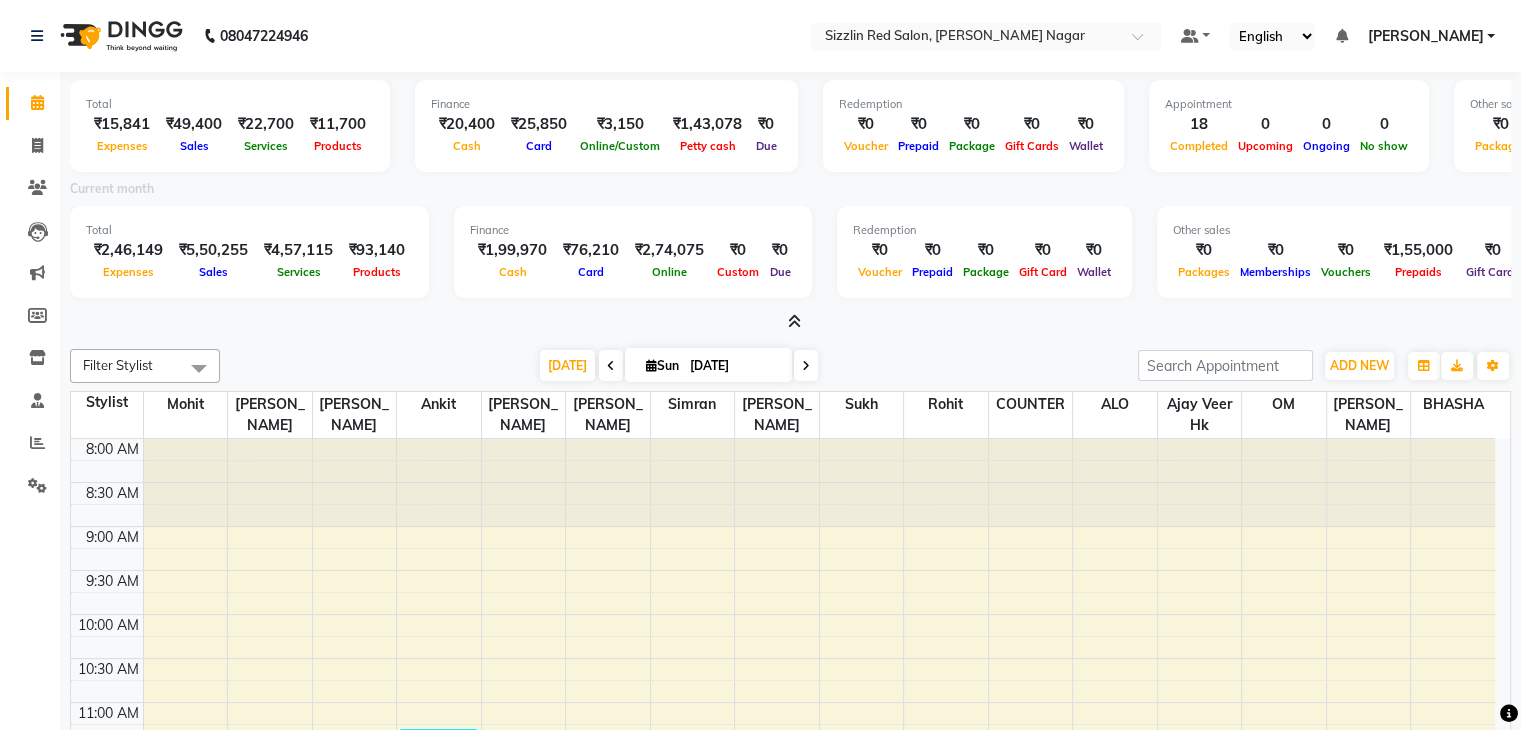 click at bounding box center (794, 321) 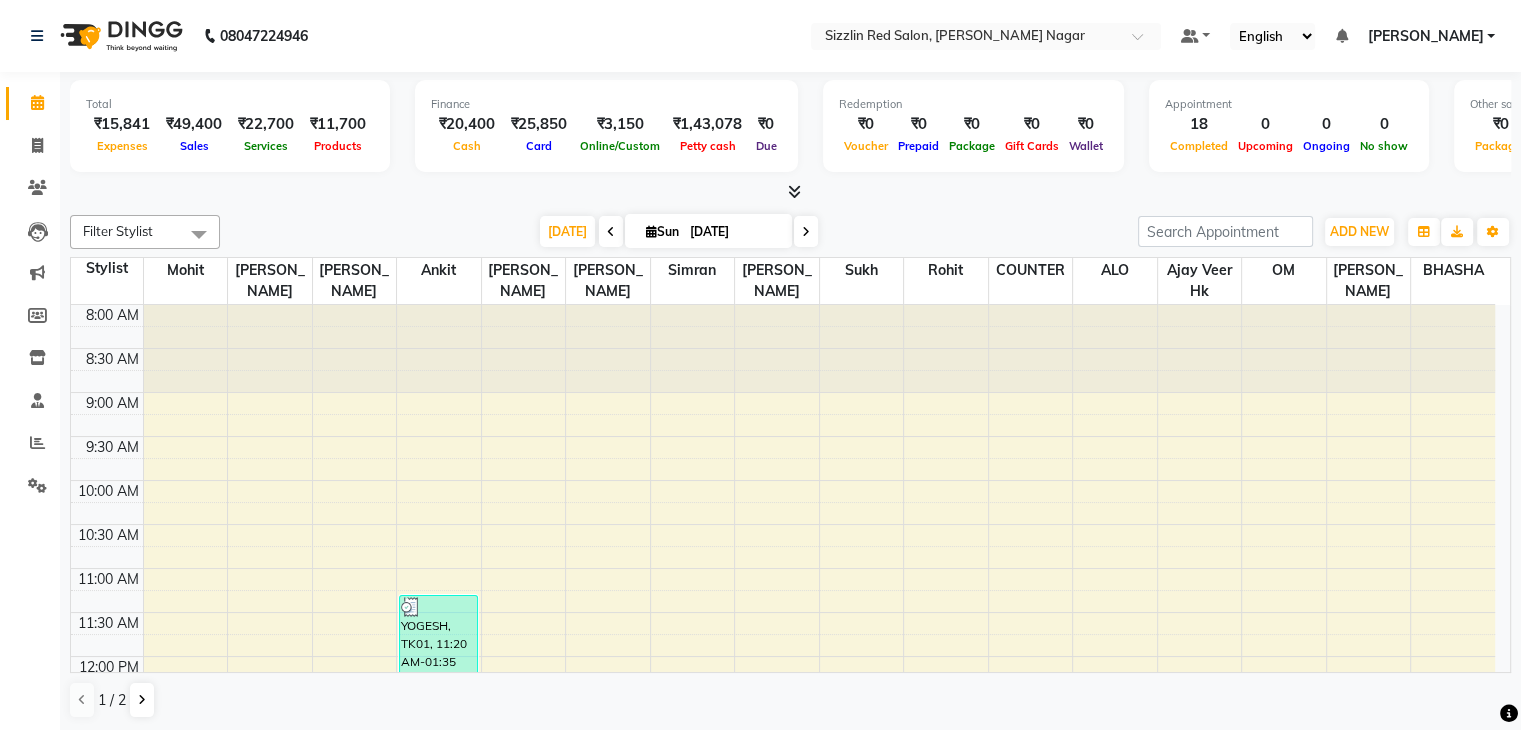 click at bounding box center [794, 191] 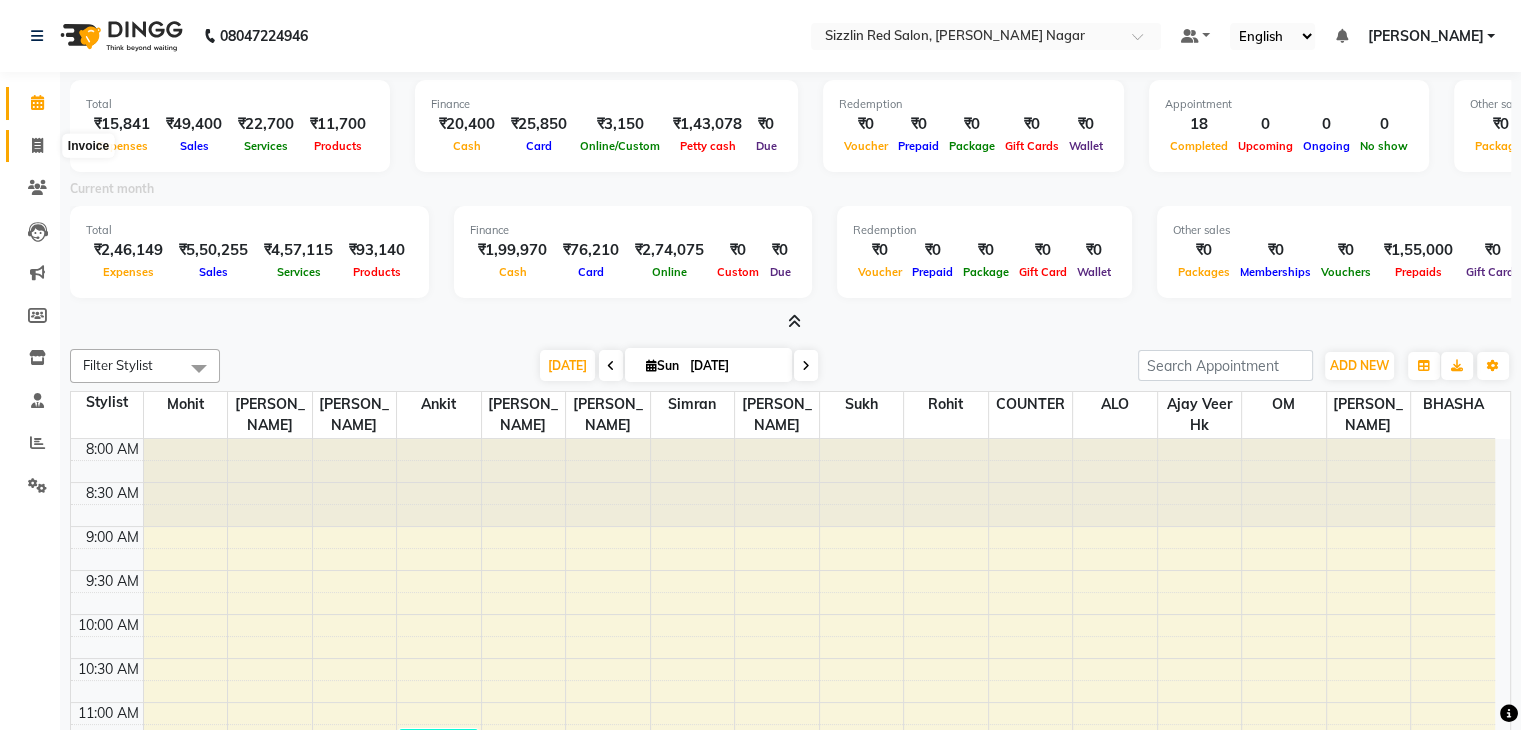 click 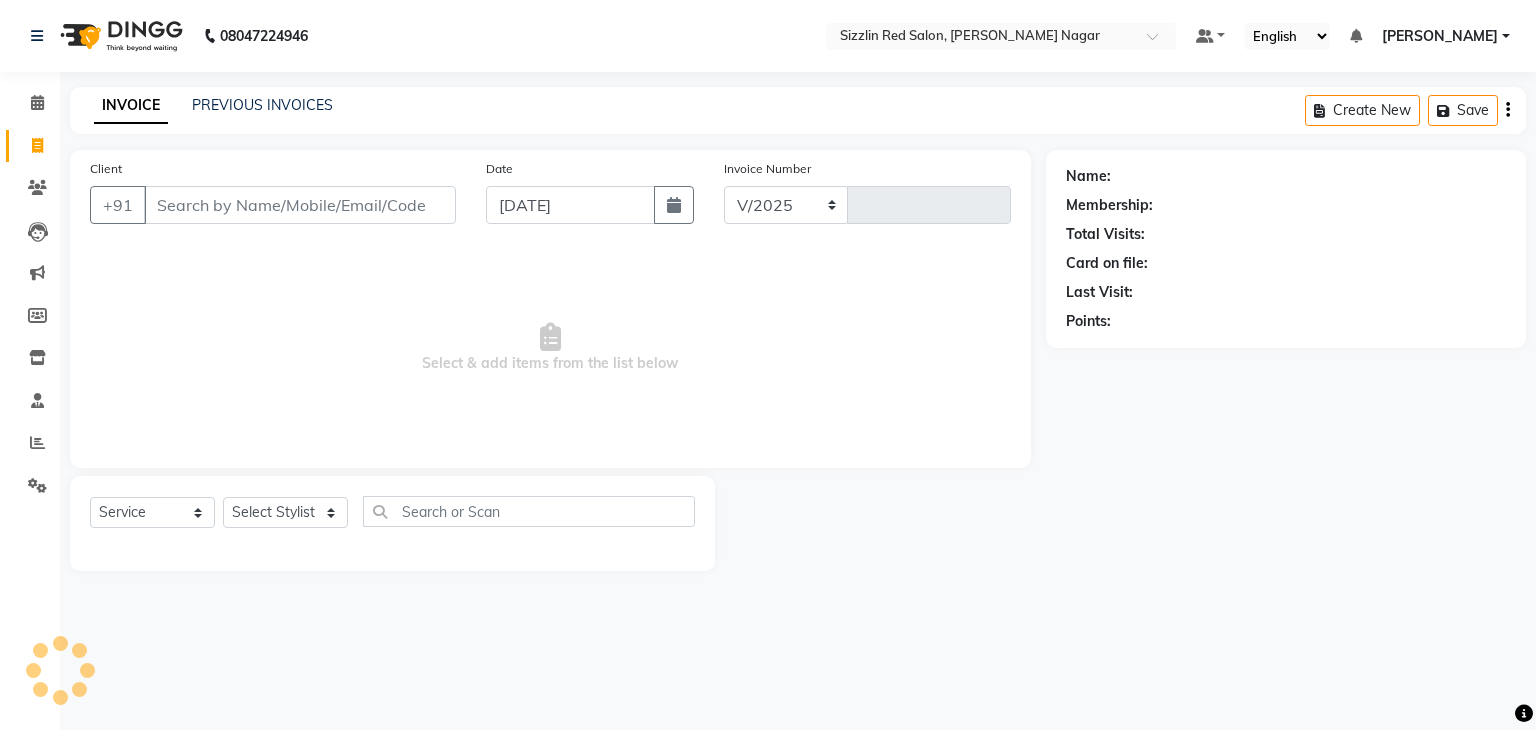 select on "7534" 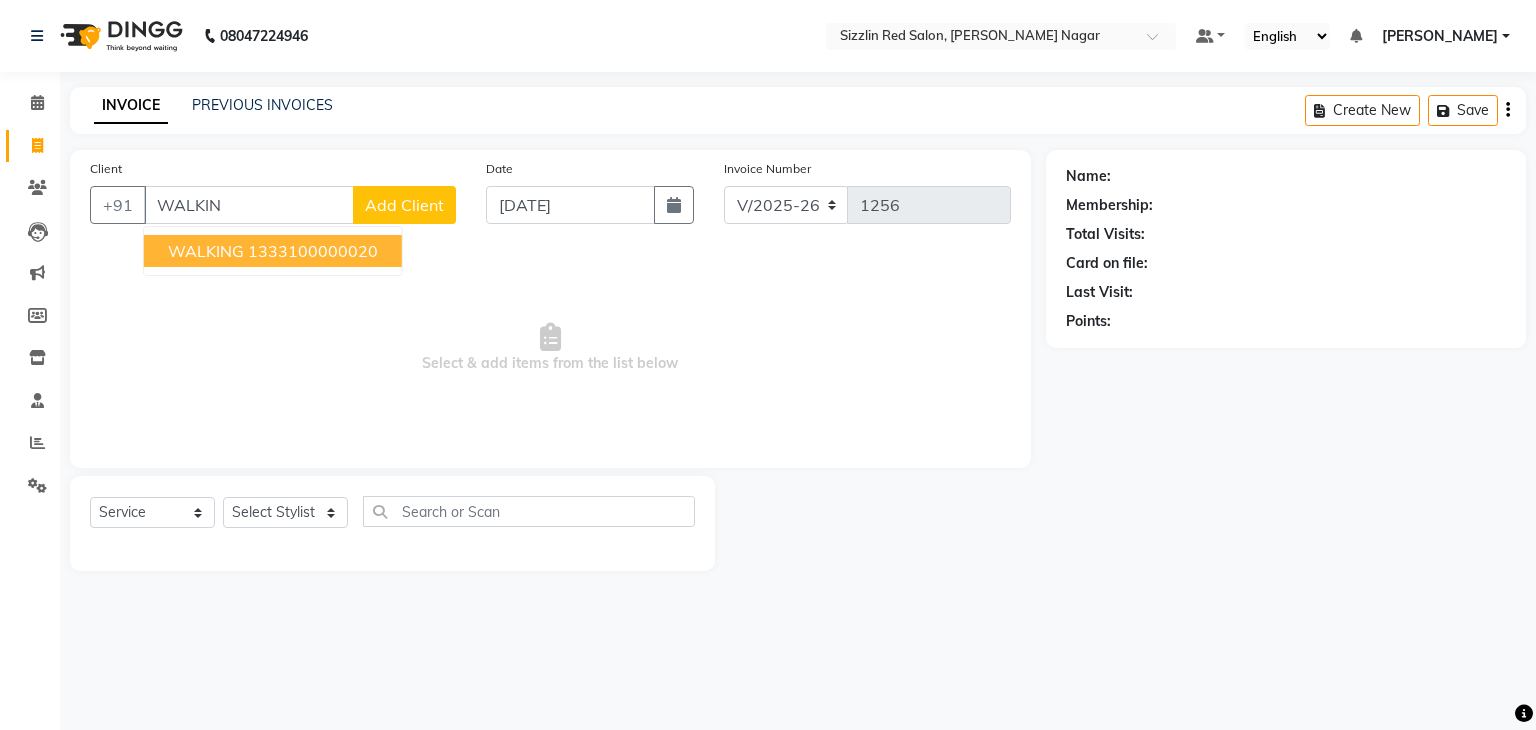 click on "1333100000020" at bounding box center (313, 251) 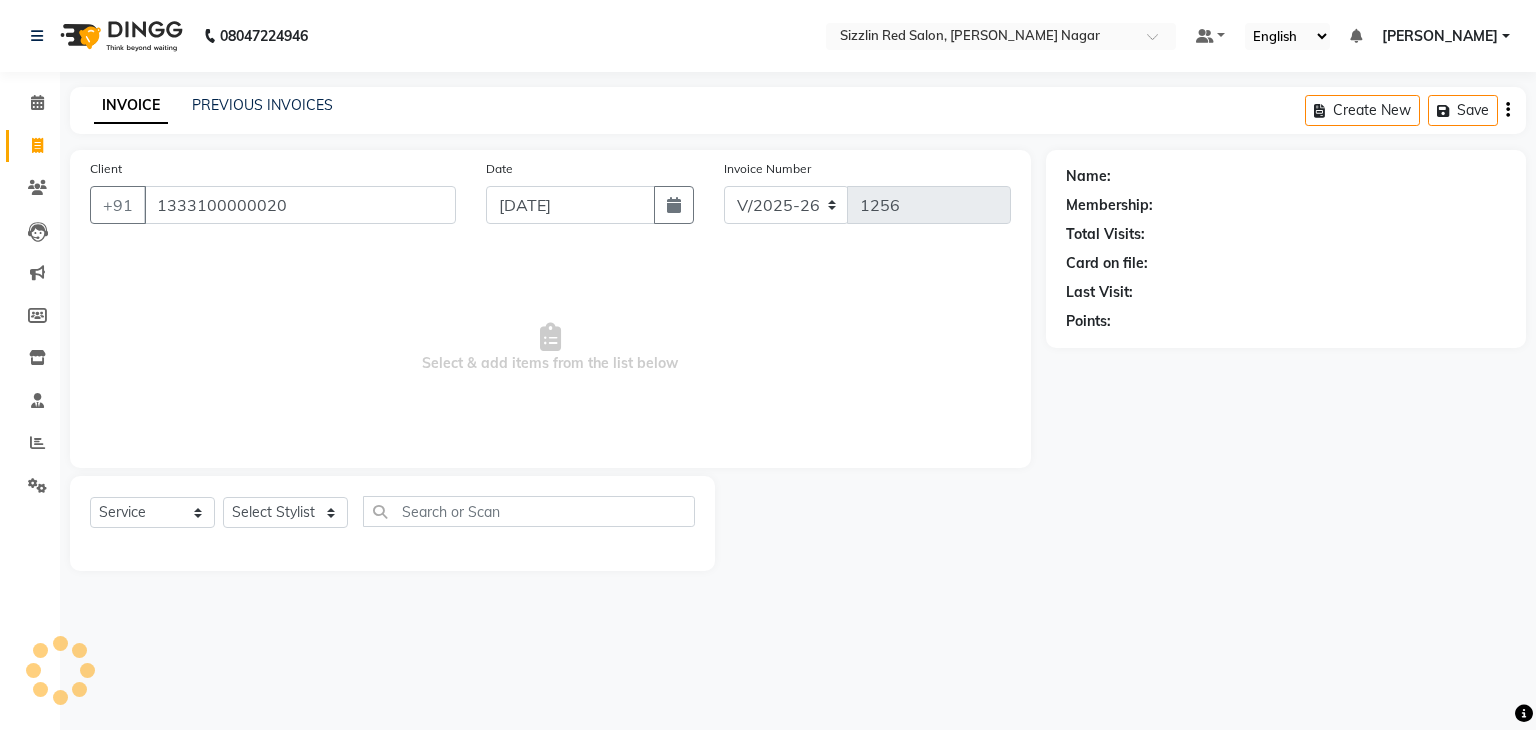 type on "1333100000020" 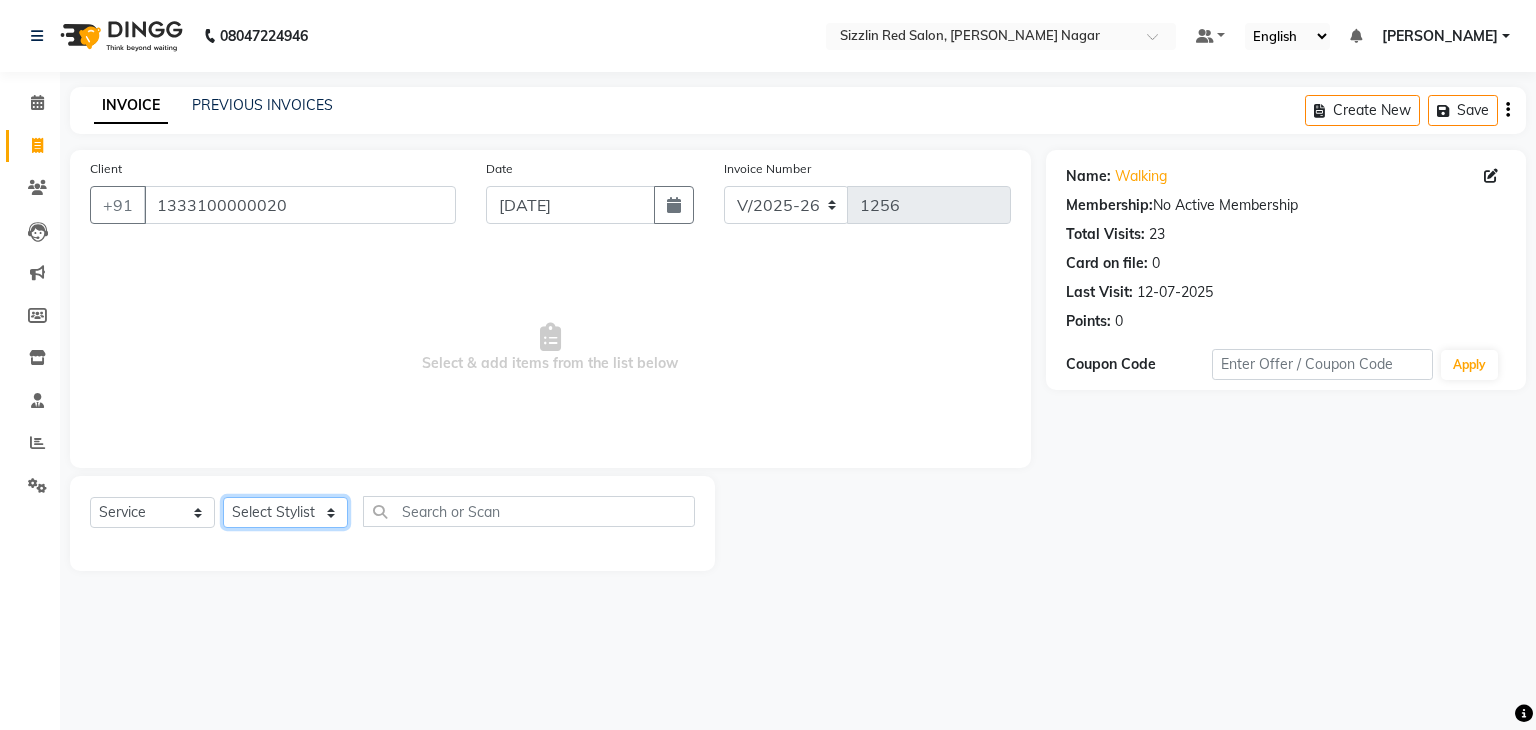 click on "Select Stylist Ajay HK 1 Ajay veer hk ALO Anjeeta Ankit BHASHA COUNTER Demetrious Lovepreet Mohit Mohit Vyas OM  Rohit SALMAN Sharda Shekhu Simran Sukh Swarang Toka Zen" 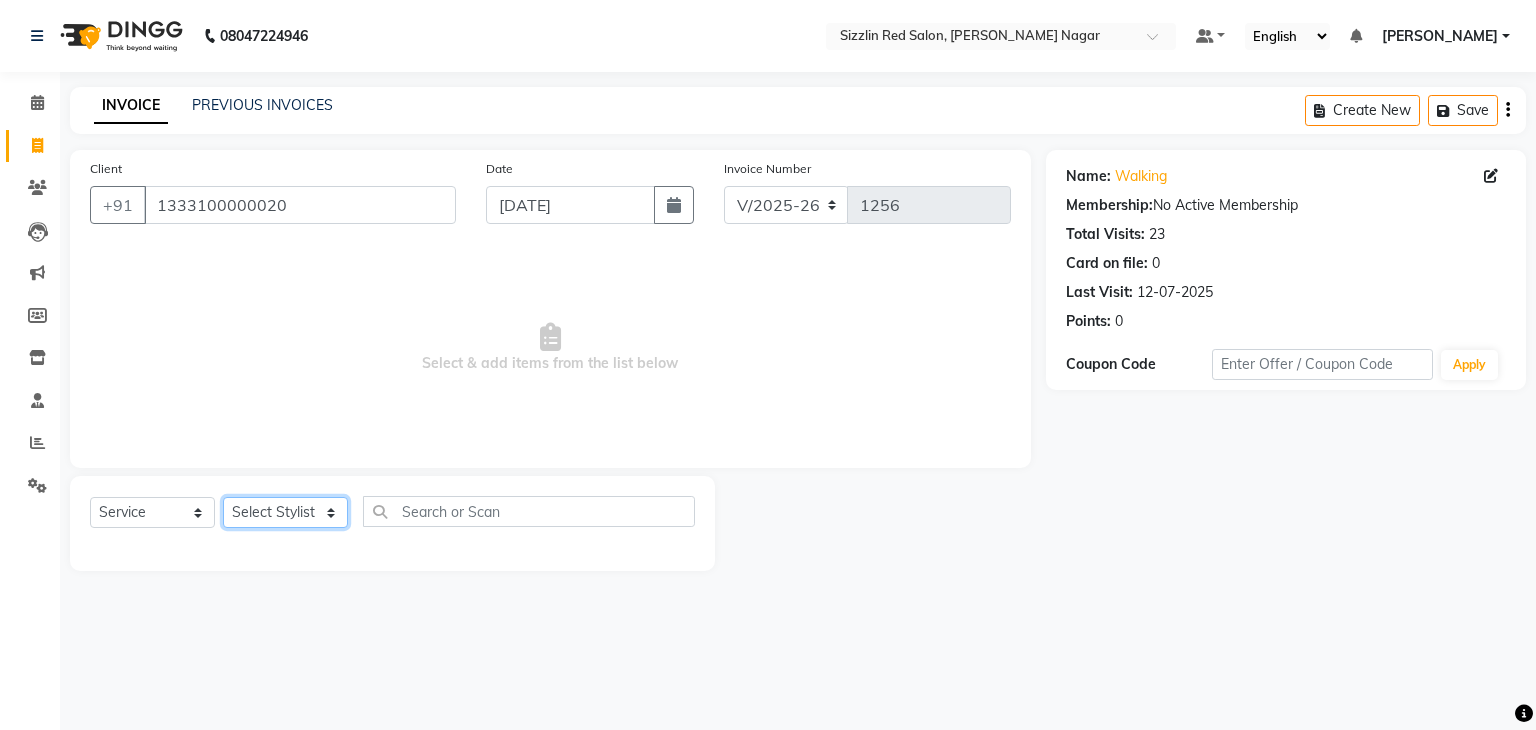 select on "70804" 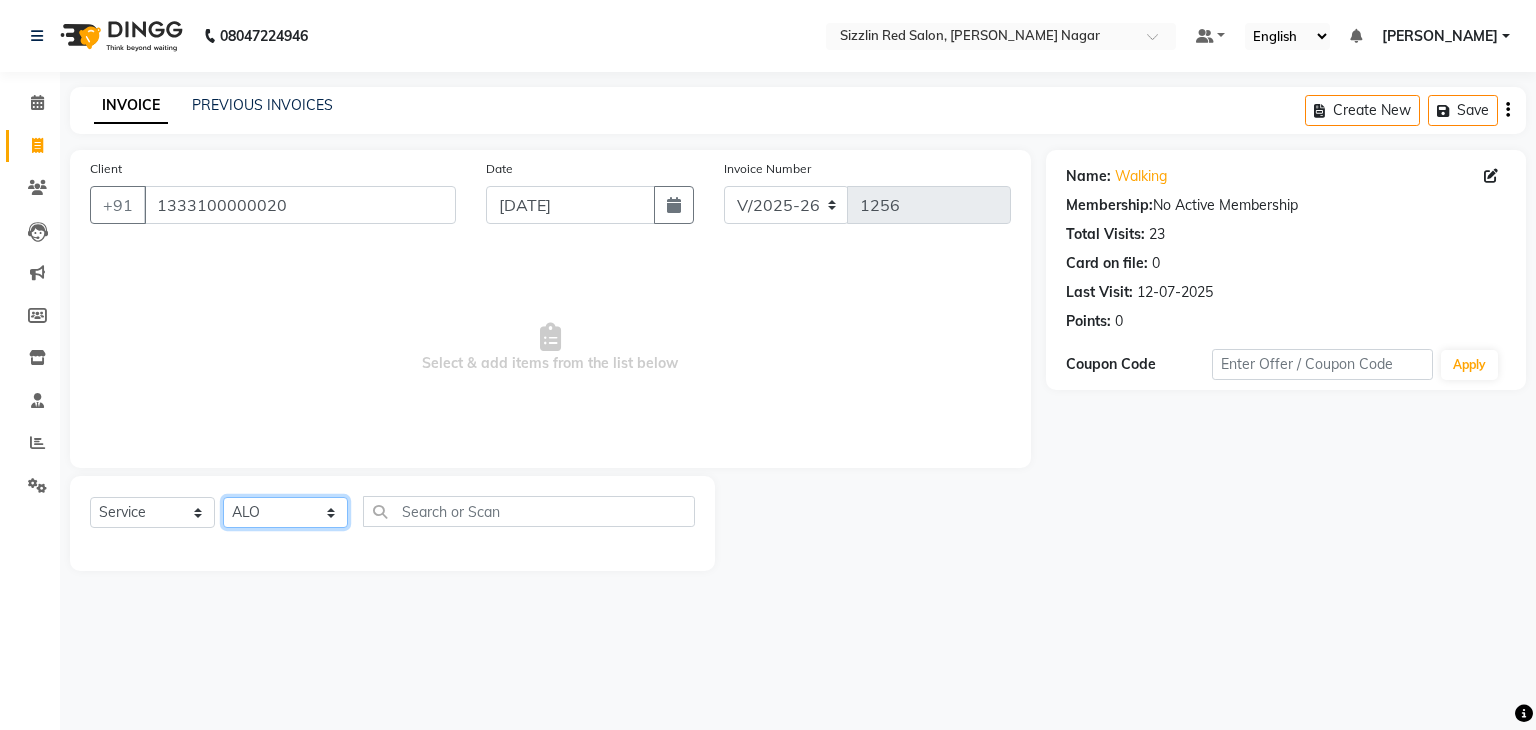 click on "Select Stylist Ajay HK 1 Ajay veer hk ALO Anjeeta Ankit BHASHA COUNTER Demetrious Lovepreet Mohit Mohit Vyas OM  Rohit SALMAN Sharda Shekhu Simran Sukh Swarang Toka Zen" 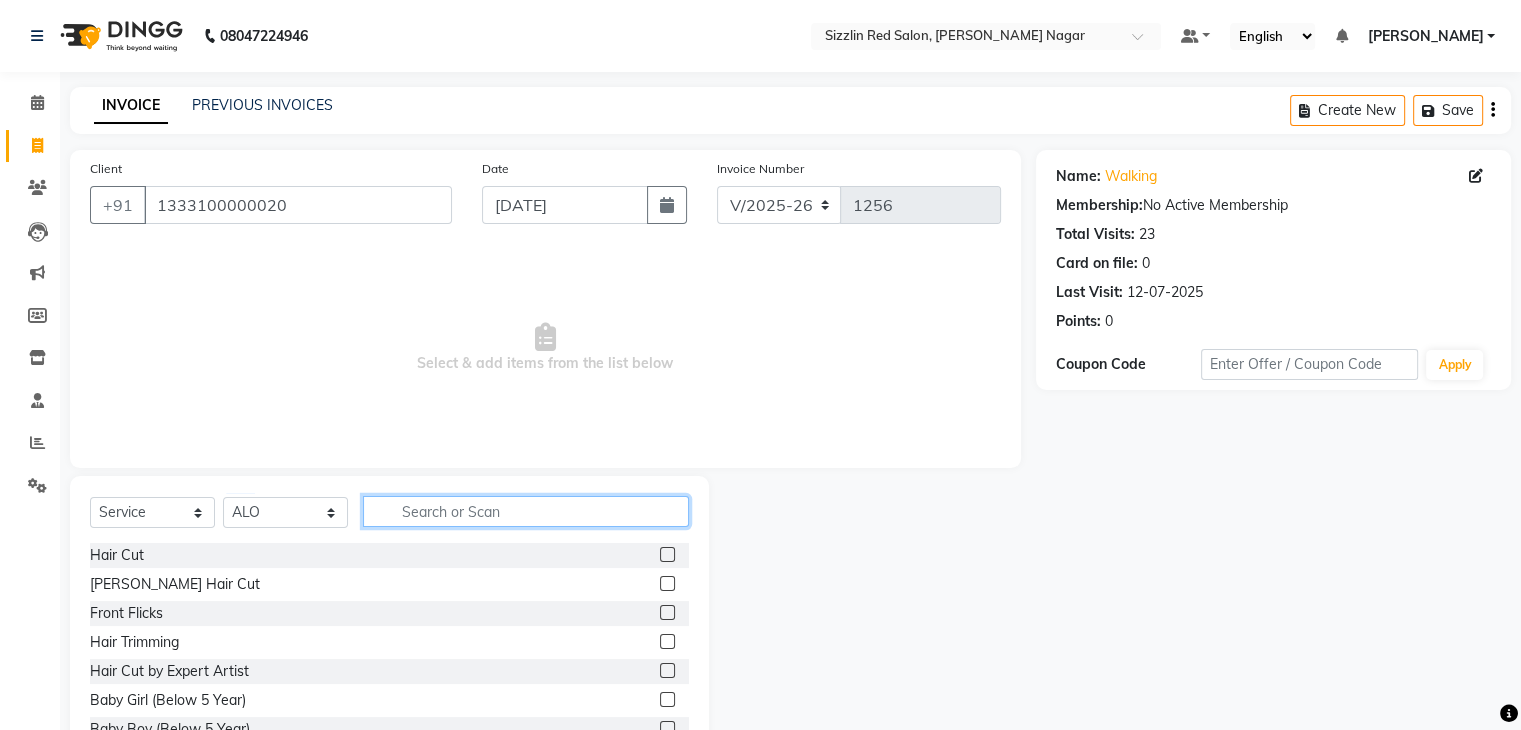 click 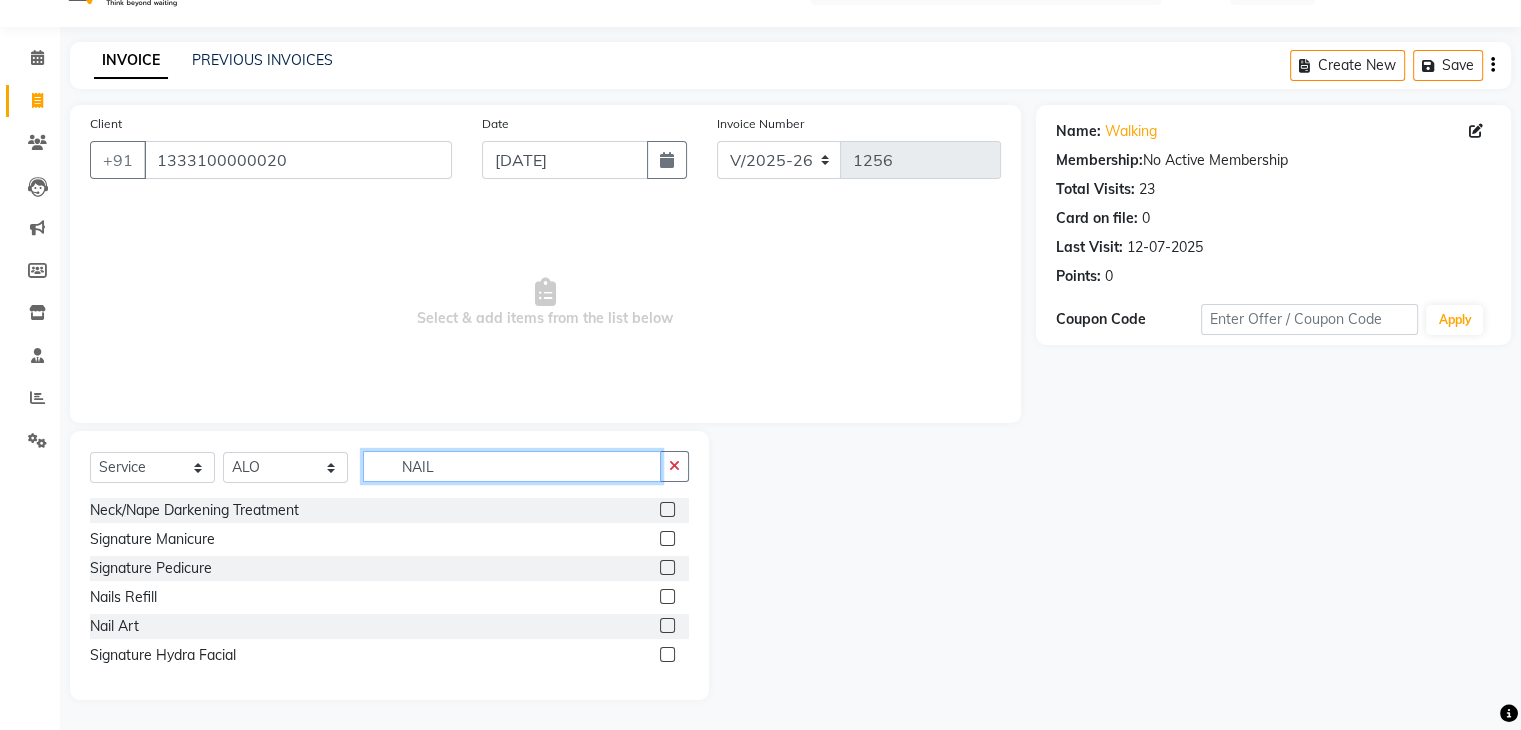 scroll, scrollTop: 0, scrollLeft: 0, axis: both 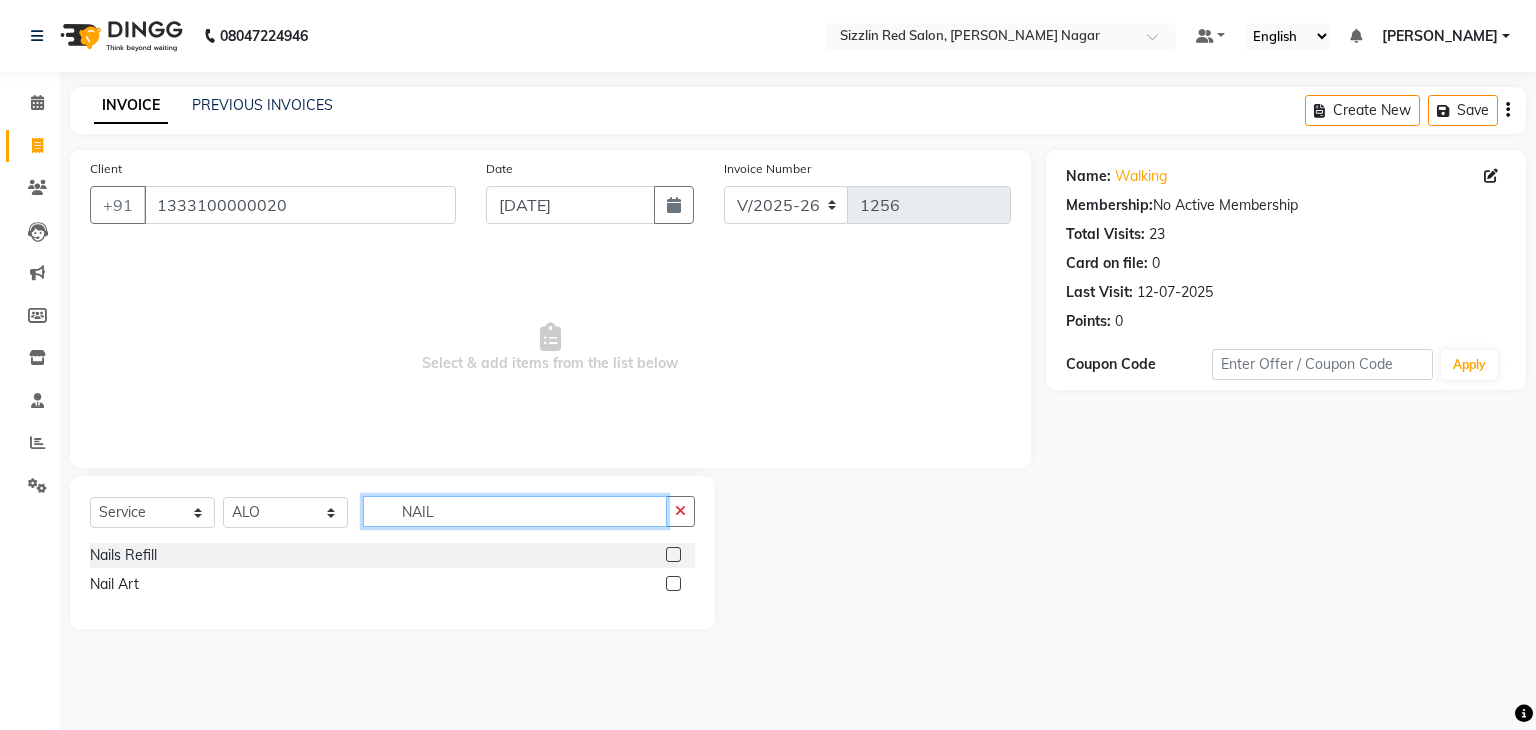 type on "NAIL" 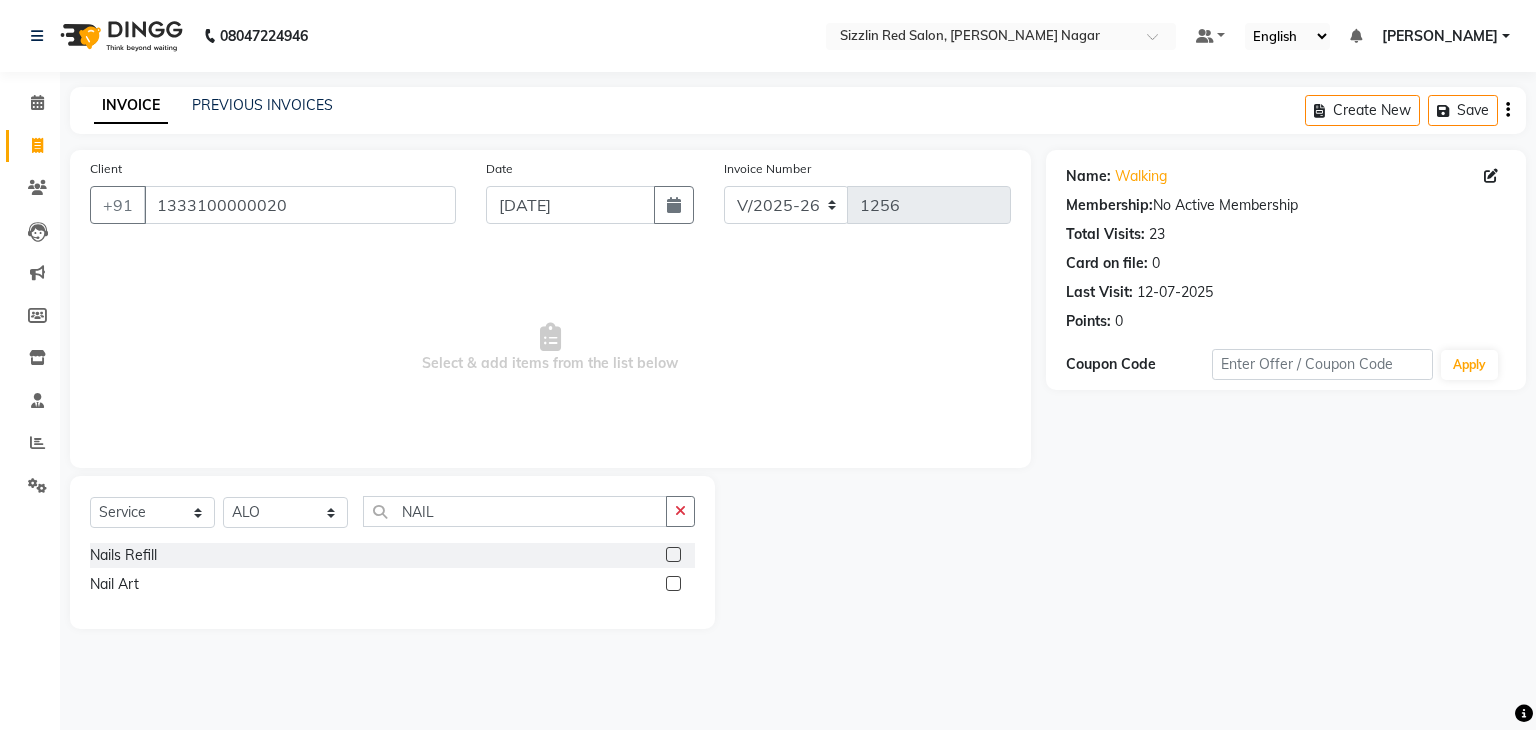 click 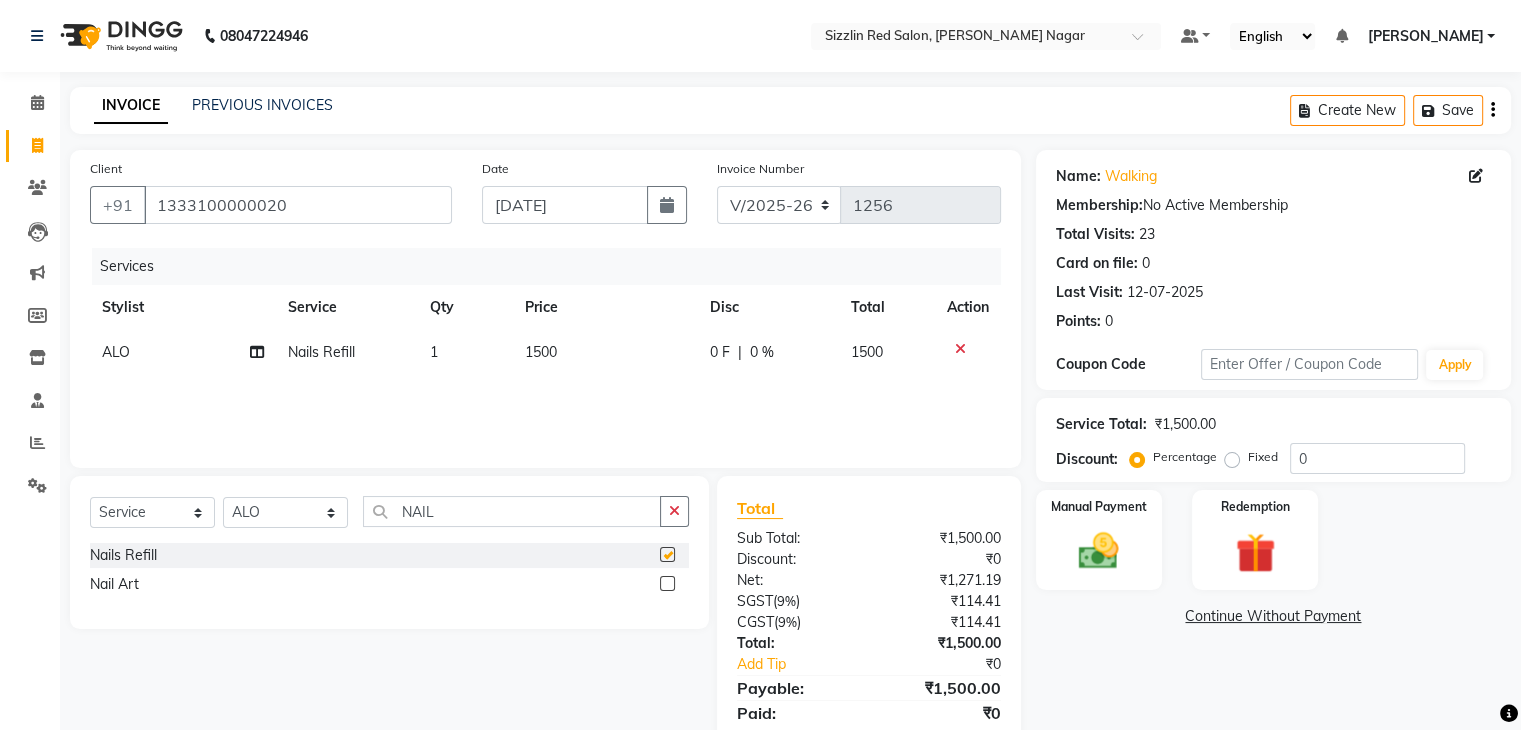 checkbox on "false" 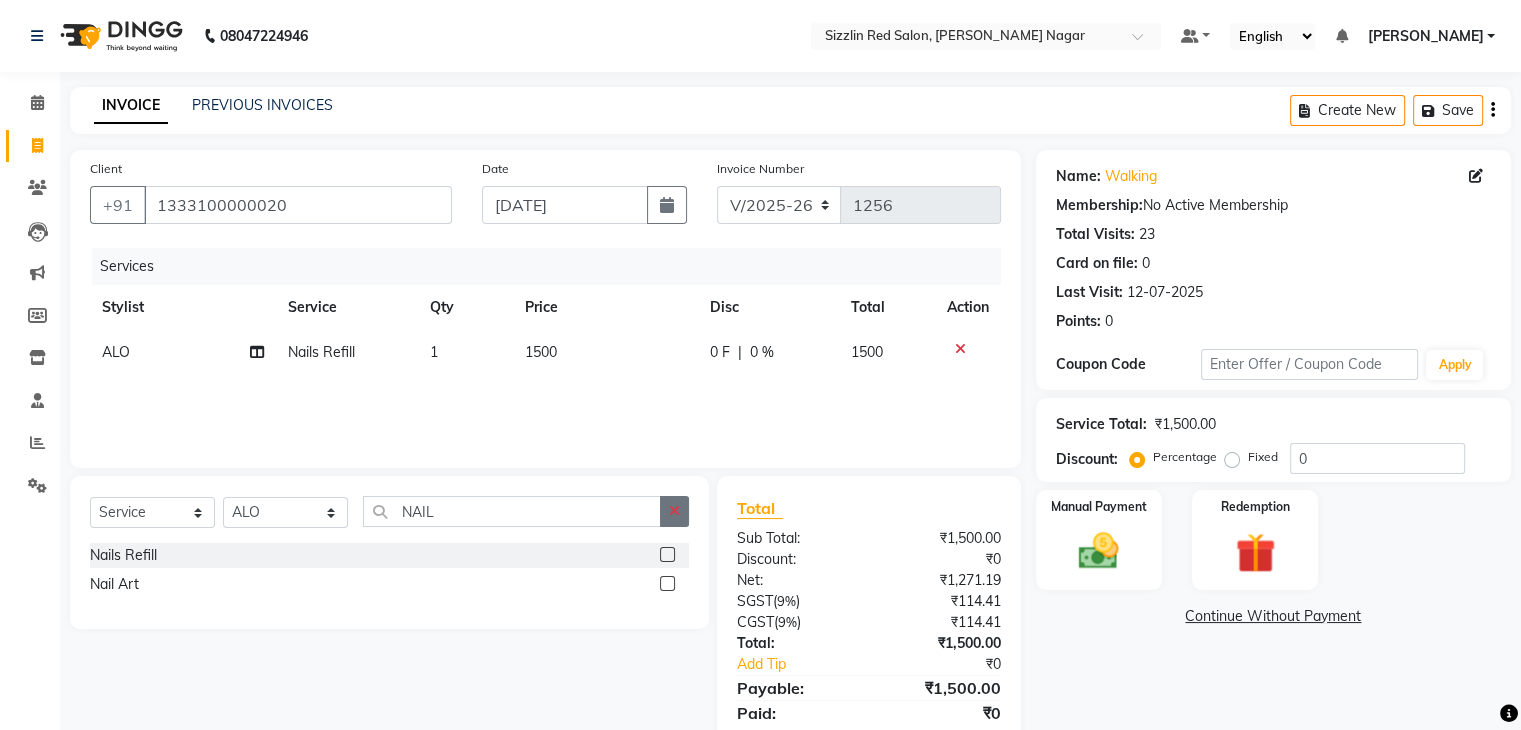 click 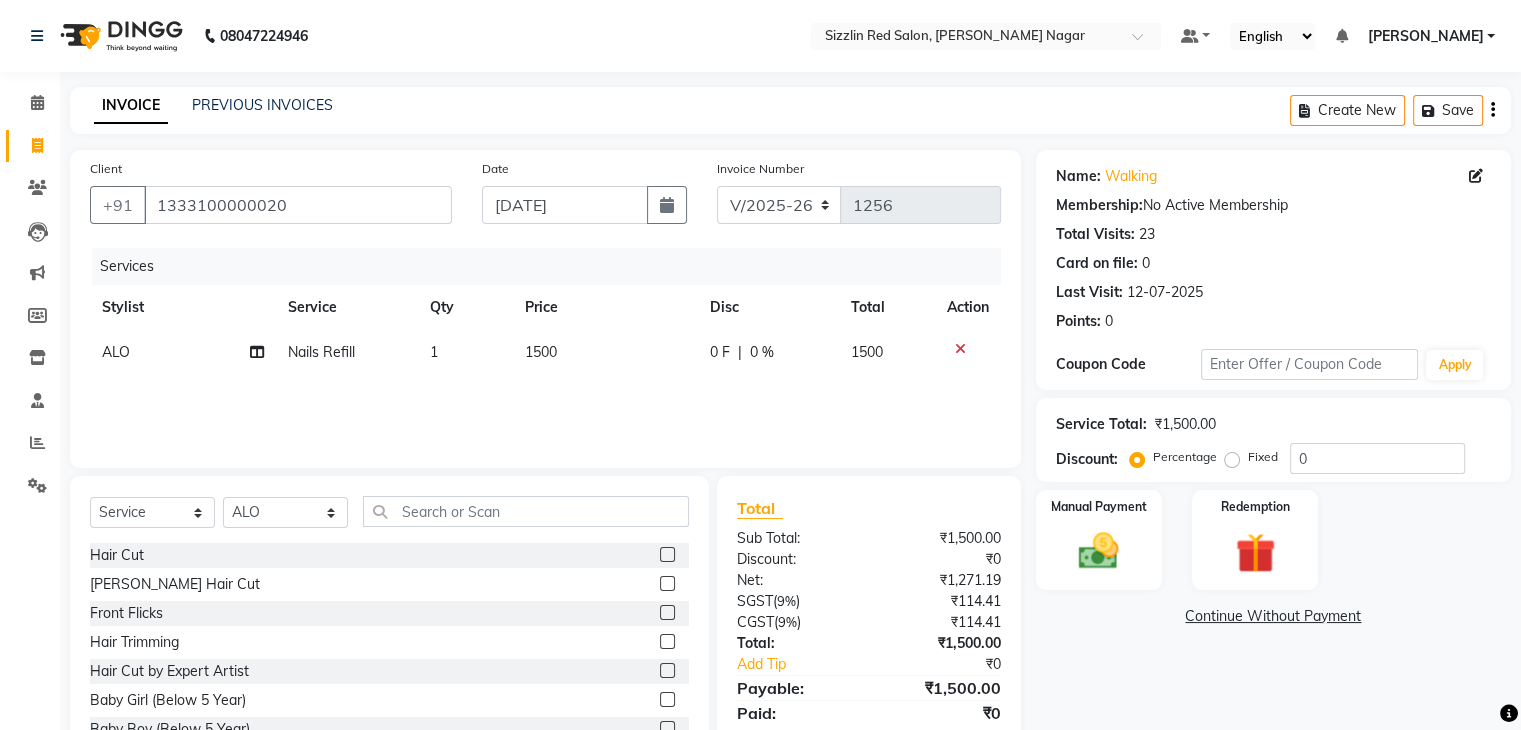 click 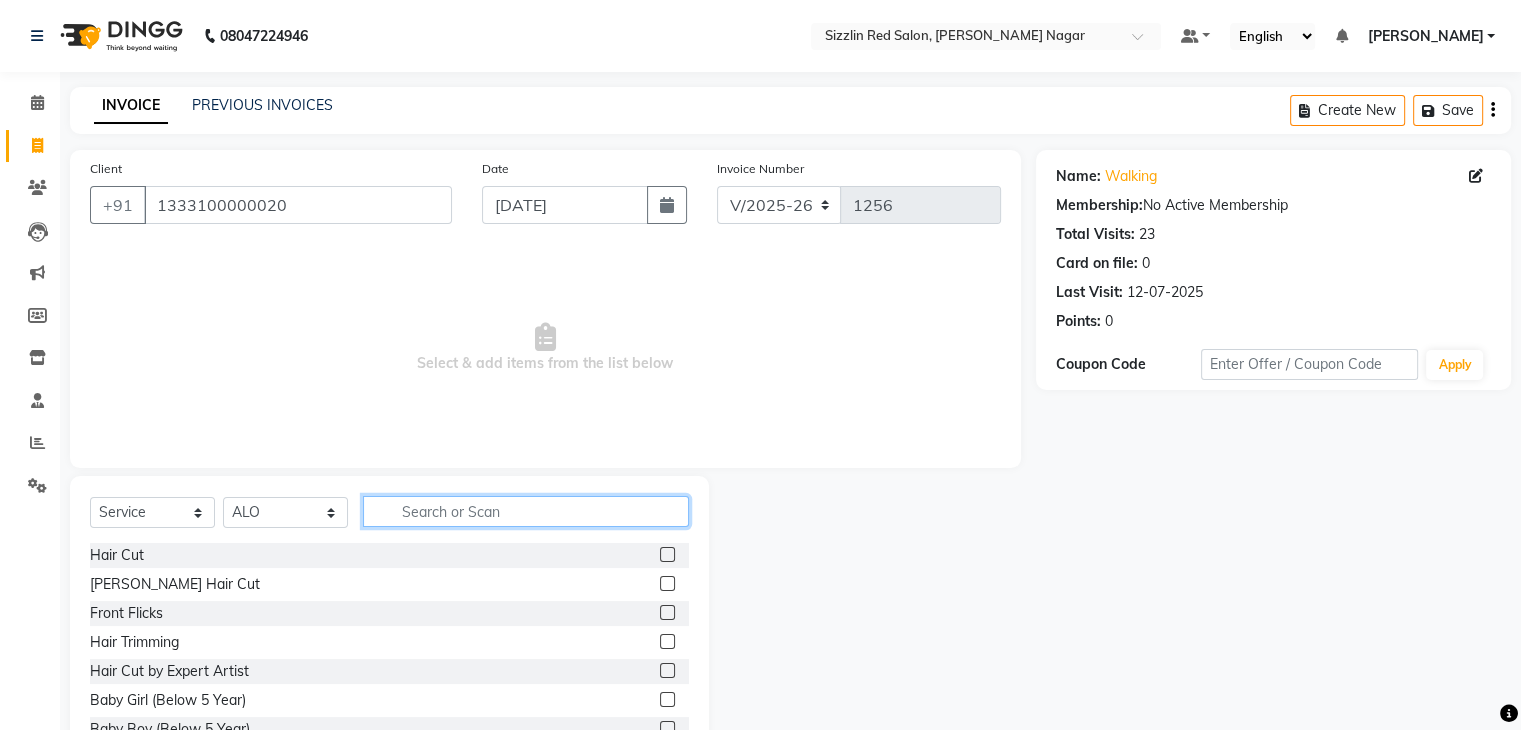 click 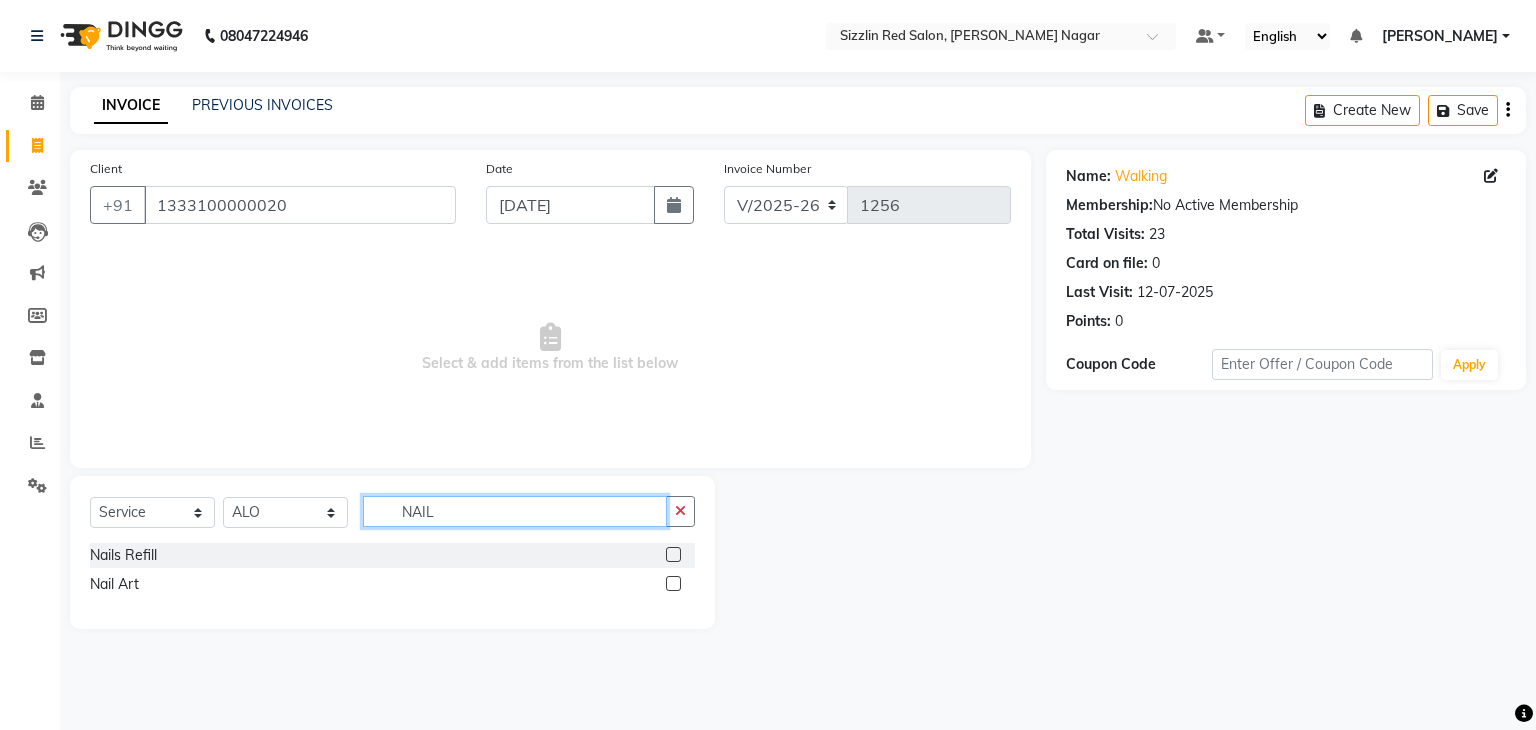 type on "NAIL" 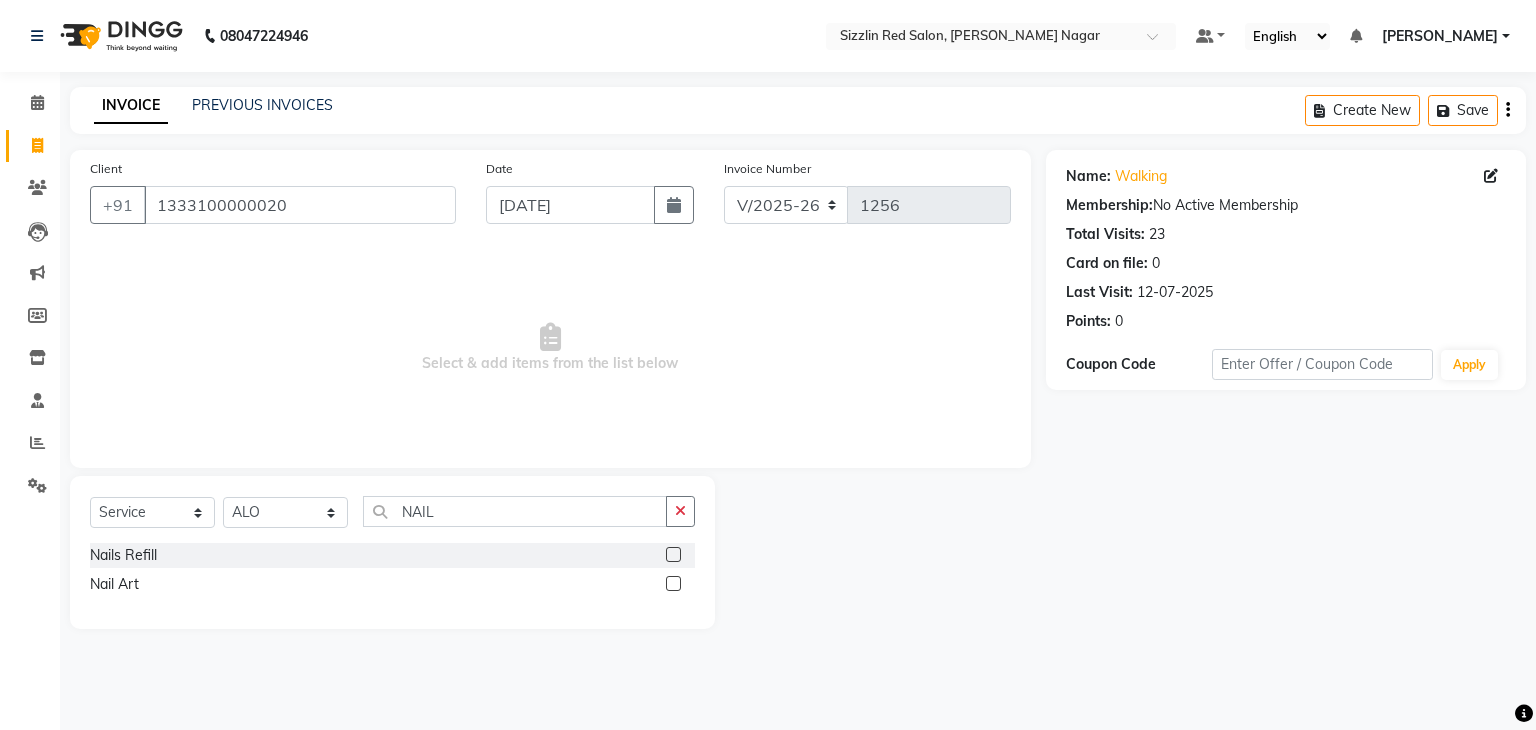 click 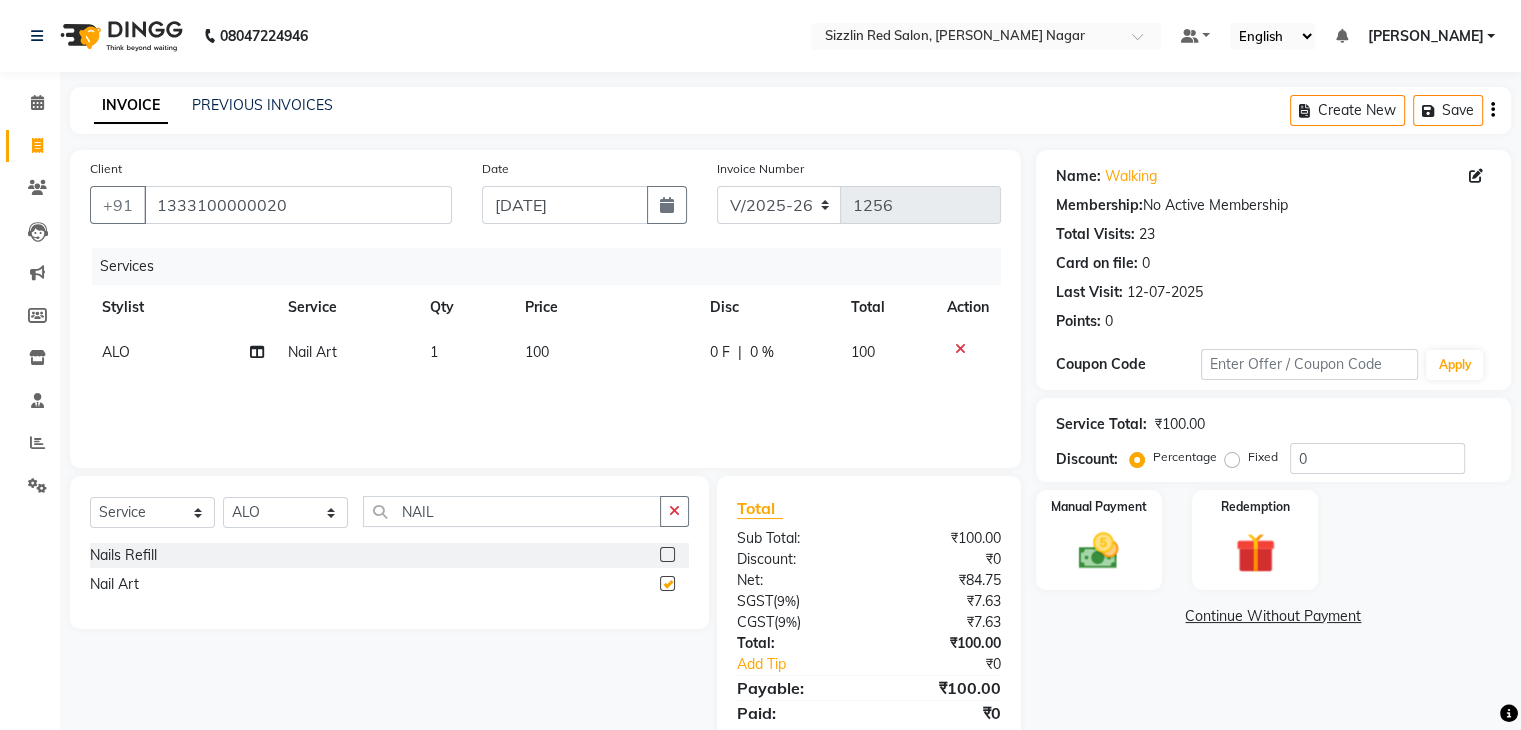 checkbox on "false" 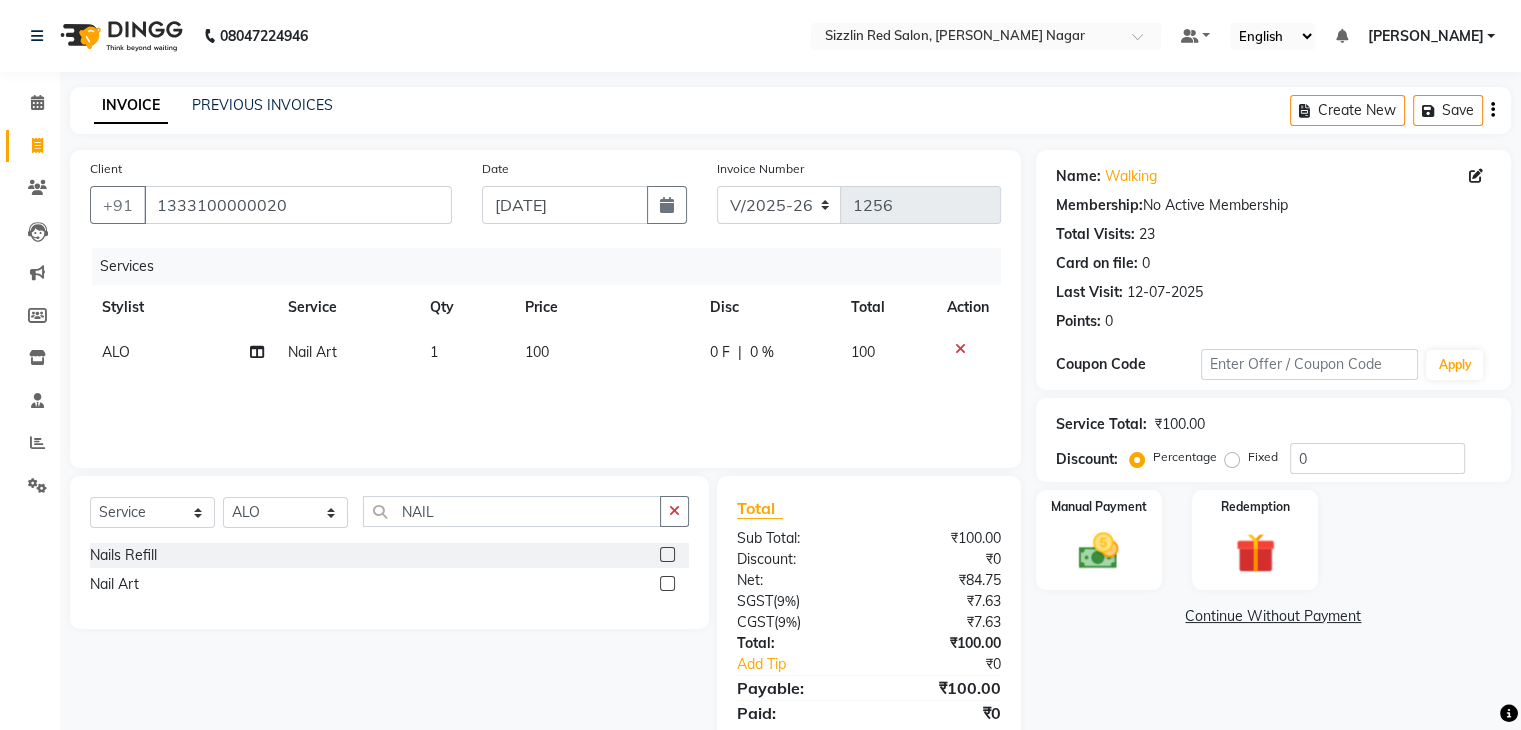 click on "100" 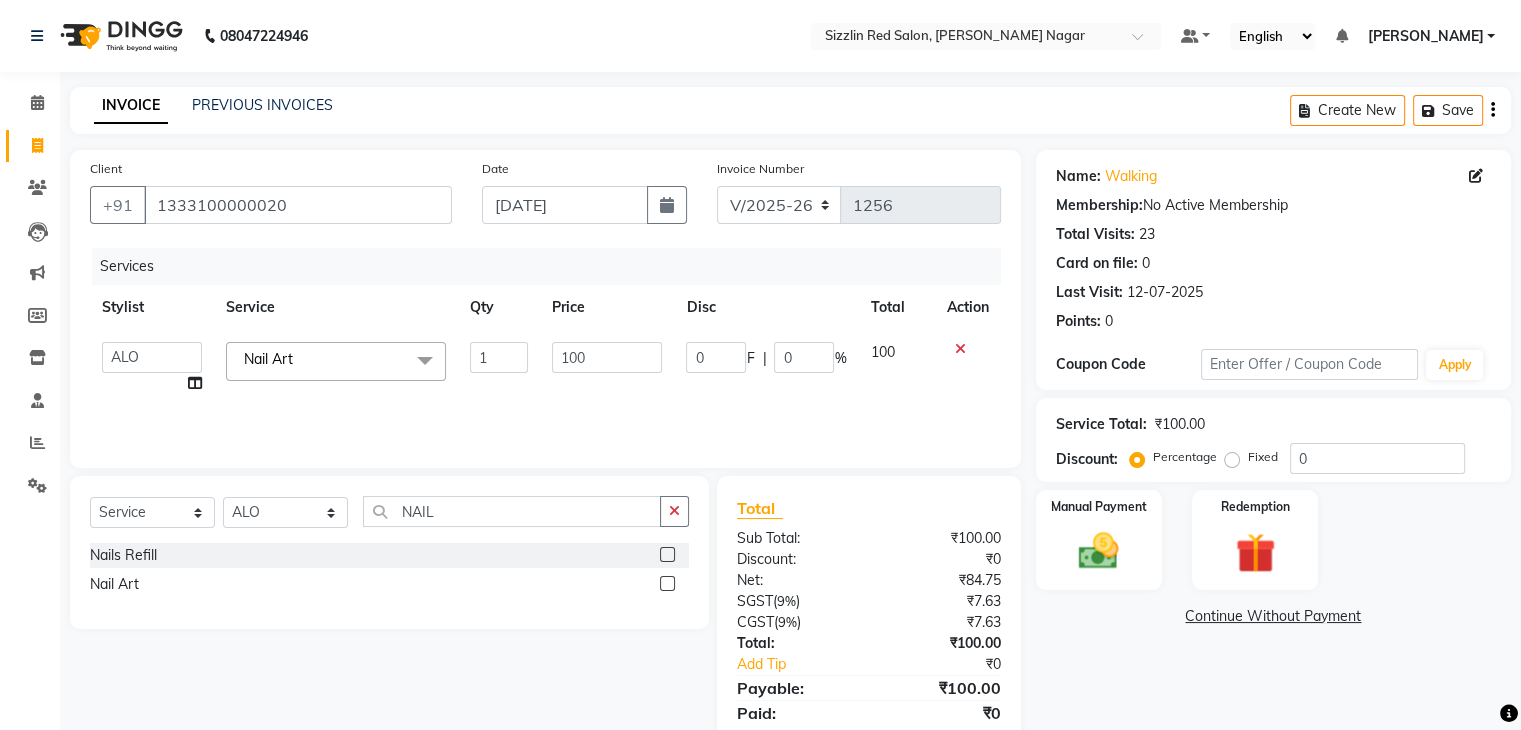 click on "100" 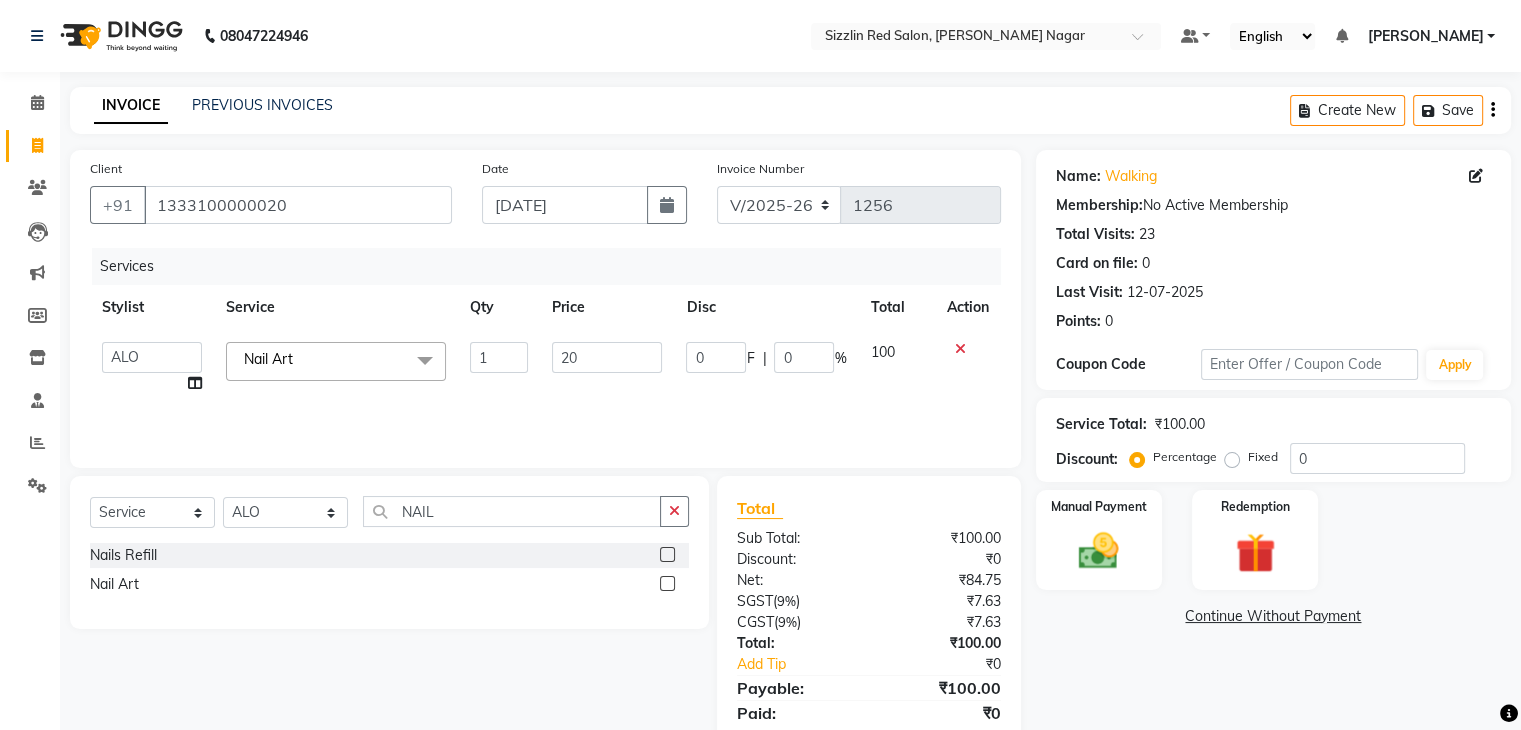 type on "200" 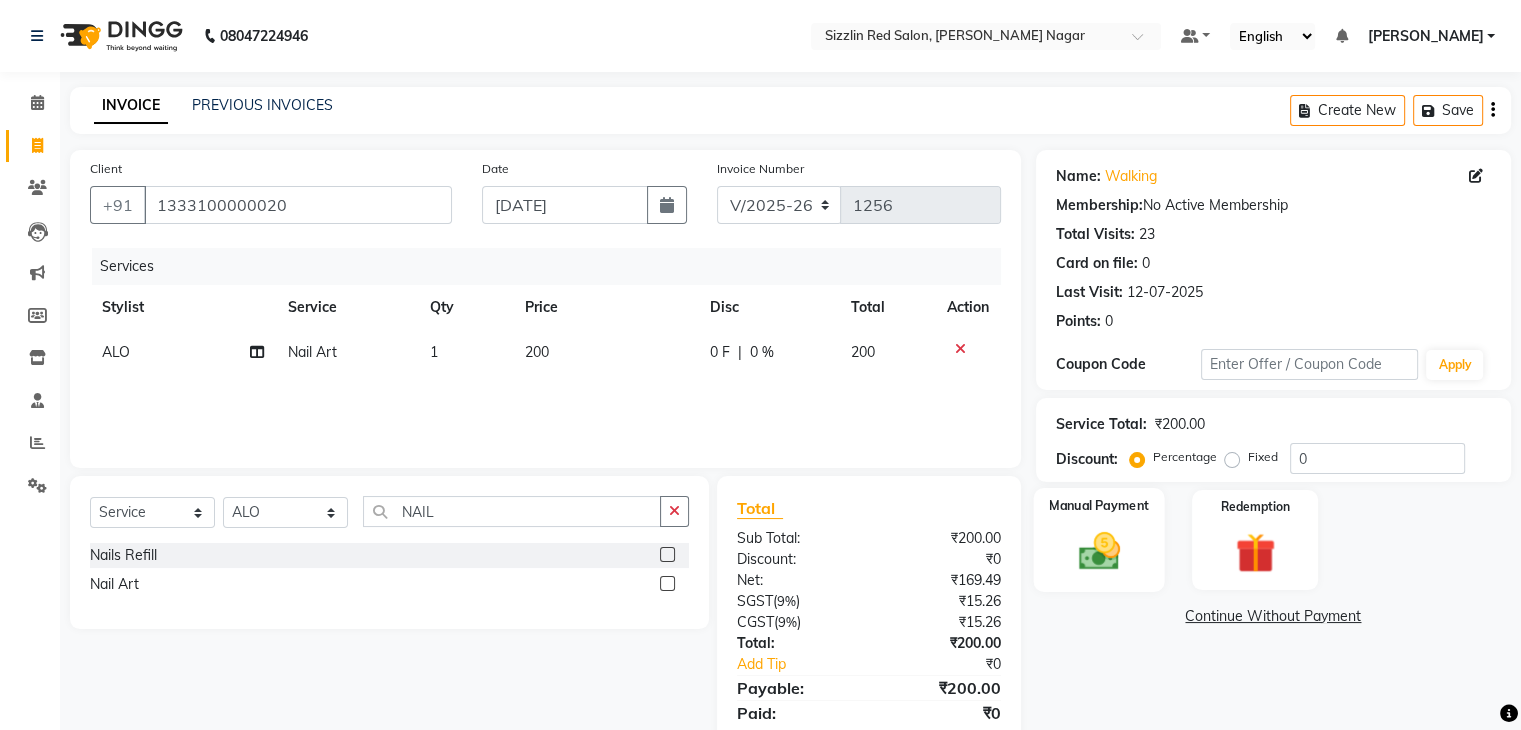 click 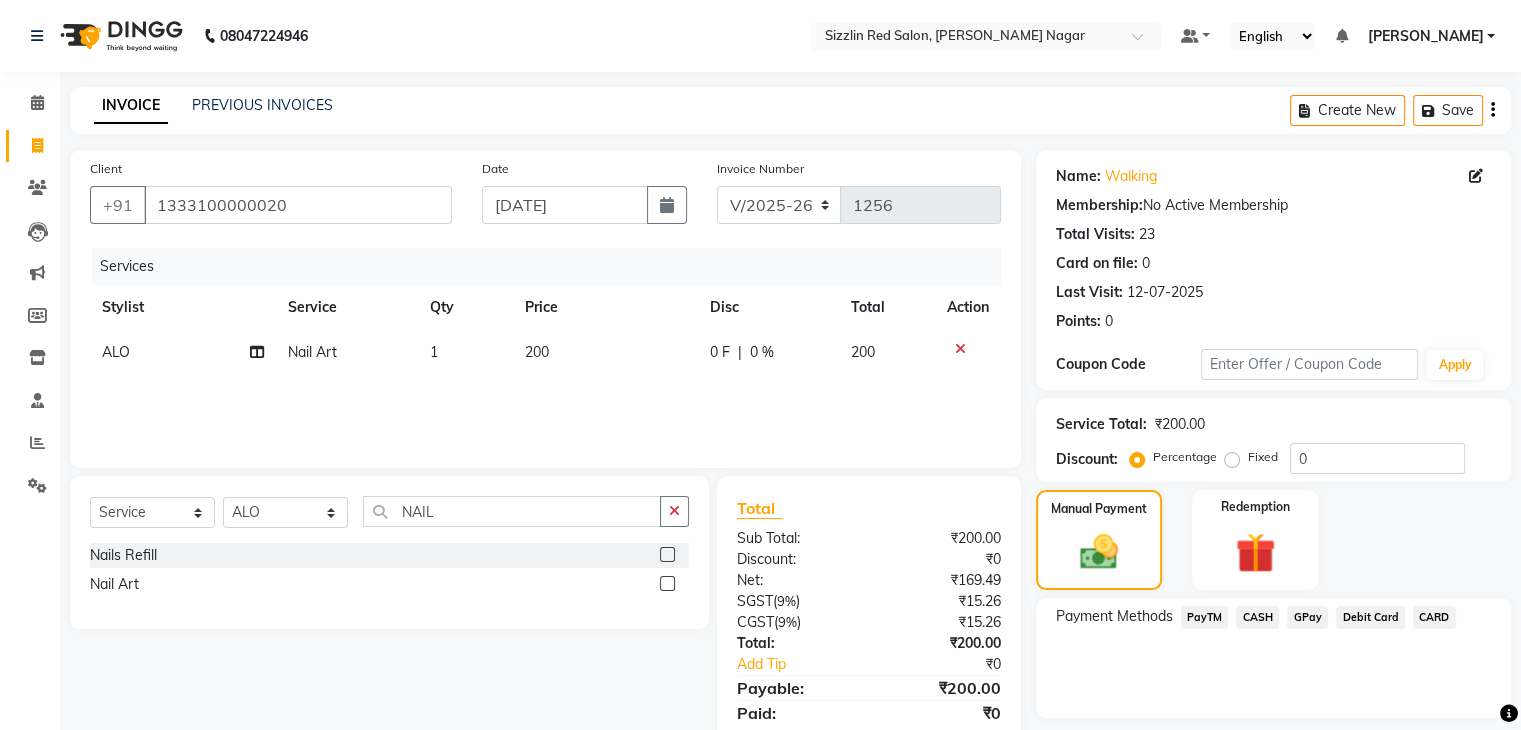click on "PayTM" 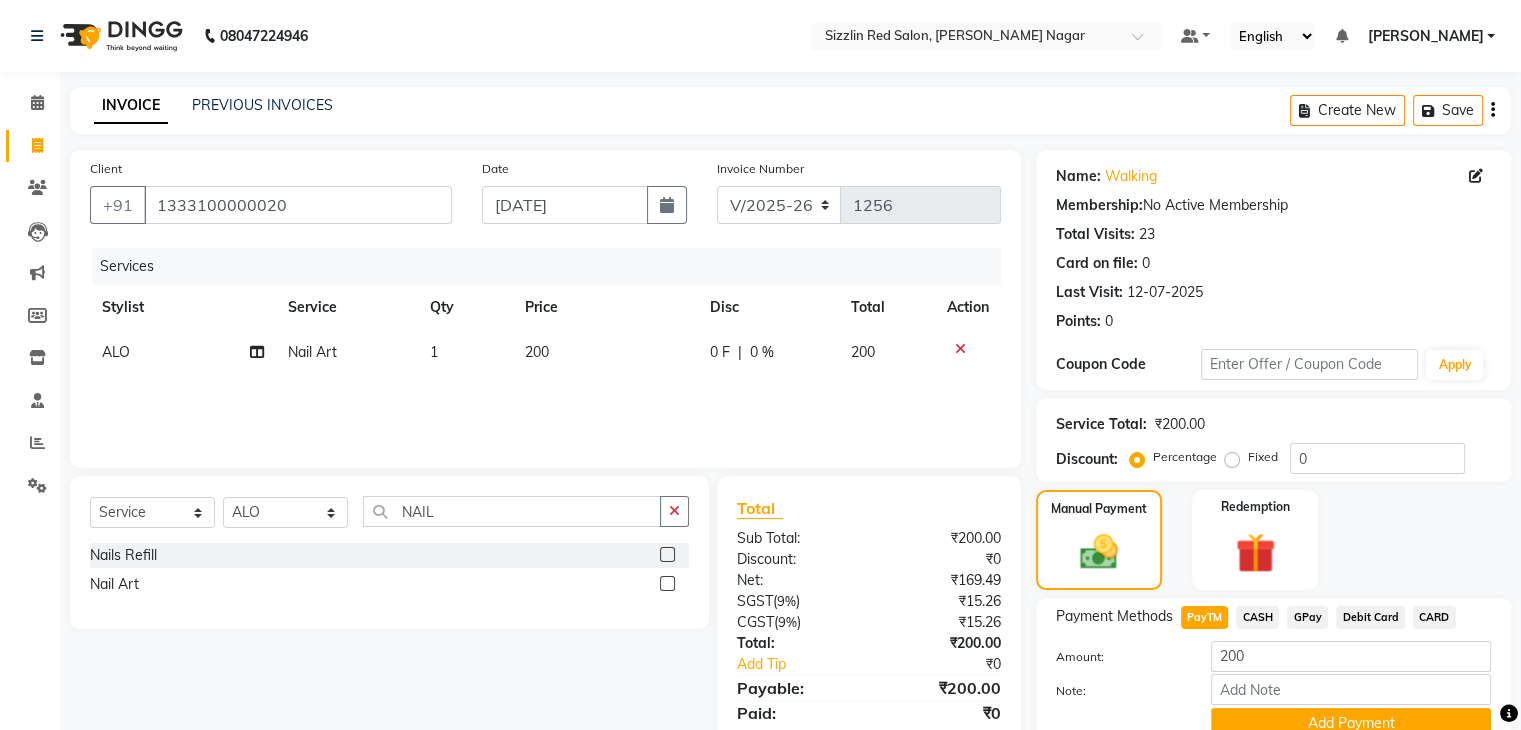 scroll, scrollTop: 89, scrollLeft: 0, axis: vertical 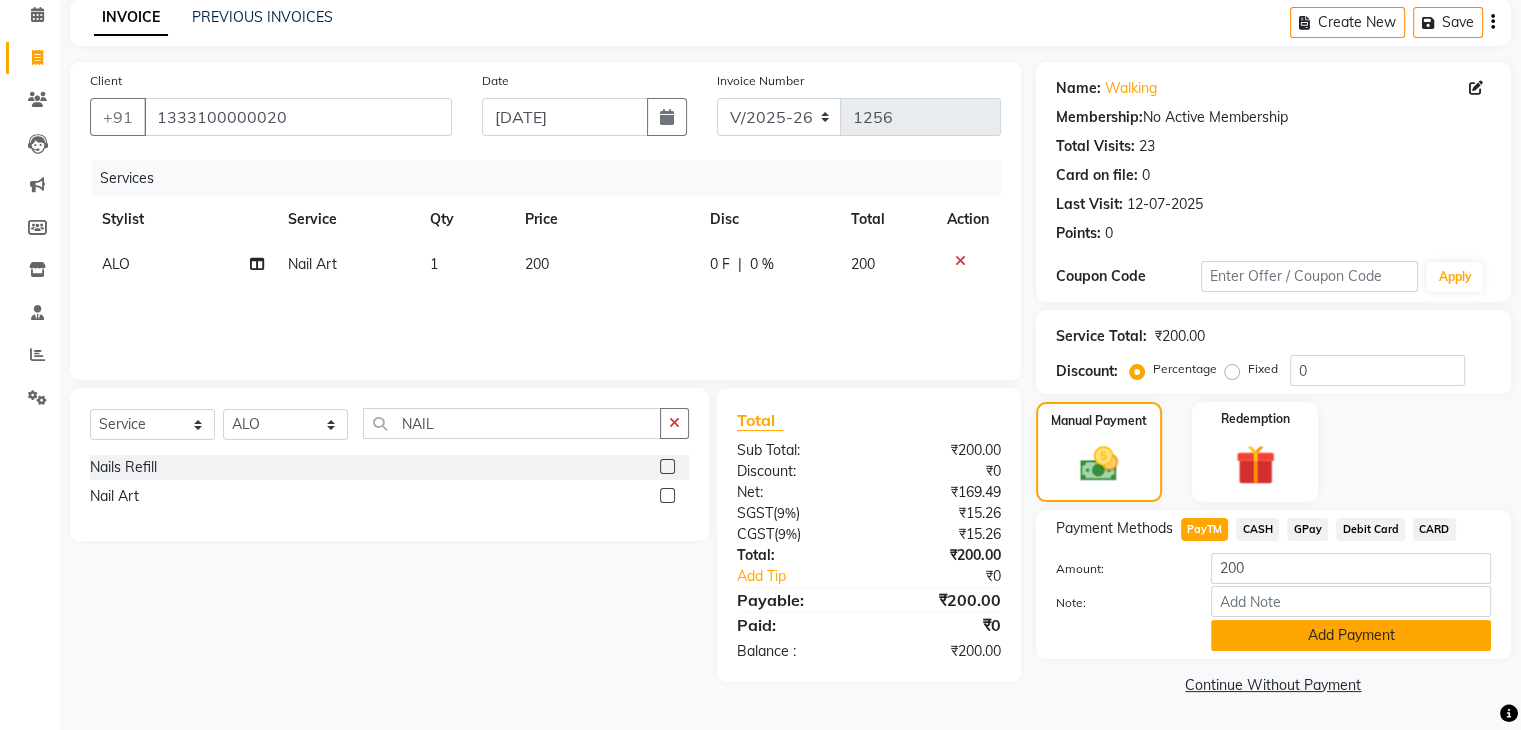 click on "Add Payment" 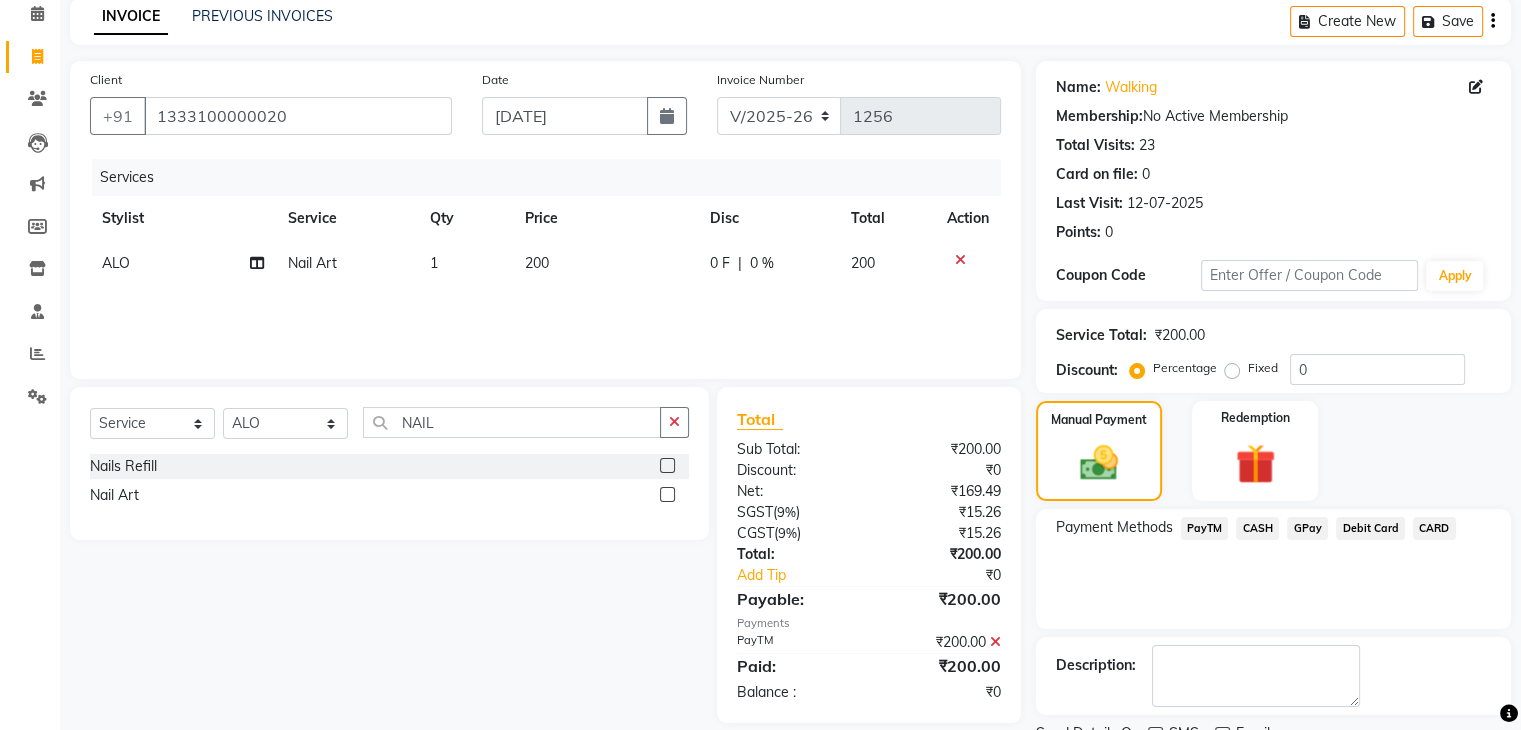 scroll, scrollTop: 171, scrollLeft: 0, axis: vertical 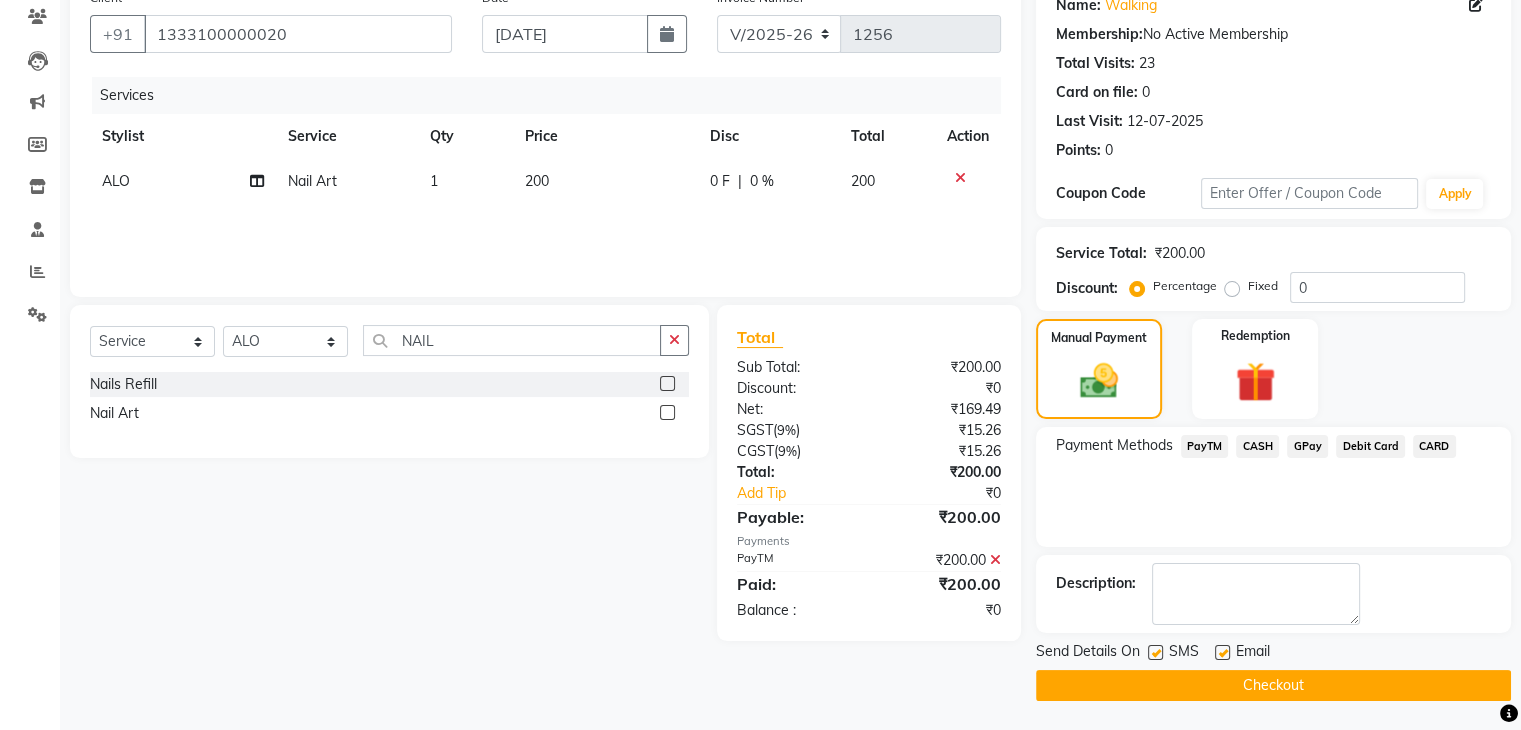 click on "Checkout" 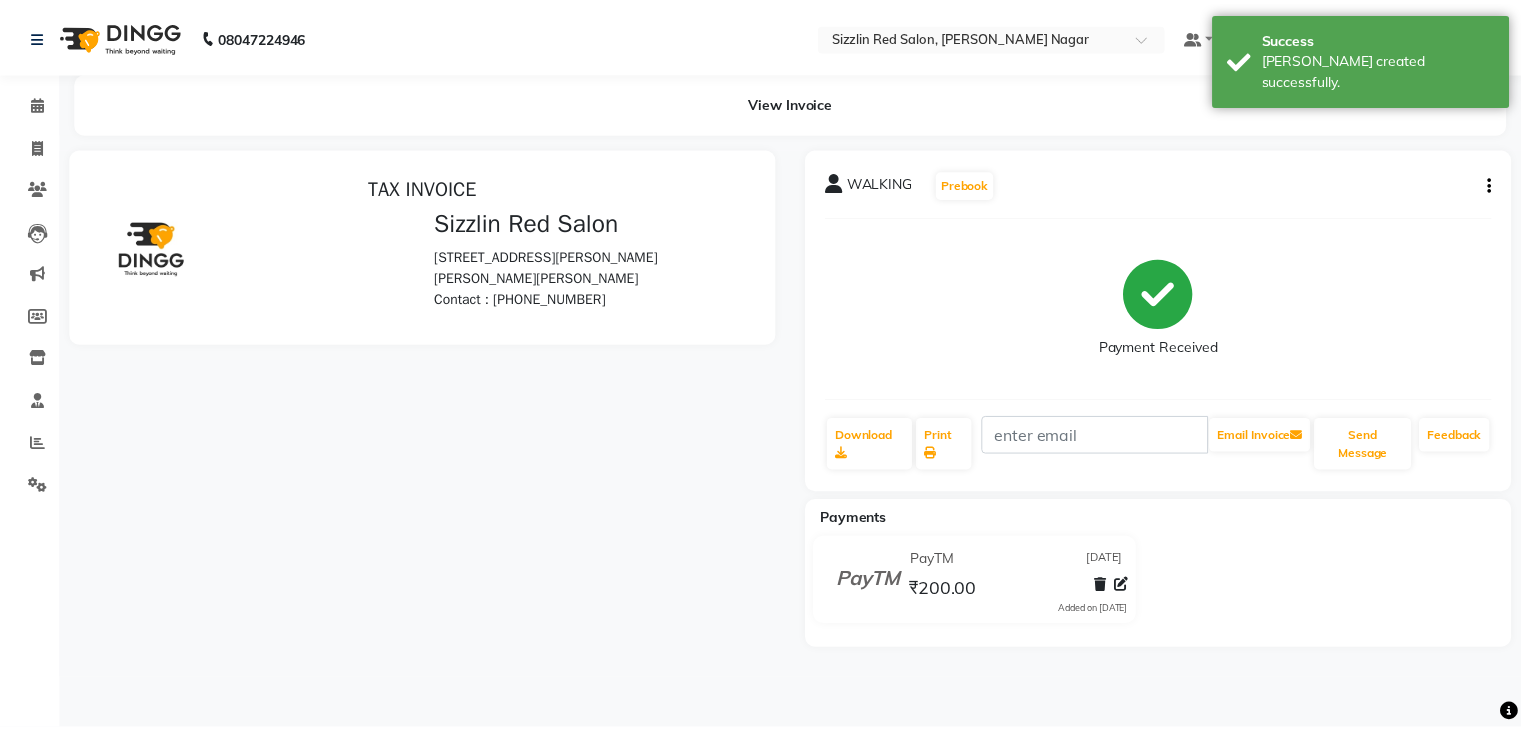 scroll, scrollTop: 0, scrollLeft: 0, axis: both 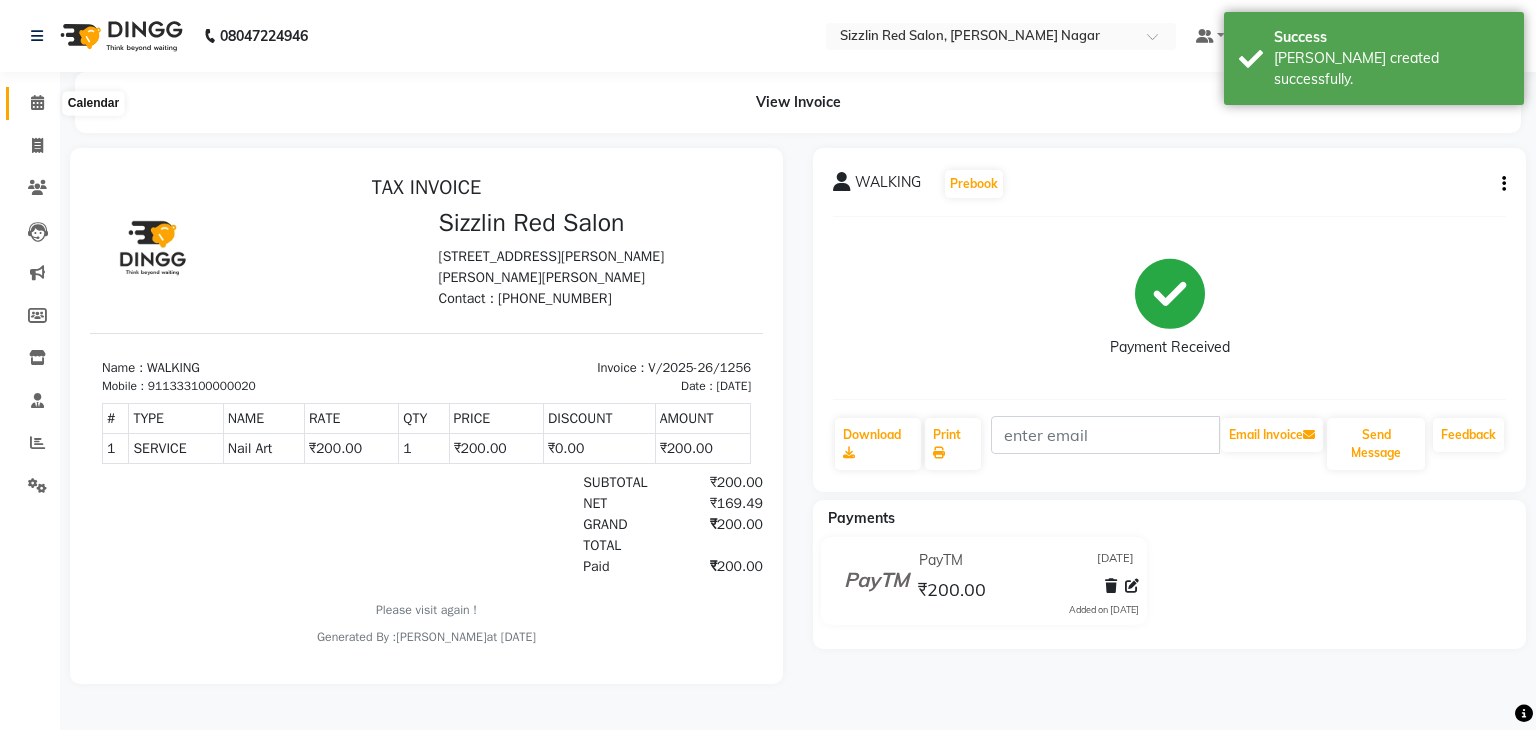 click 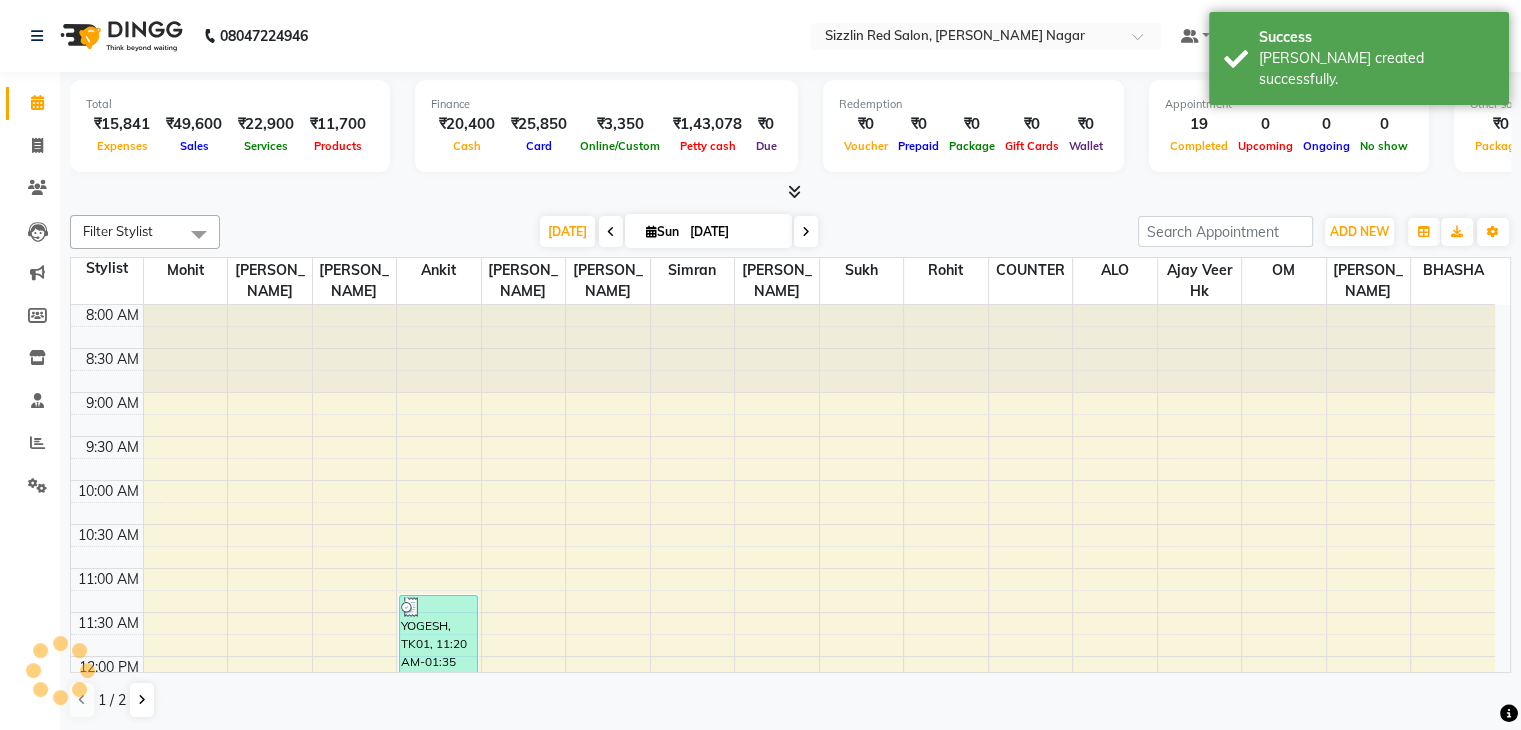 scroll, scrollTop: 726, scrollLeft: 0, axis: vertical 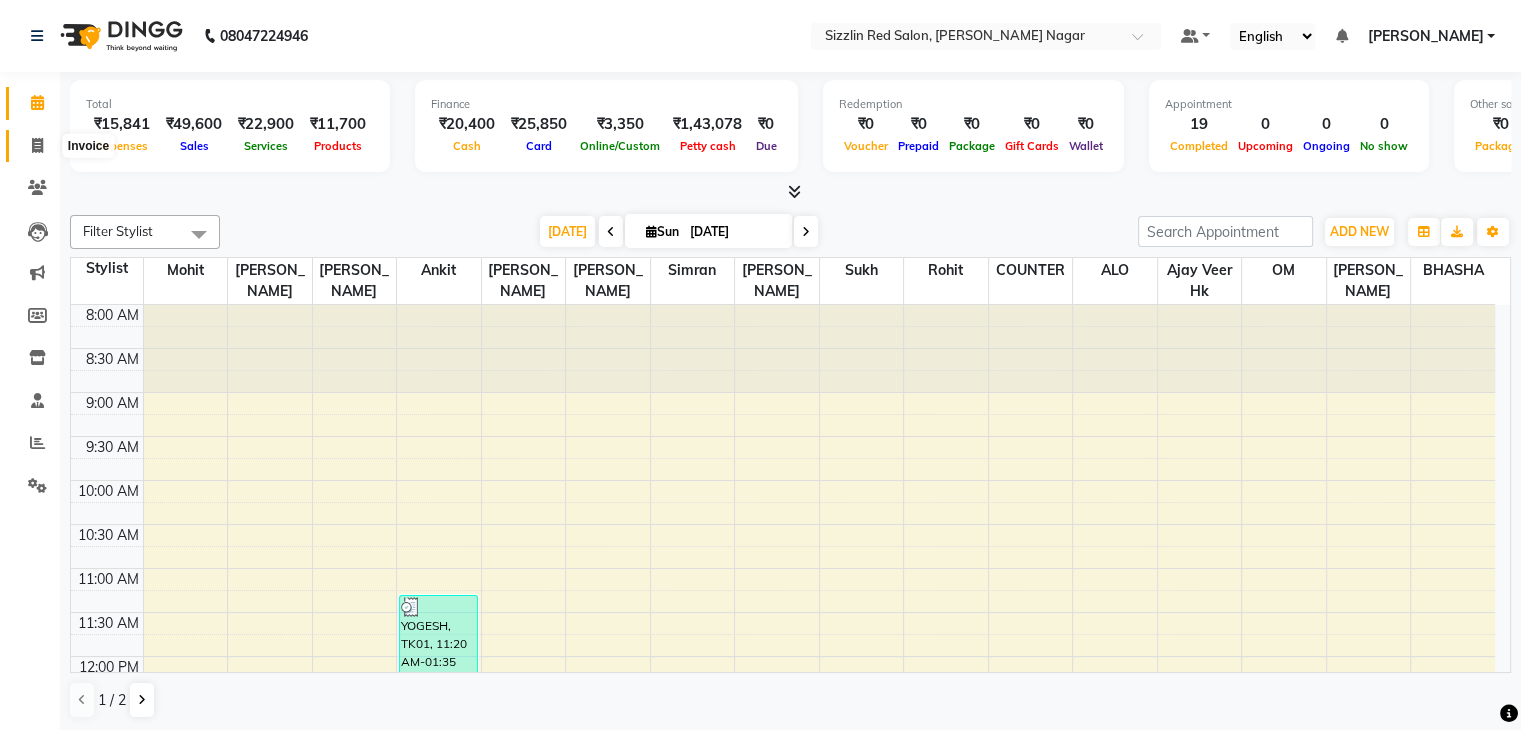 click 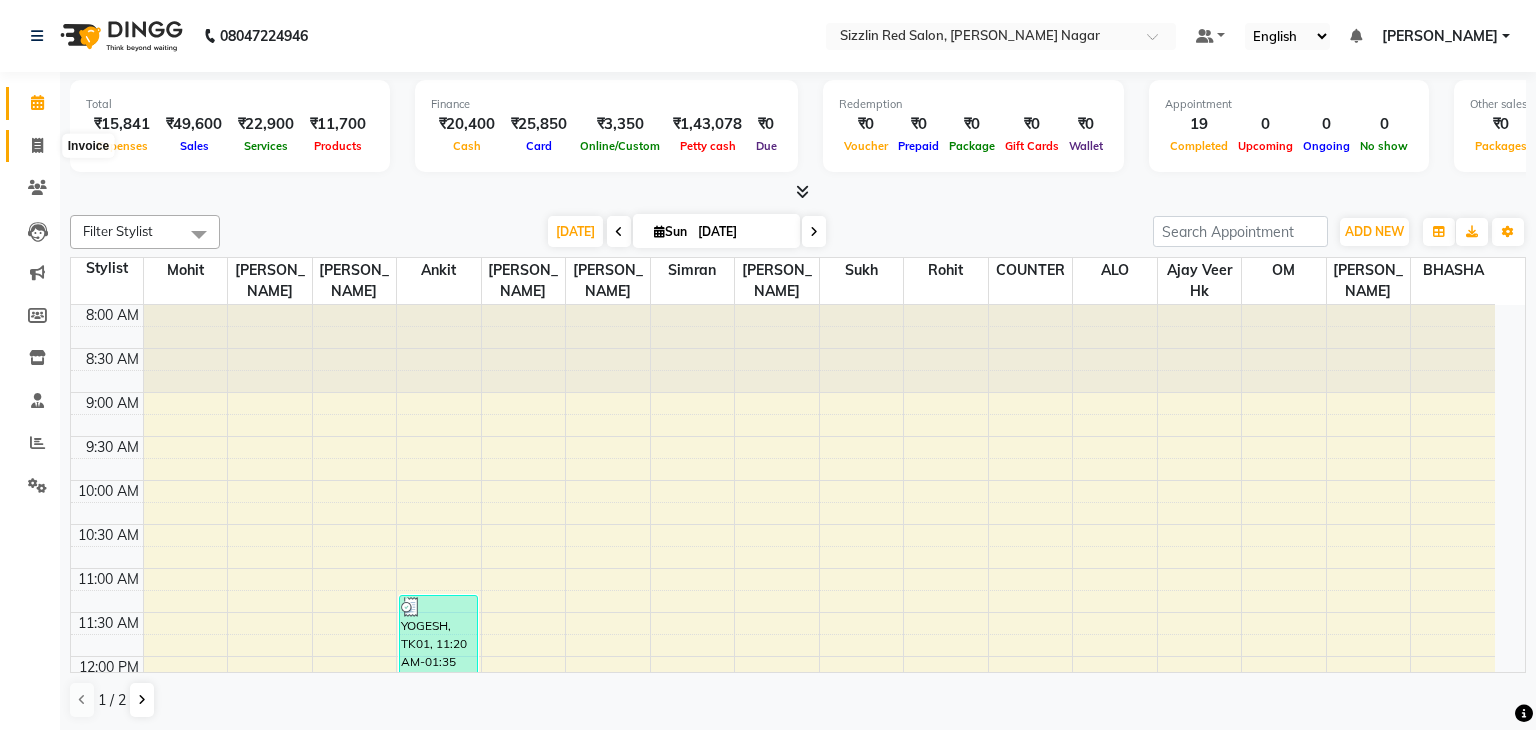 select on "service" 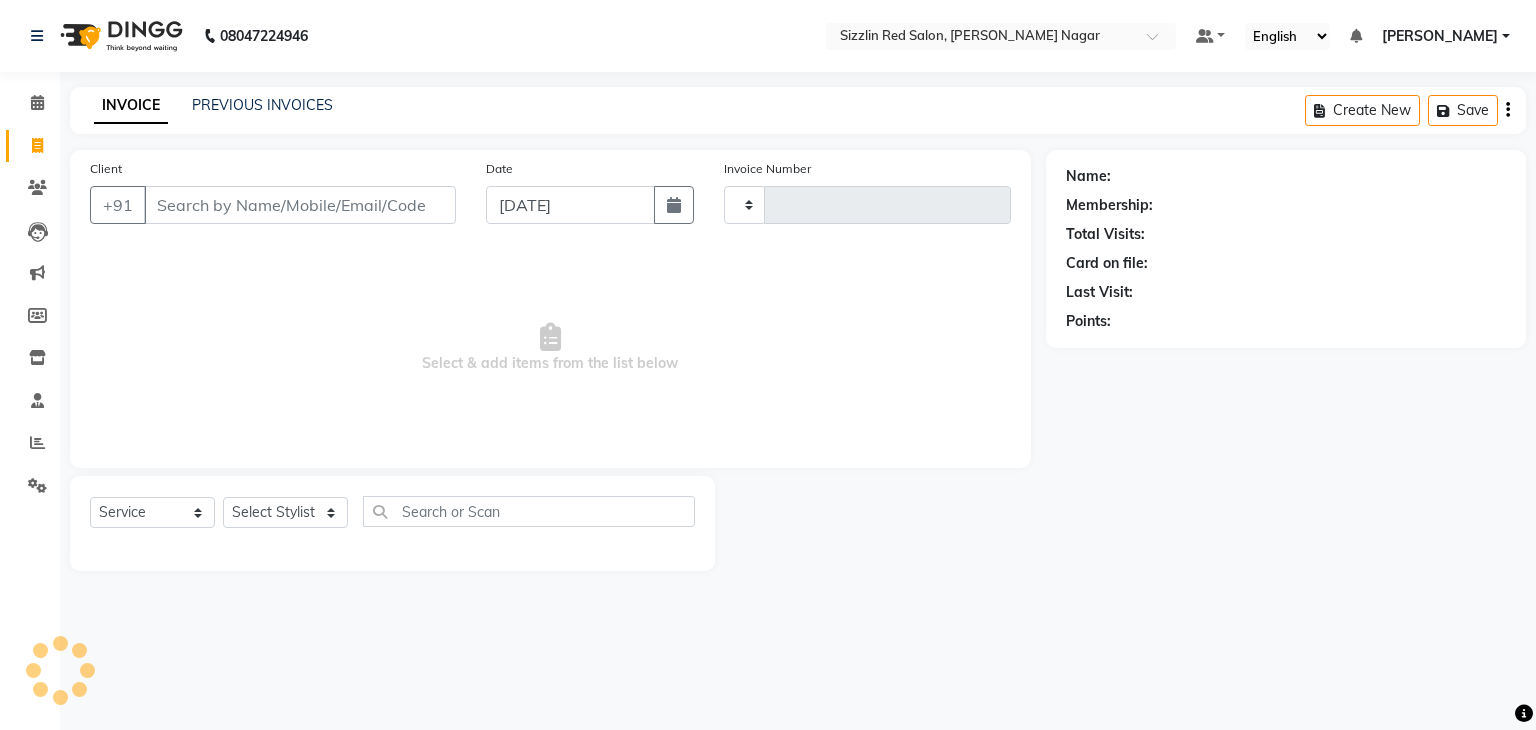 type on "1257" 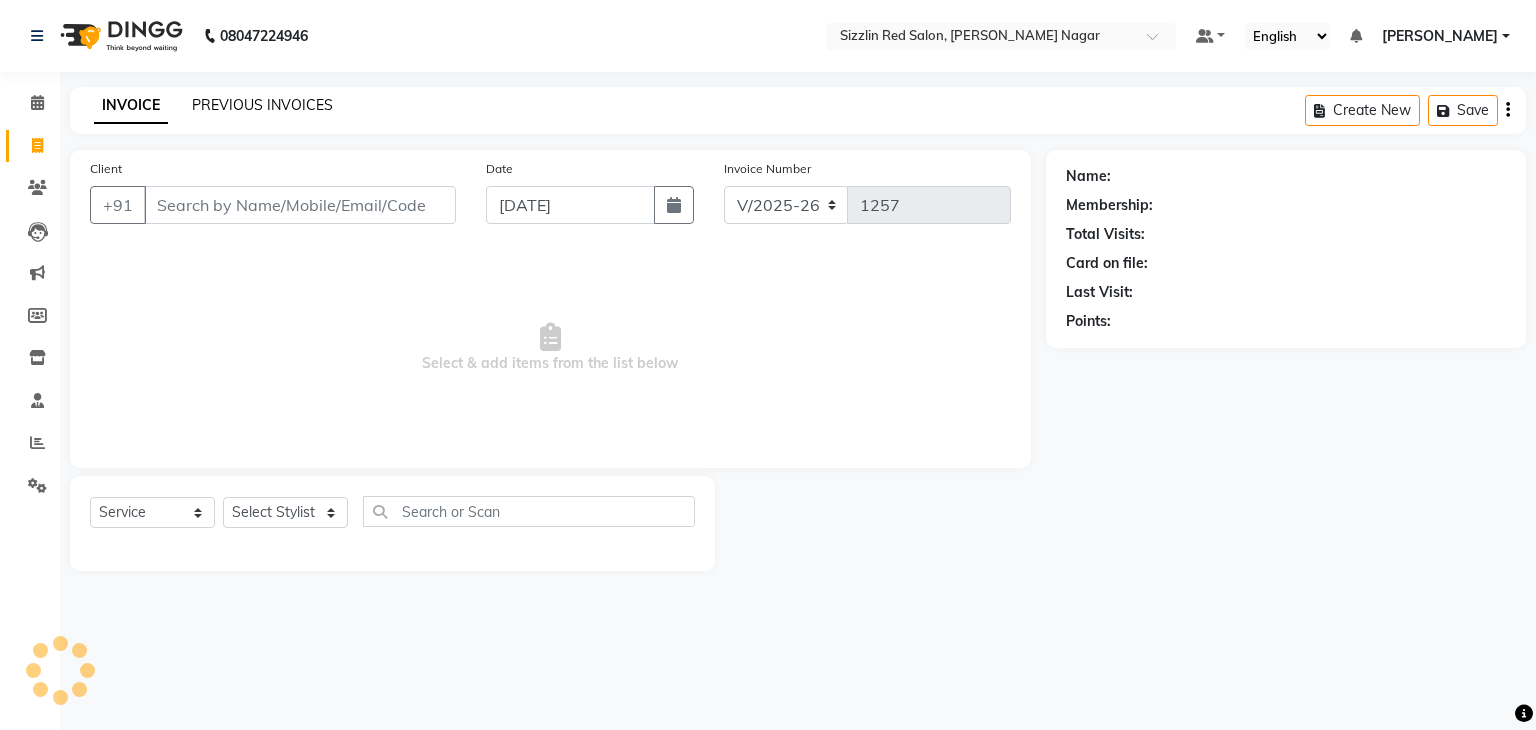 click on "PREVIOUS INVOICES" 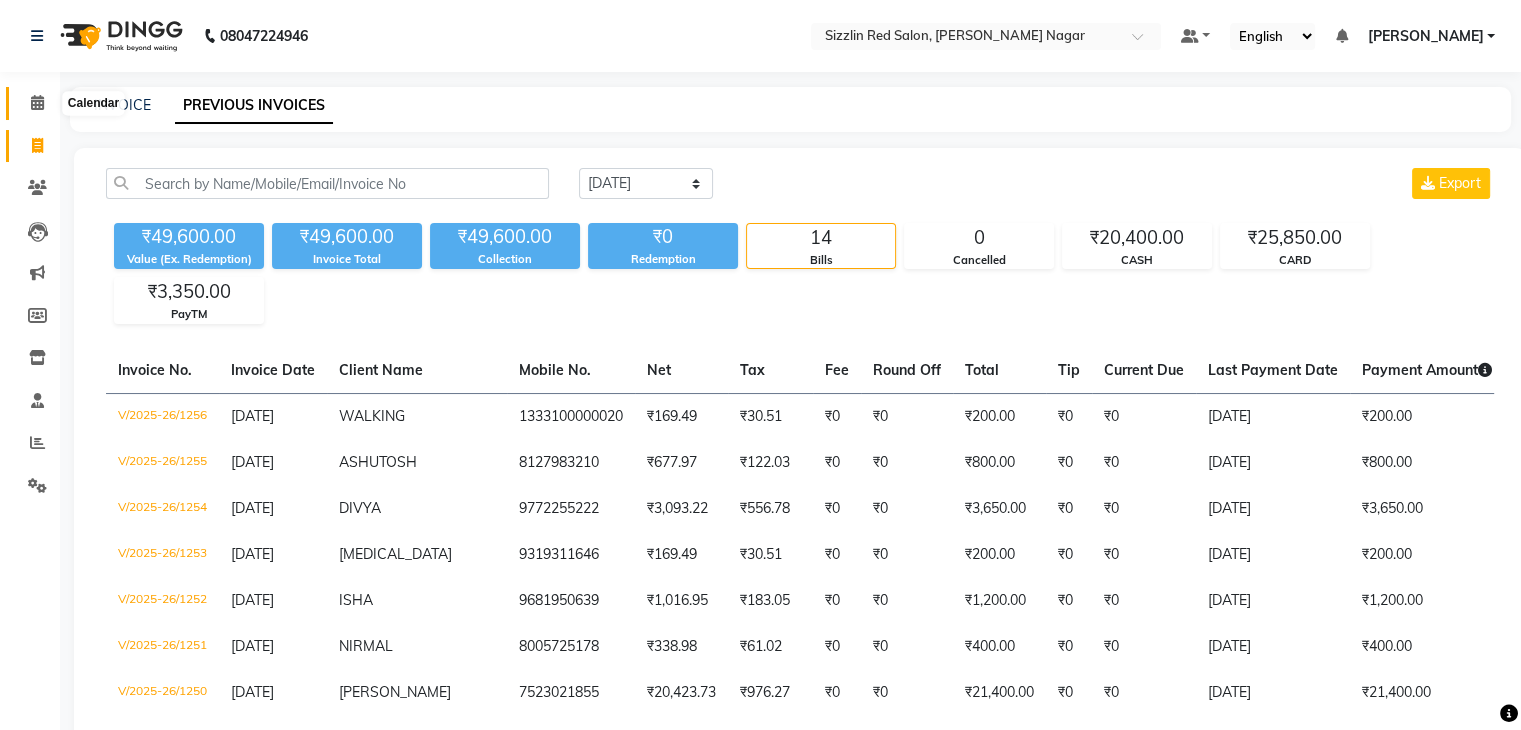 click 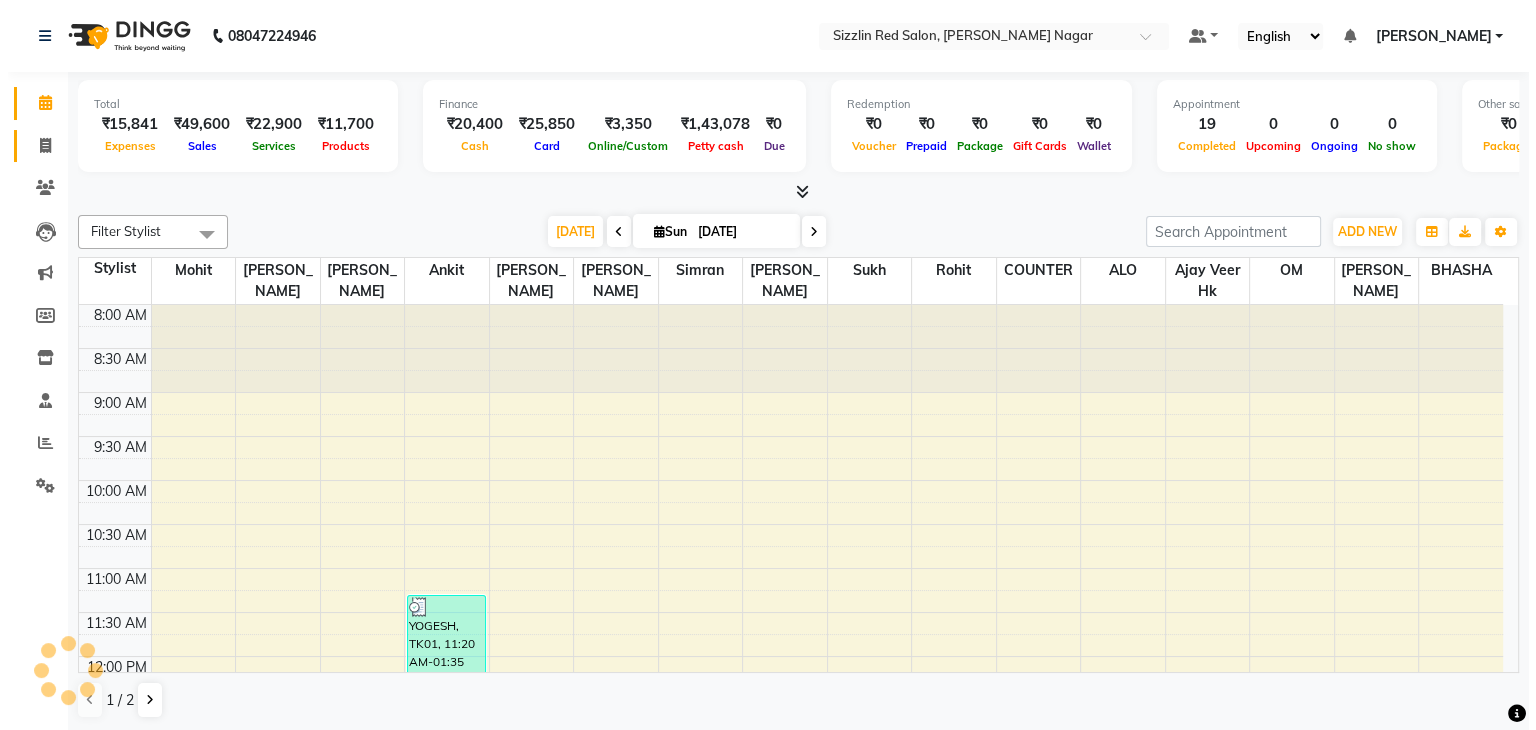 scroll, scrollTop: 0, scrollLeft: 0, axis: both 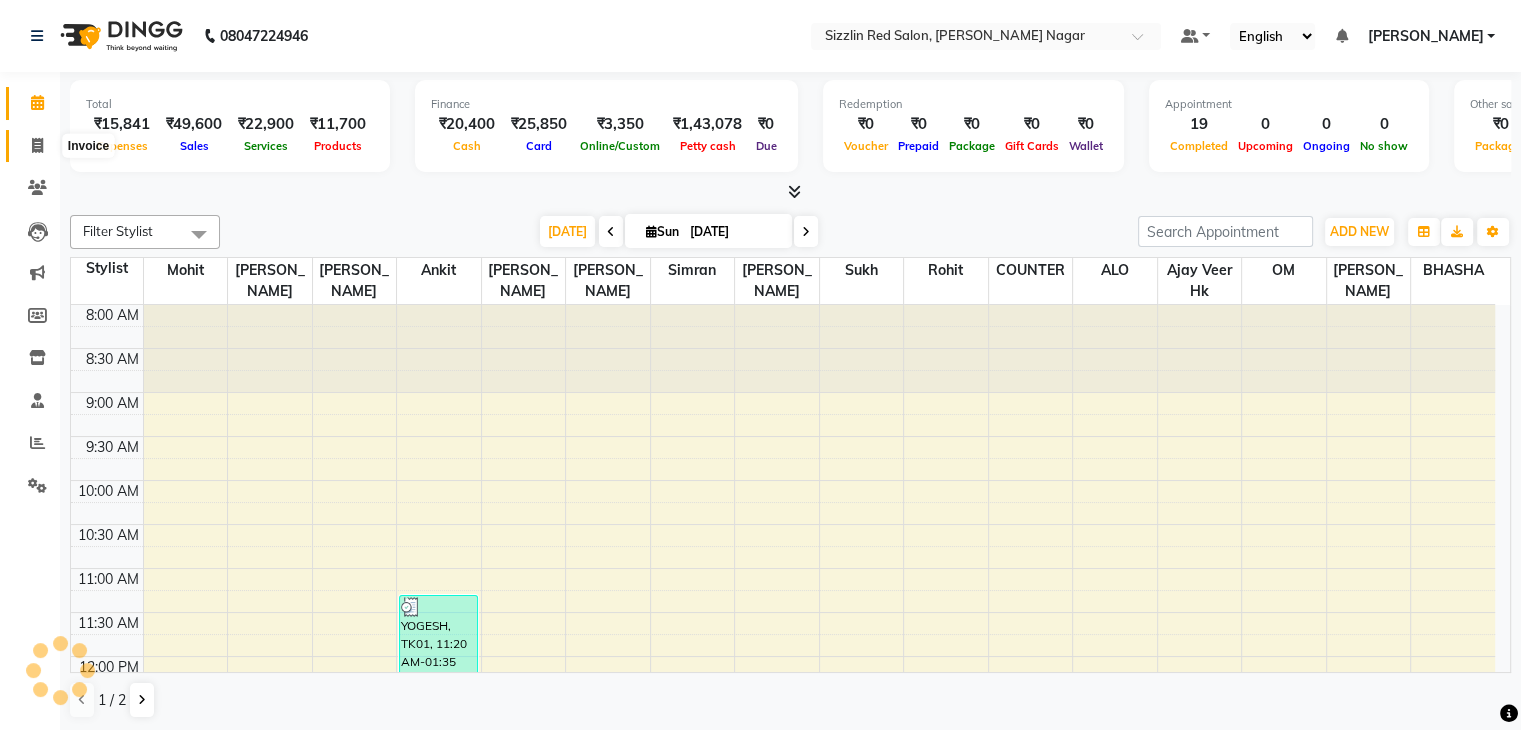 click 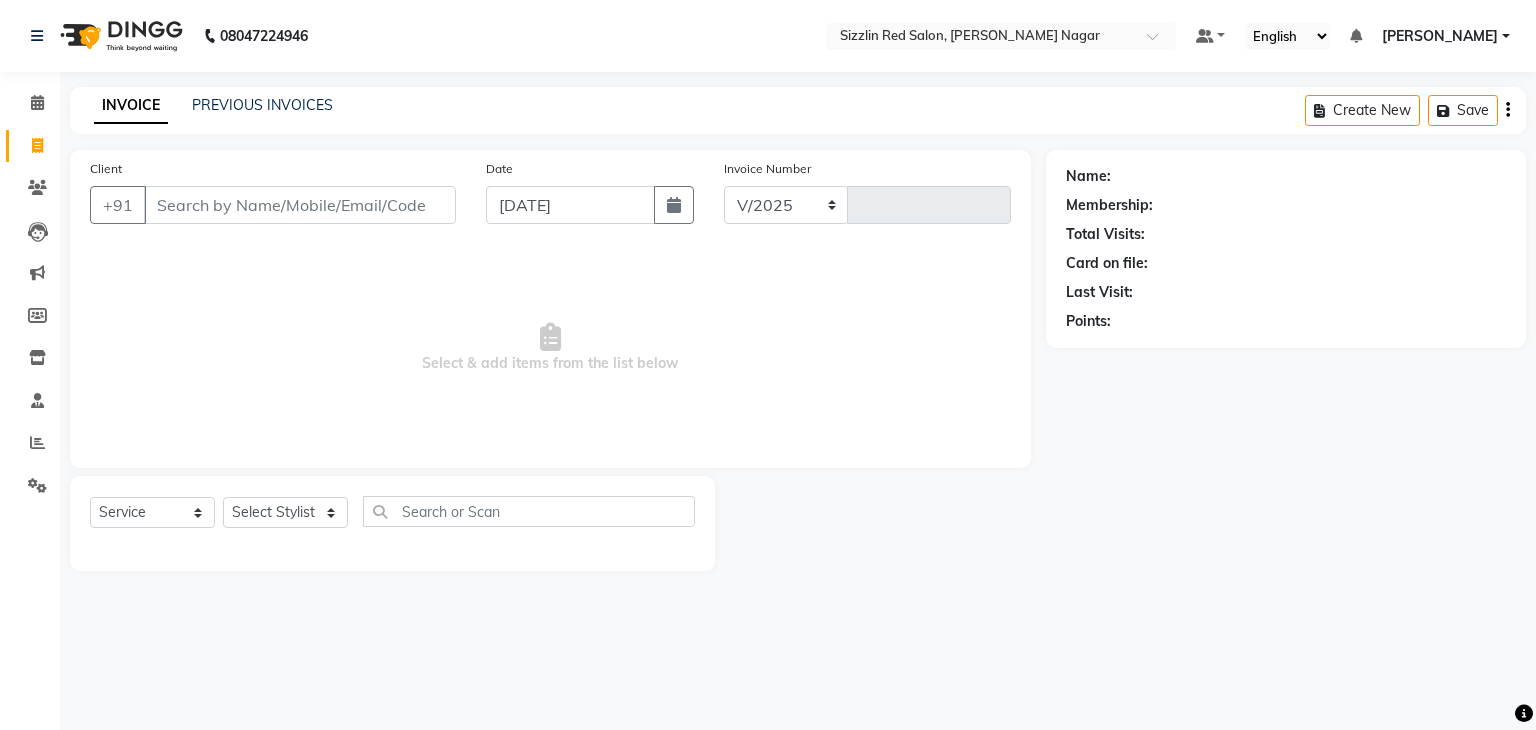 select on "7534" 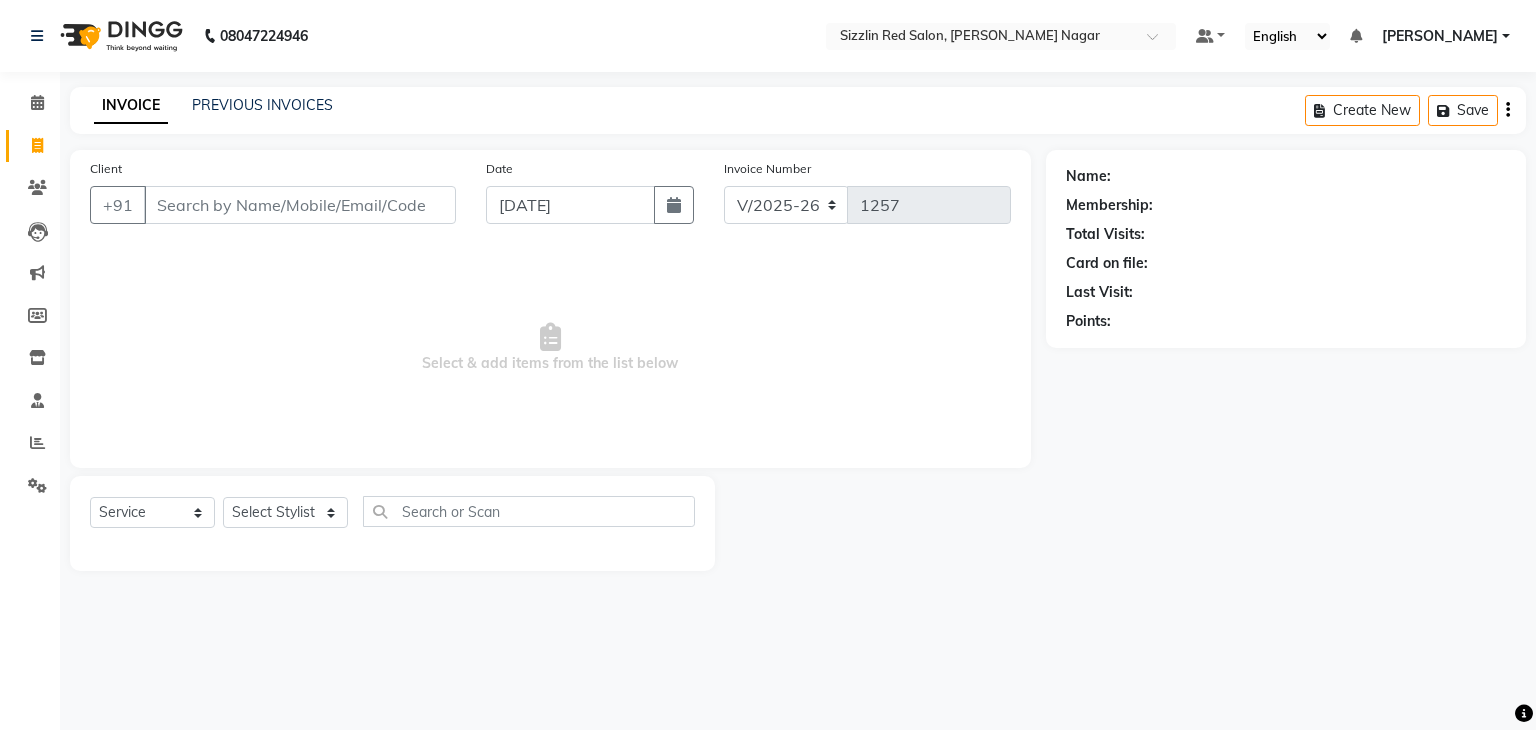 click on "Client" at bounding box center (300, 205) 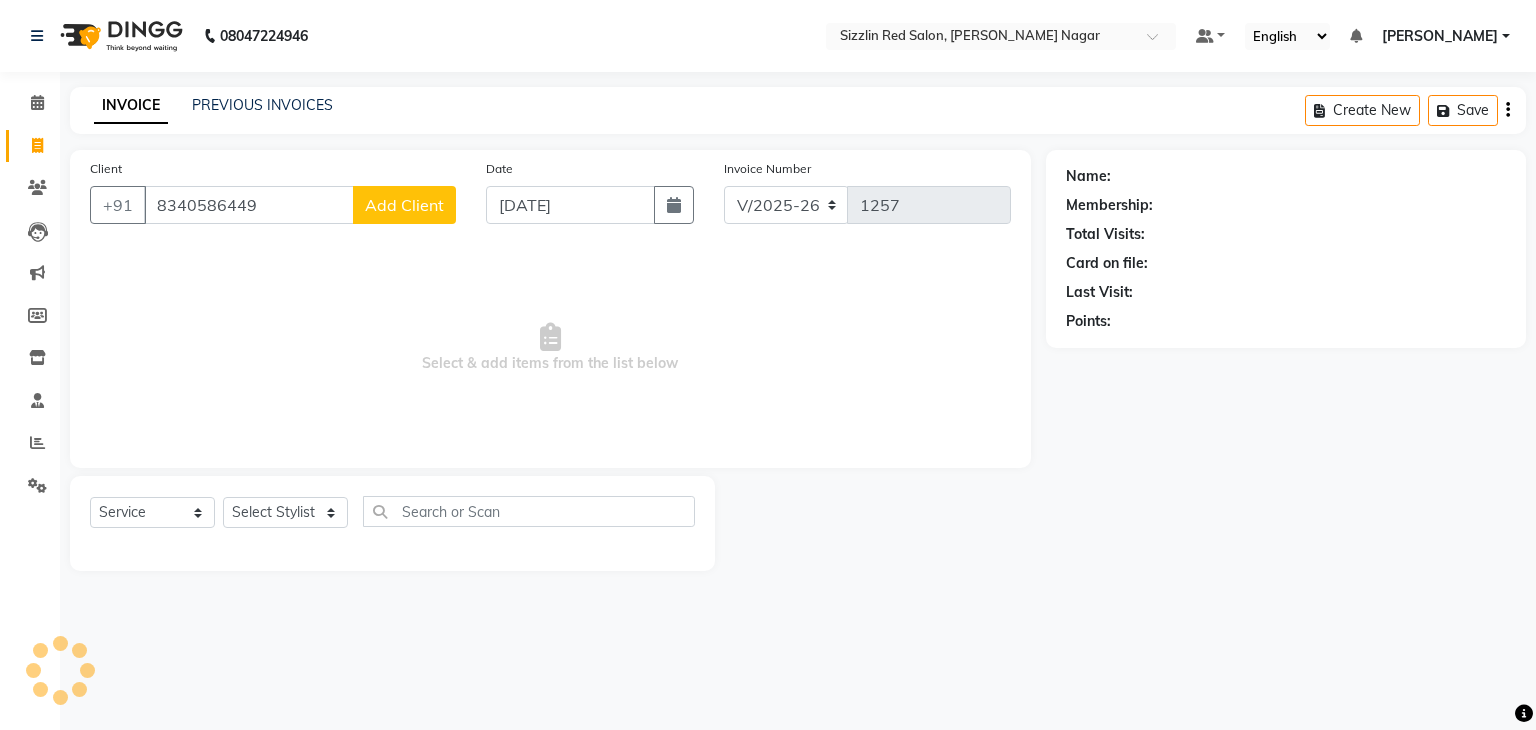 type on "8340586449" 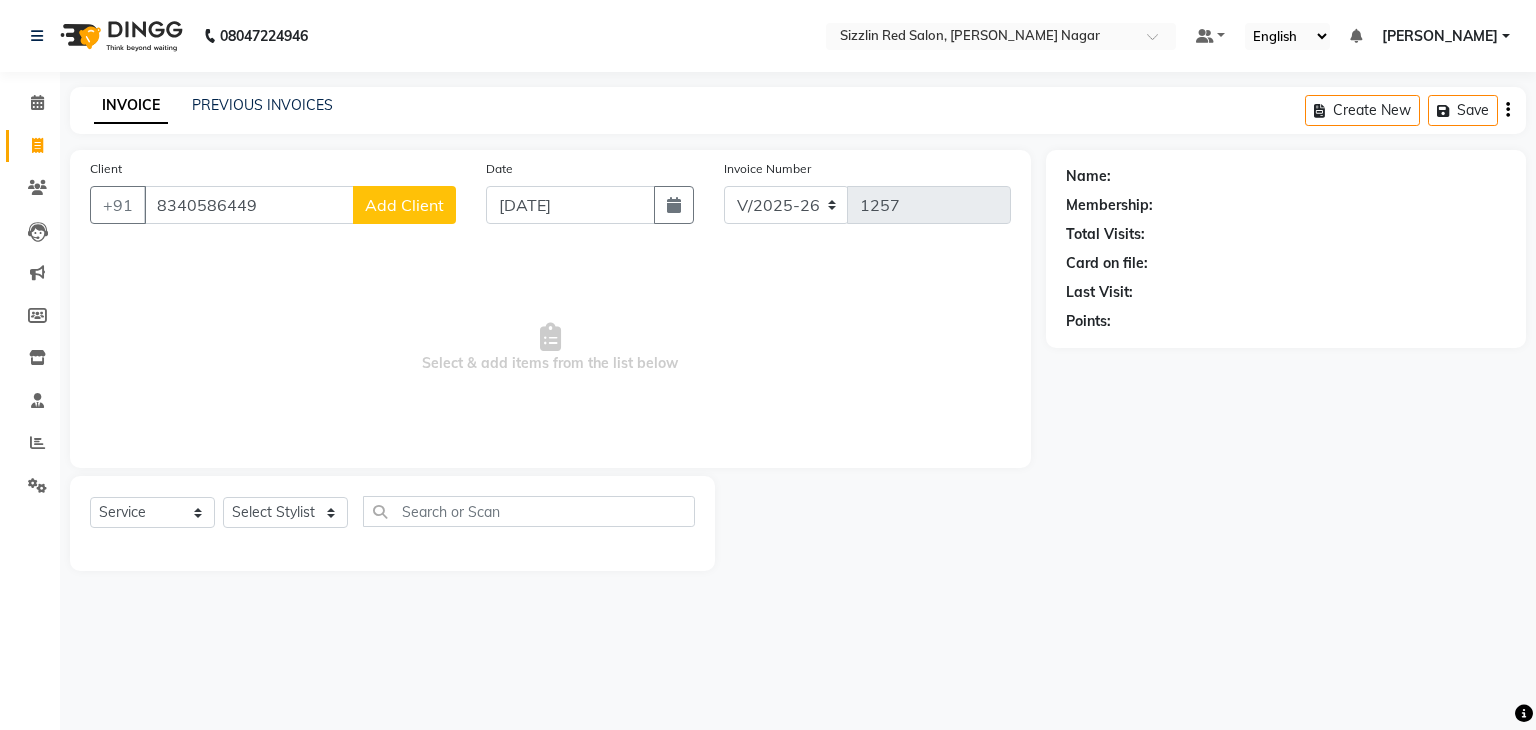 click on "Add Client" 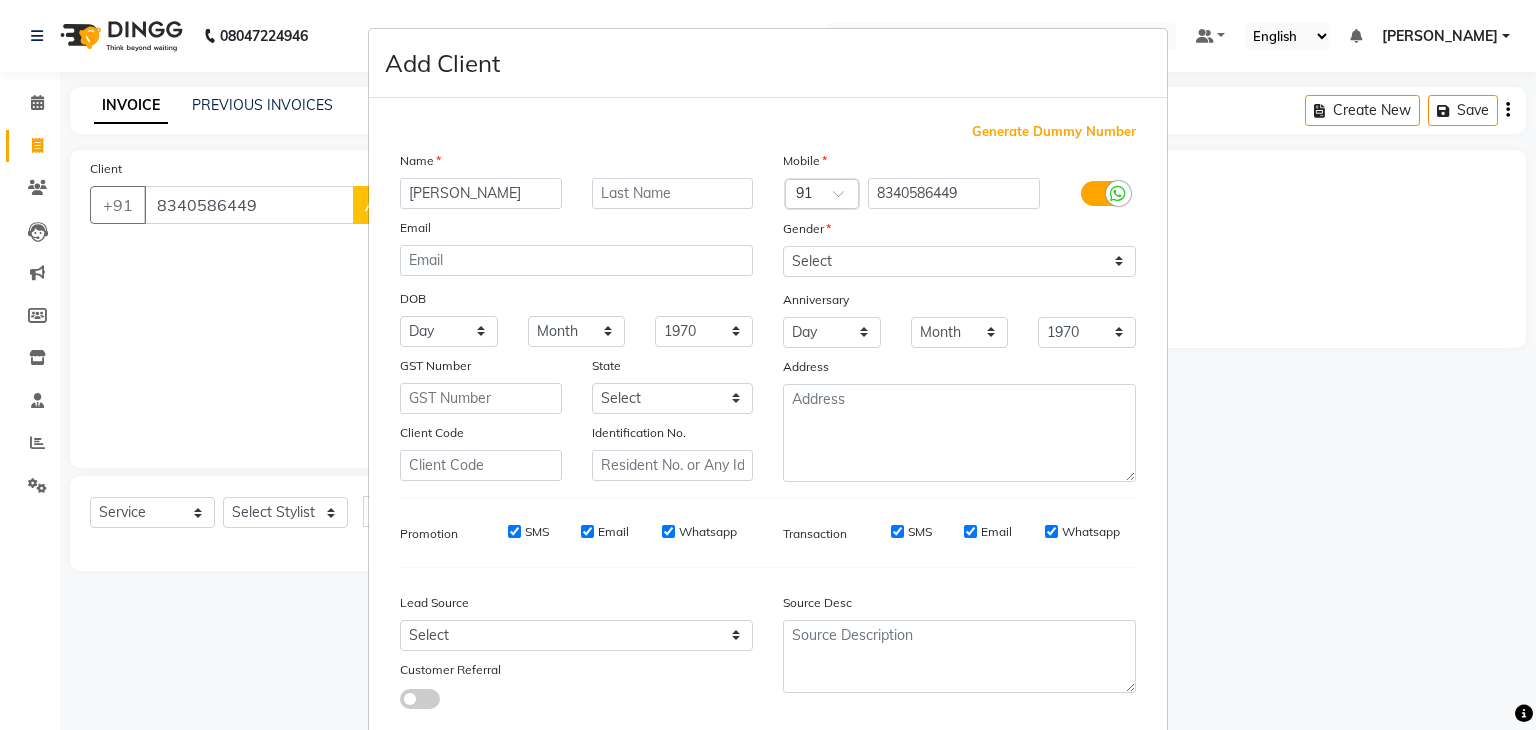 type on "[PERSON_NAME]" 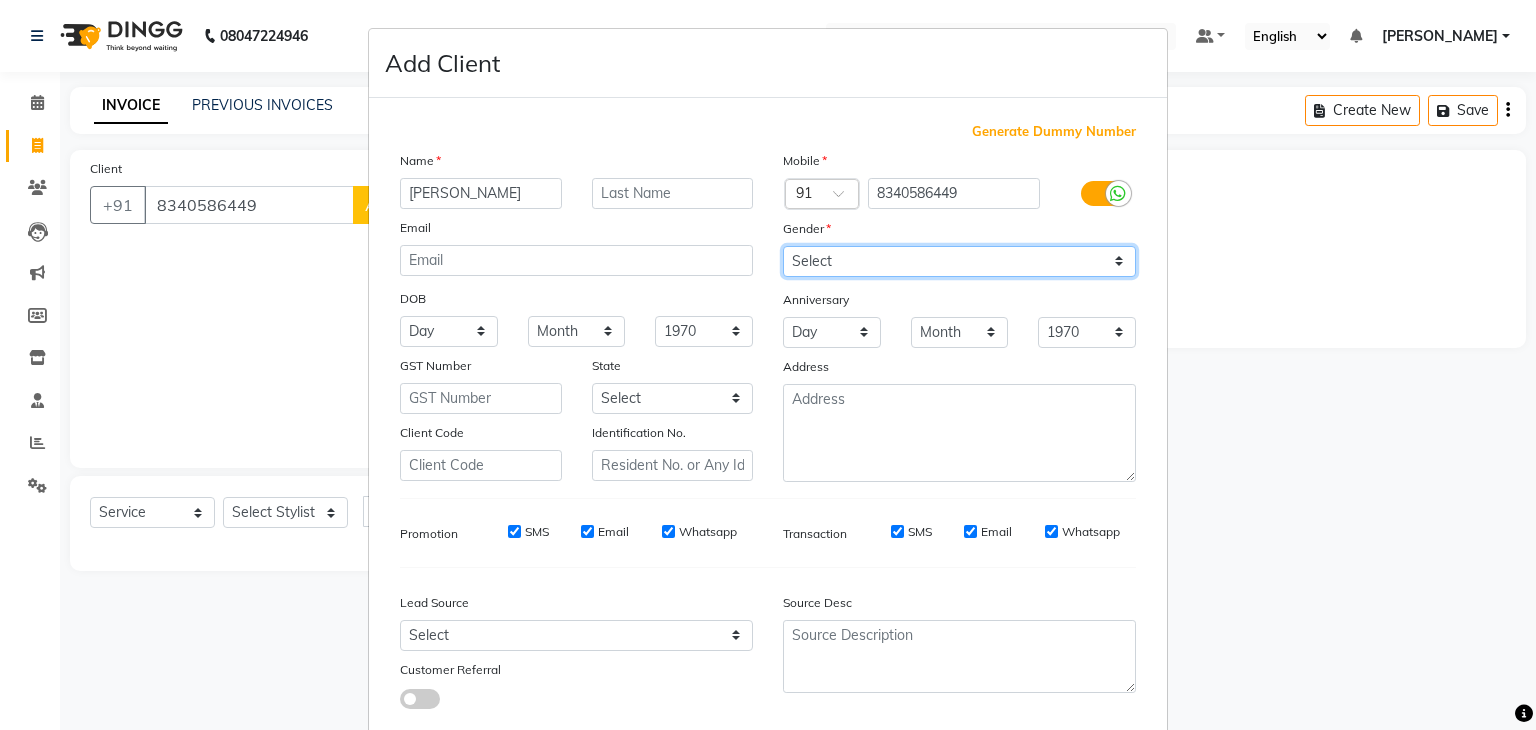 click on "Select [DEMOGRAPHIC_DATA] [DEMOGRAPHIC_DATA] Other Prefer Not To Say" at bounding box center [959, 261] 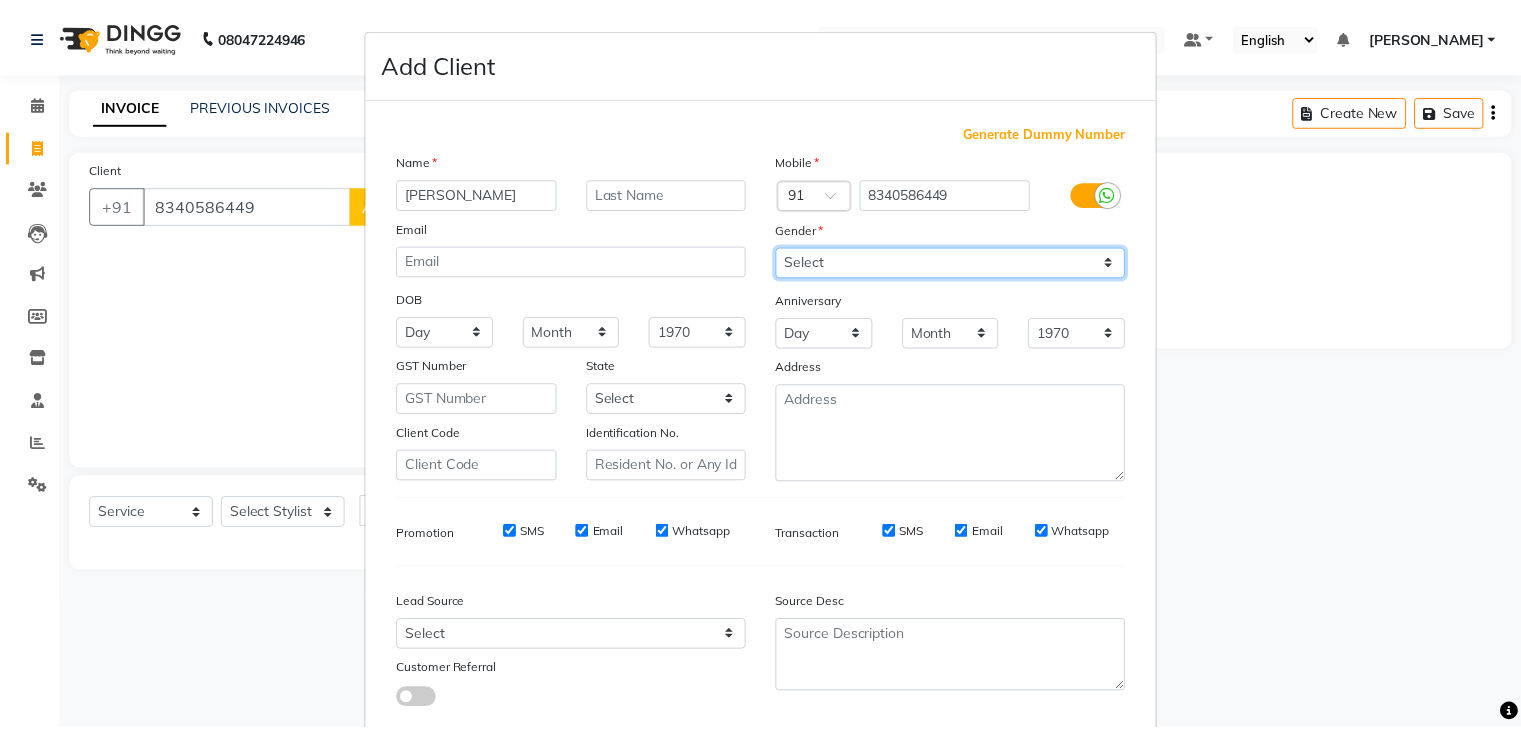 scroll, scrollTop: 127, scrollLeft: 0, axis: vertical 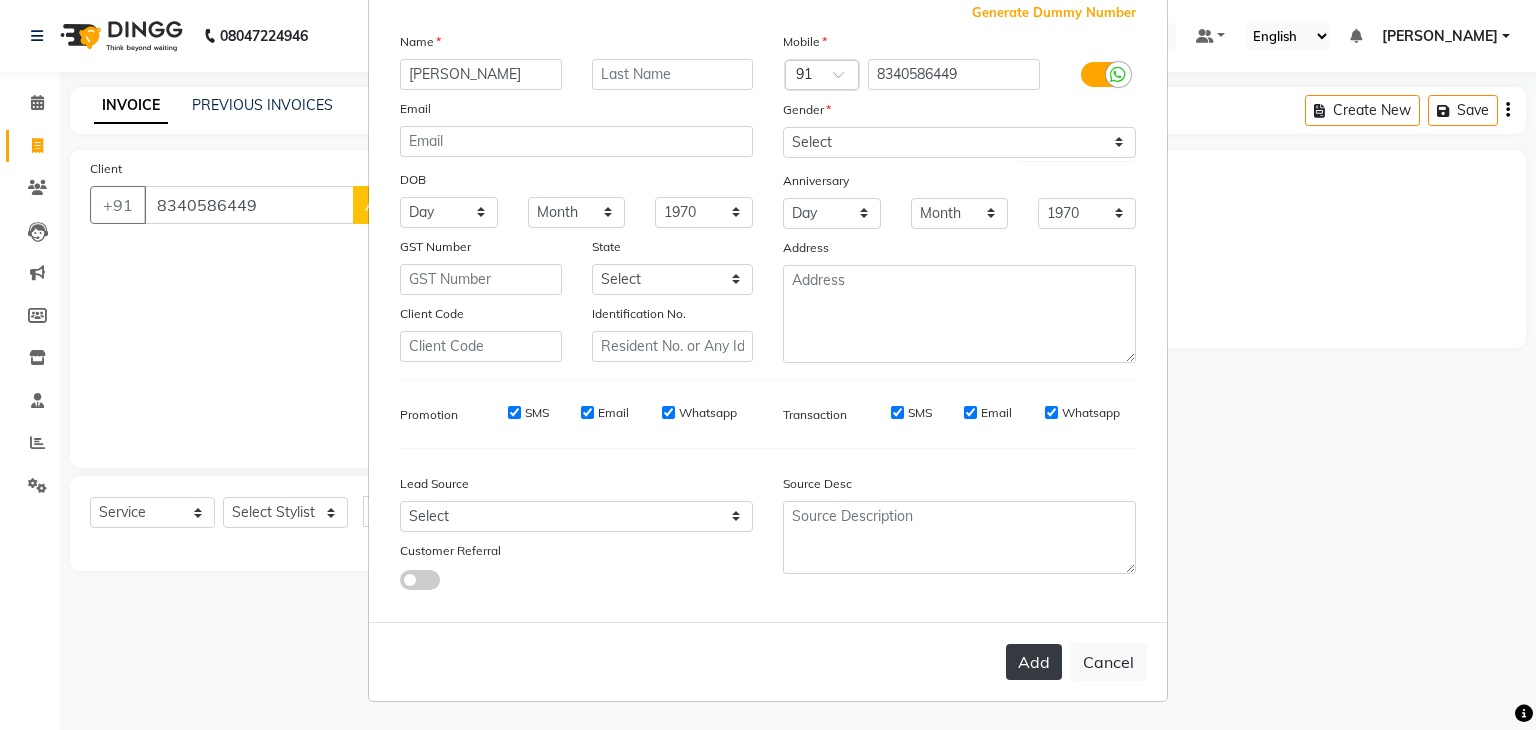 click on "Add" at bounding box center (1034, 662) 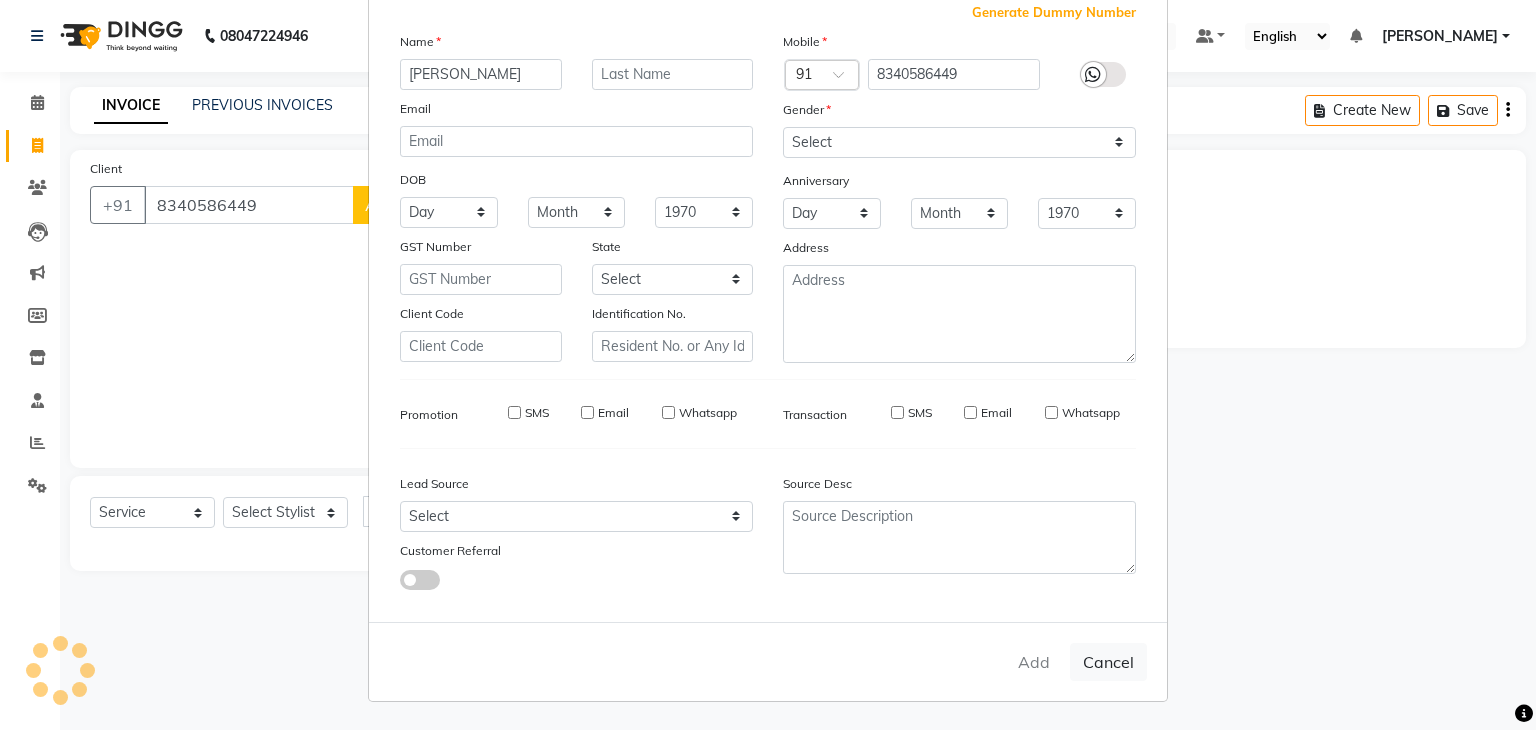 type 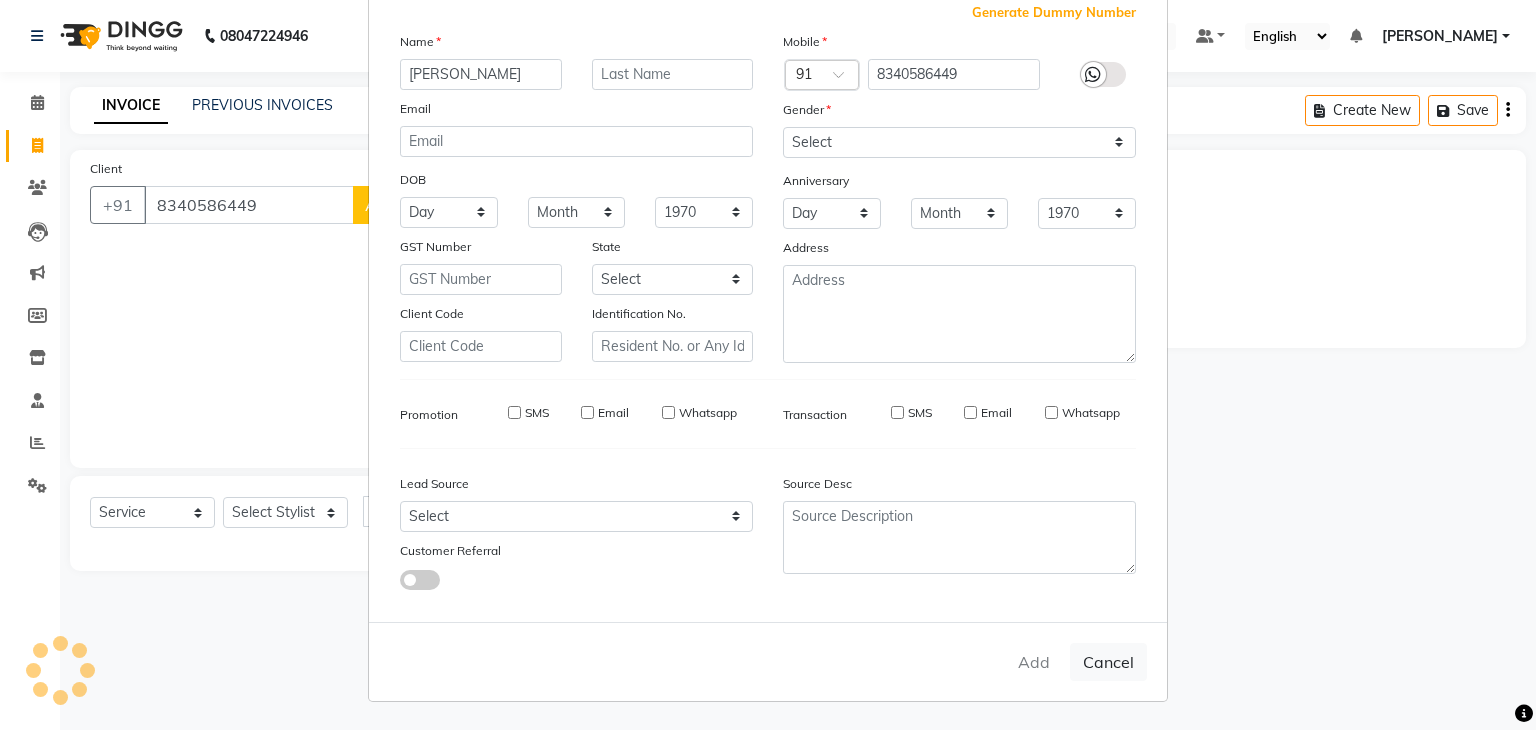 select 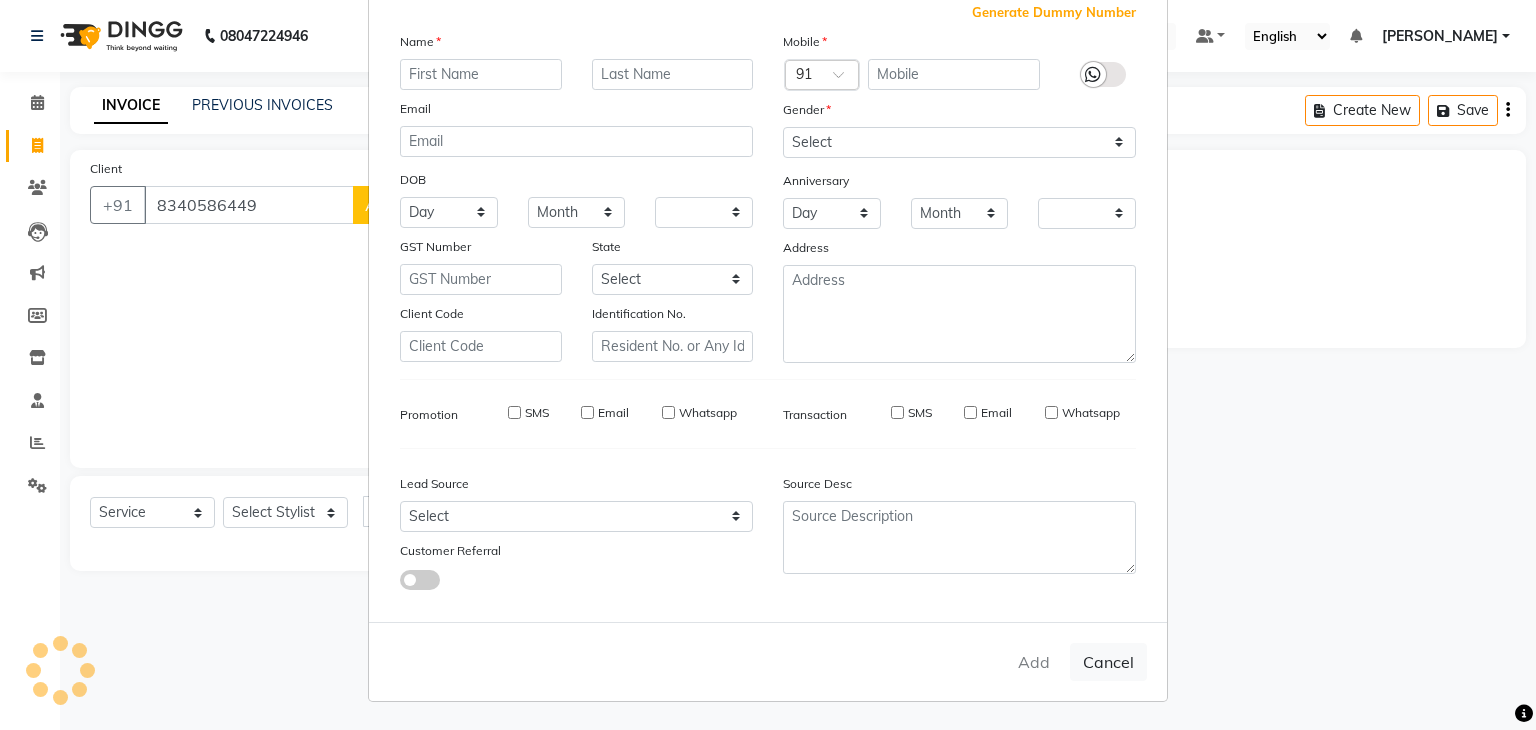 checkbox on "false" 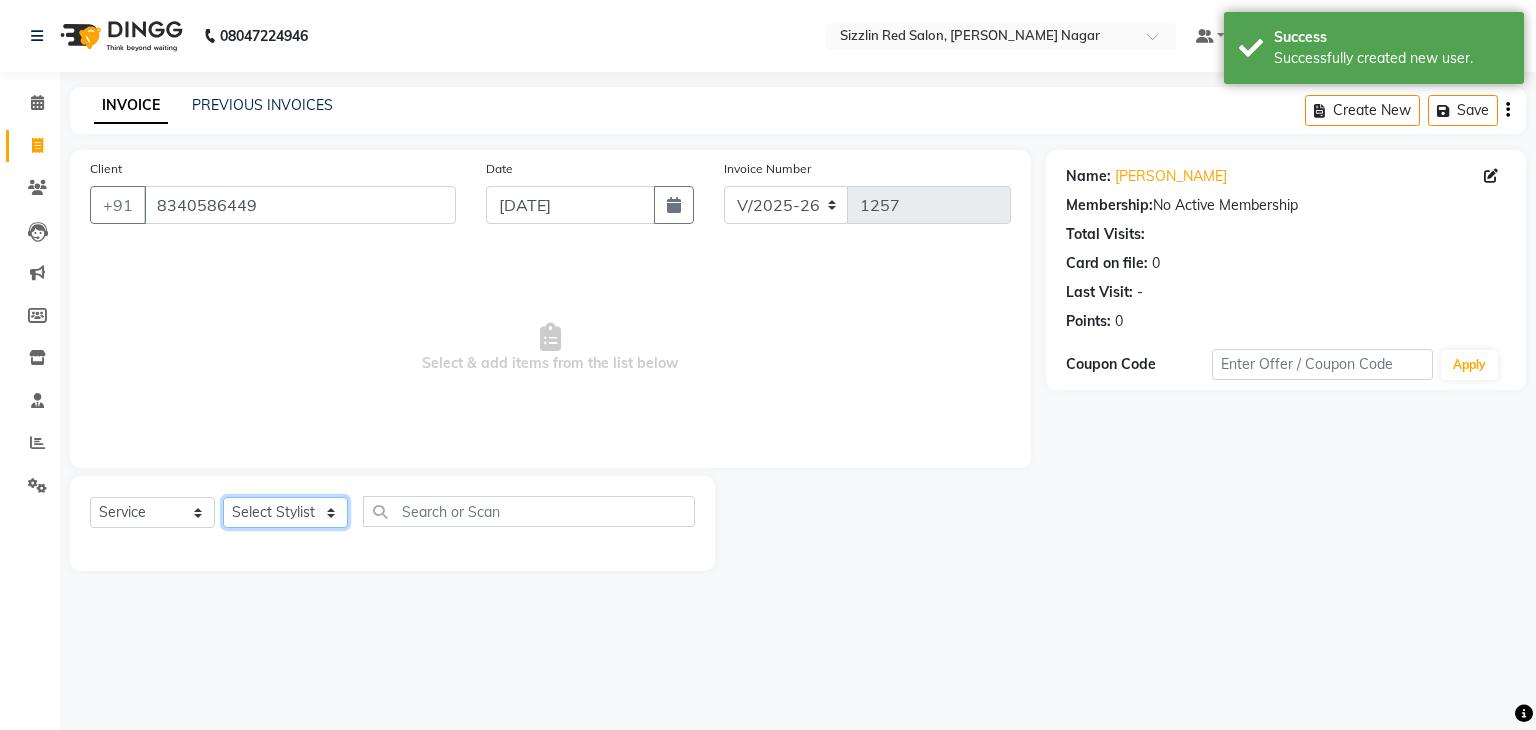 click on "Select Stylist Ajay HK 1 Ajay veer hk [PERSON_NAME] COUNTER [PERSON_NAME] Mohit [PERSON_NAME] OM  Rohit [PERSON_NAME] [PERSON_NAME] Sukh Swarang Toka Zen" 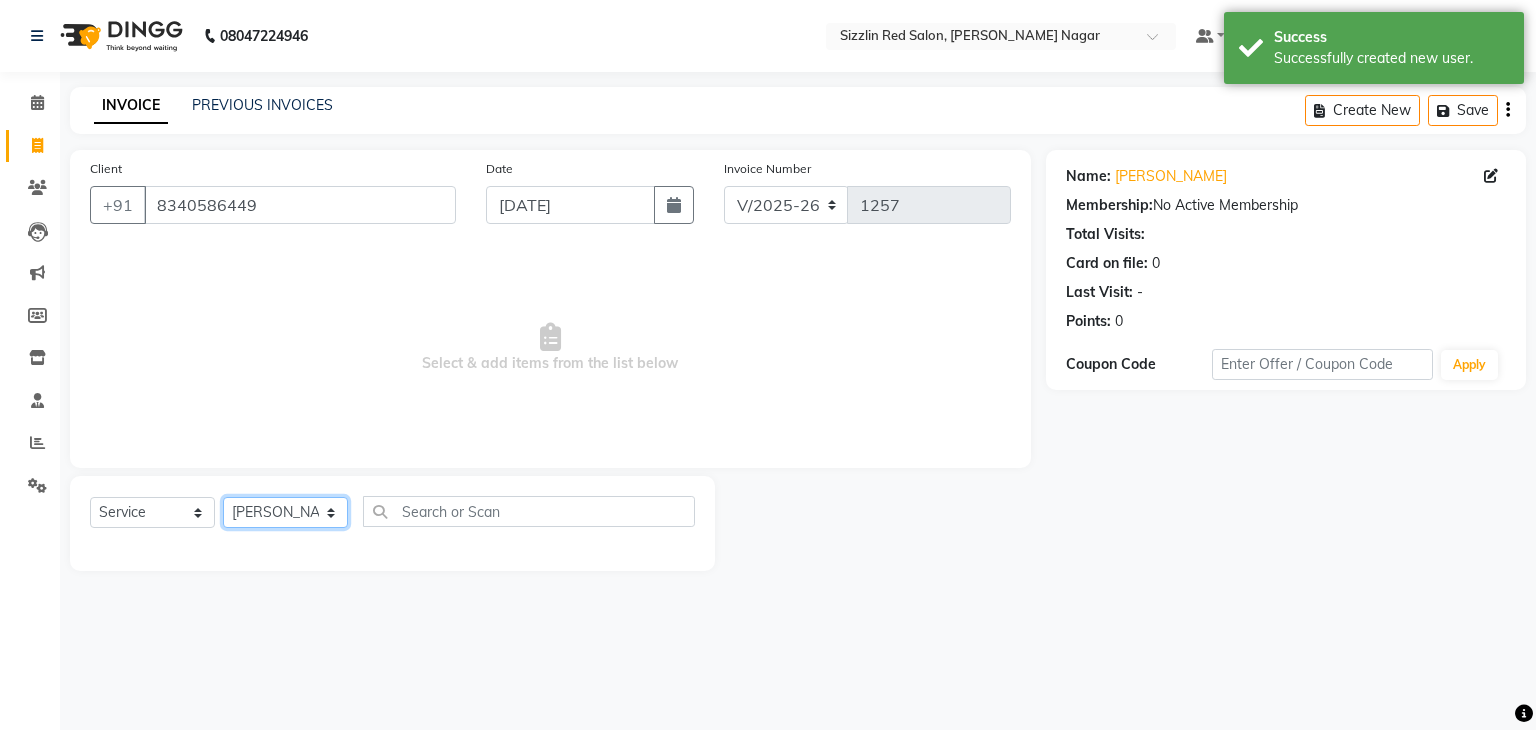 click on "Select Stylist Ajay HK 1 Ajay veer hk [PERSON_NAME] COUNTER [PERSON_NAME] Mohit [PERSON_NAME] OM  Rohit [PERSON_NAME] [PERSON_NAME] Sukh Swarang Toka Zen" 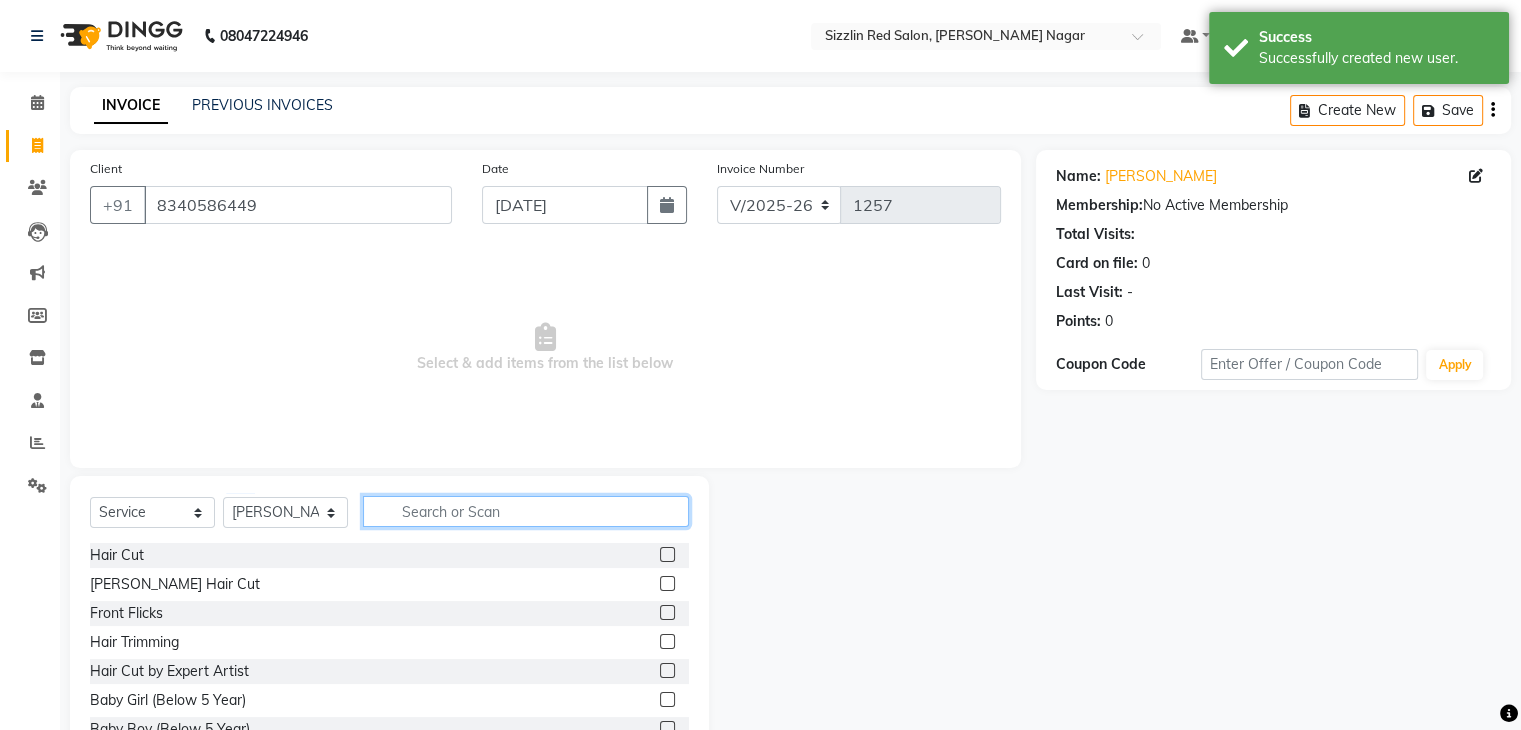 click 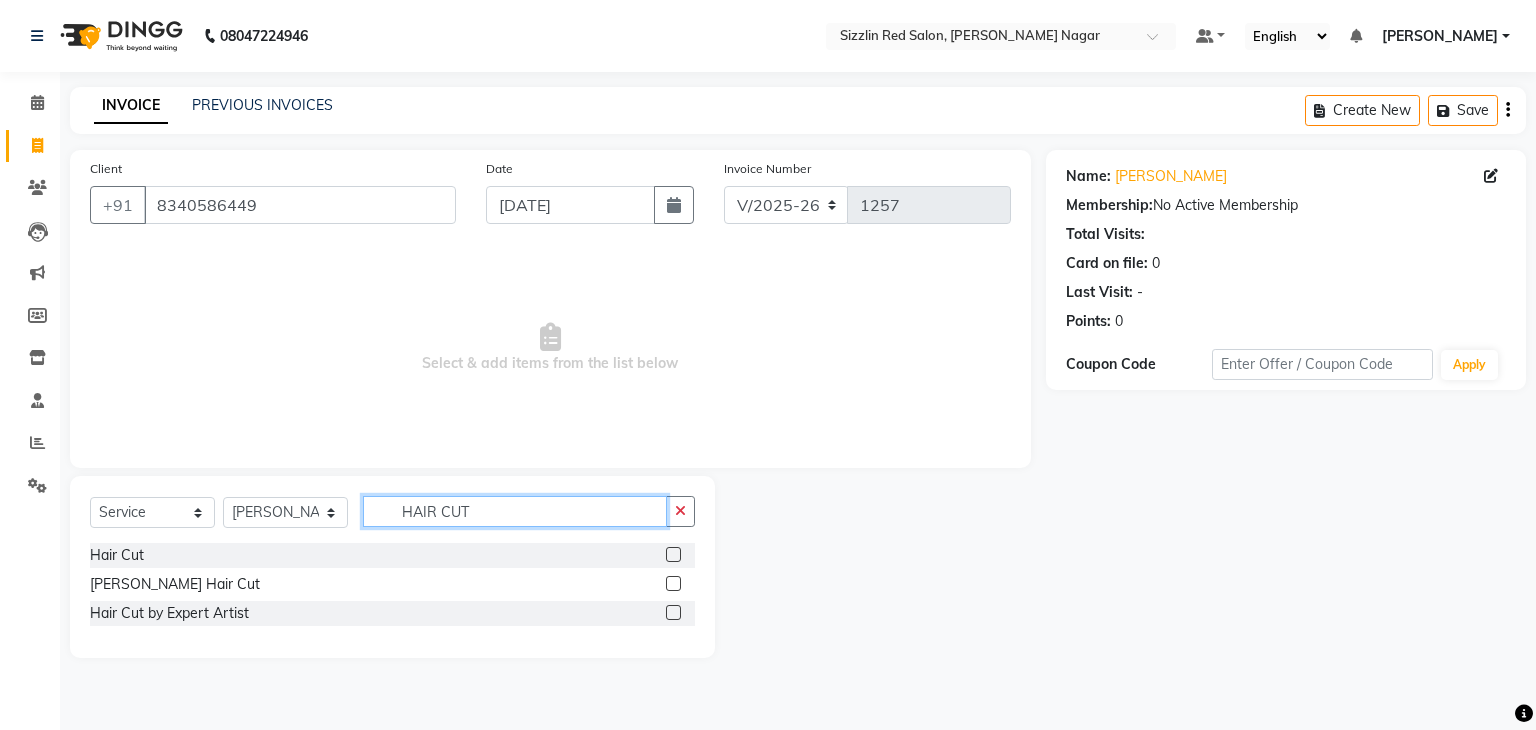 type on "HAIR CUT" 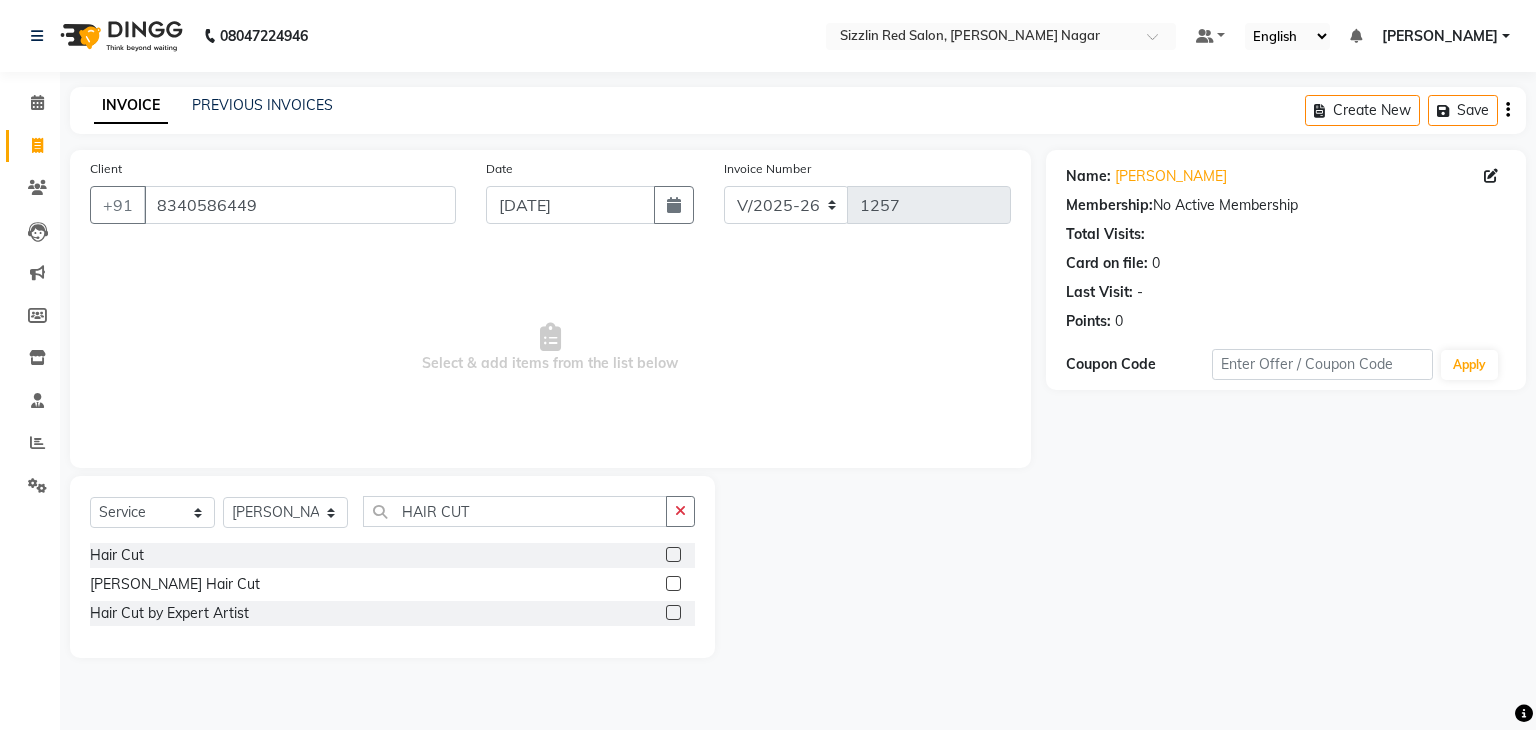 click 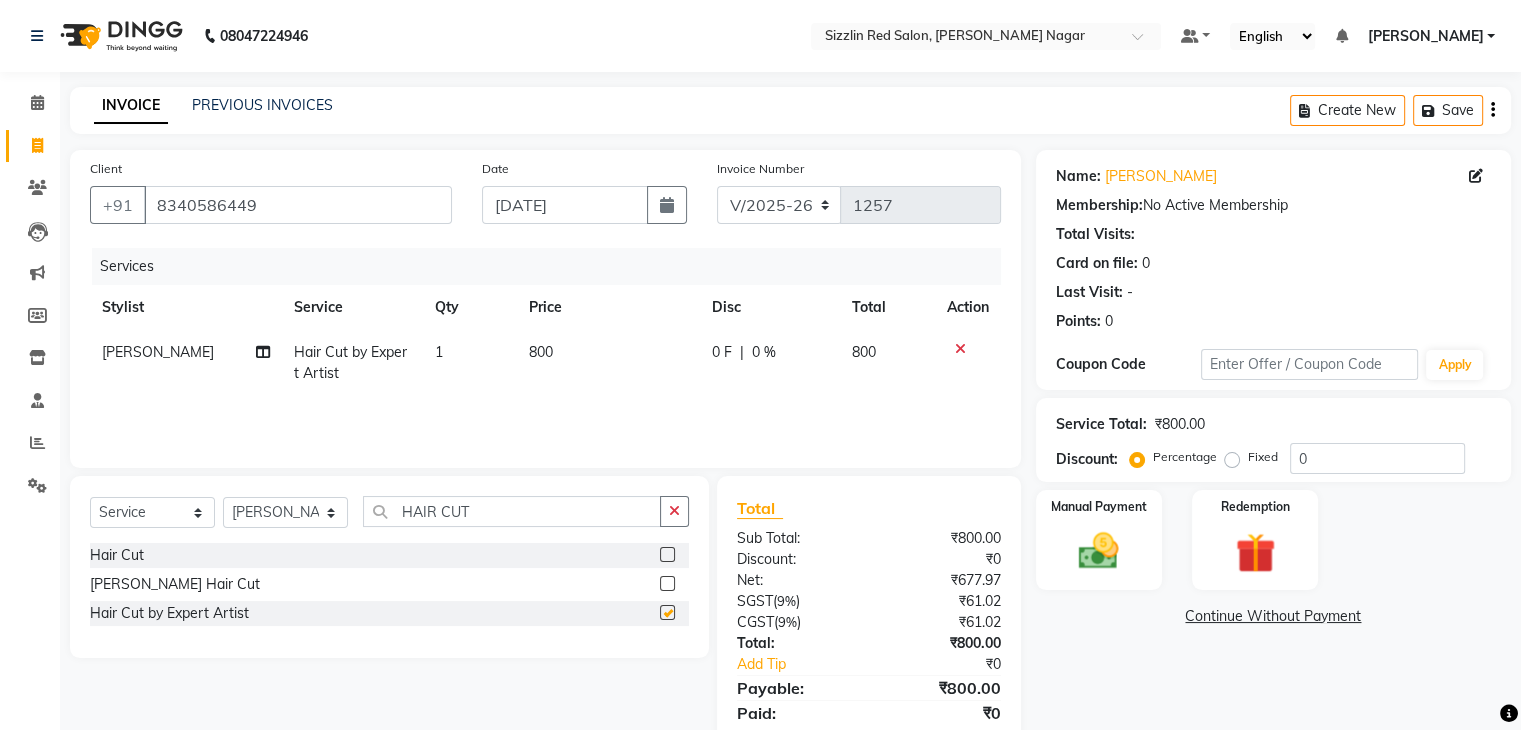 checkbox on "false" 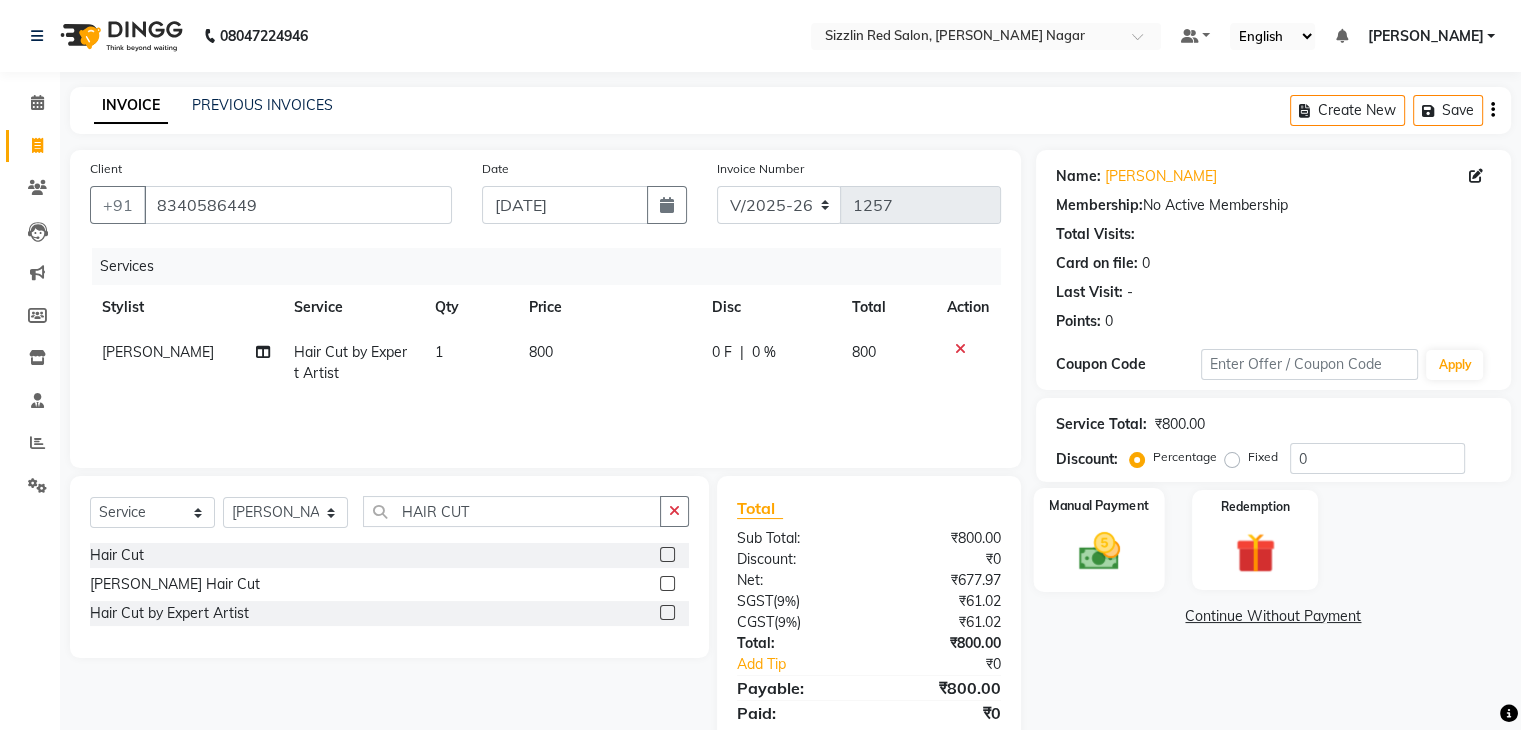 click on "Manual Payment" 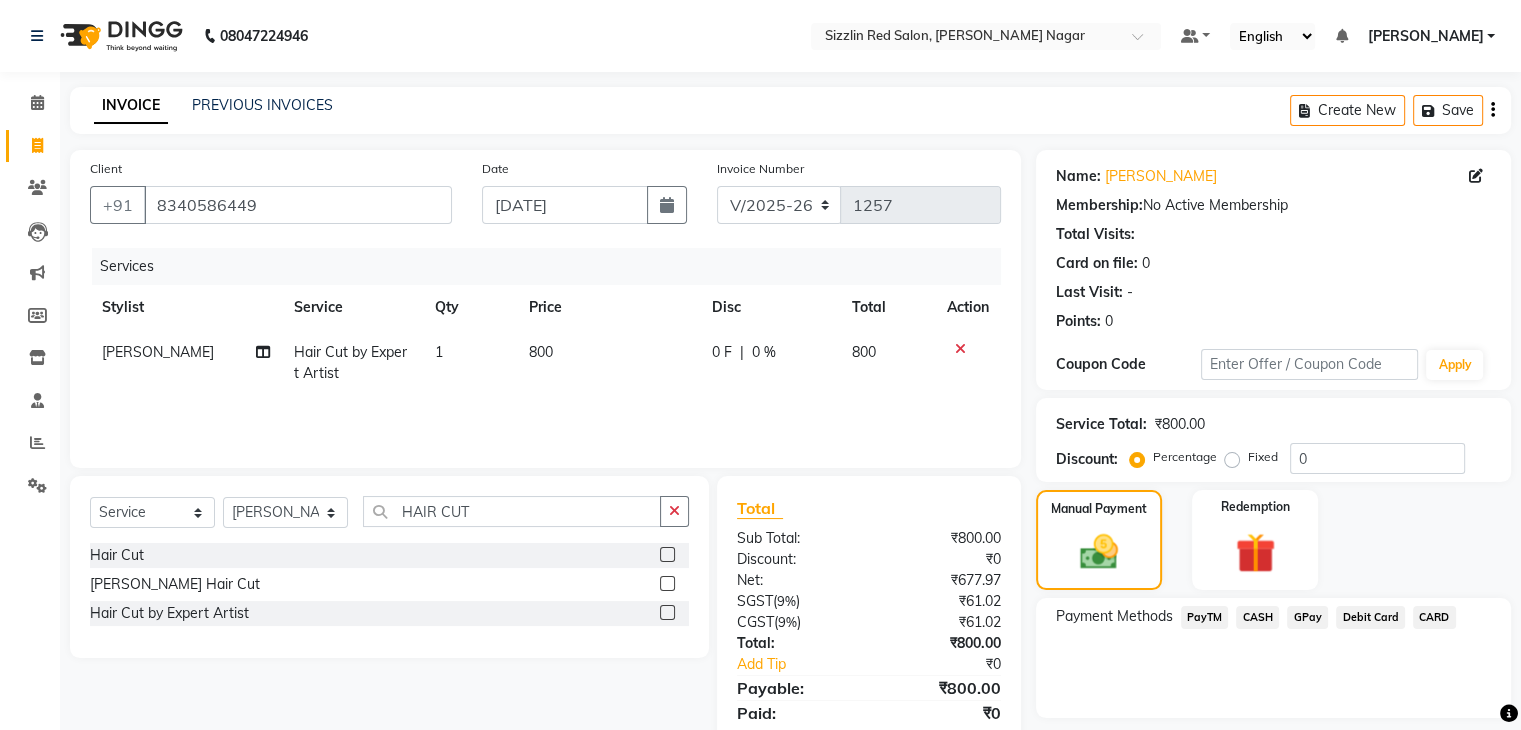 scroll, scrollTop: 71, scrollLeft: 0, axis: vertical 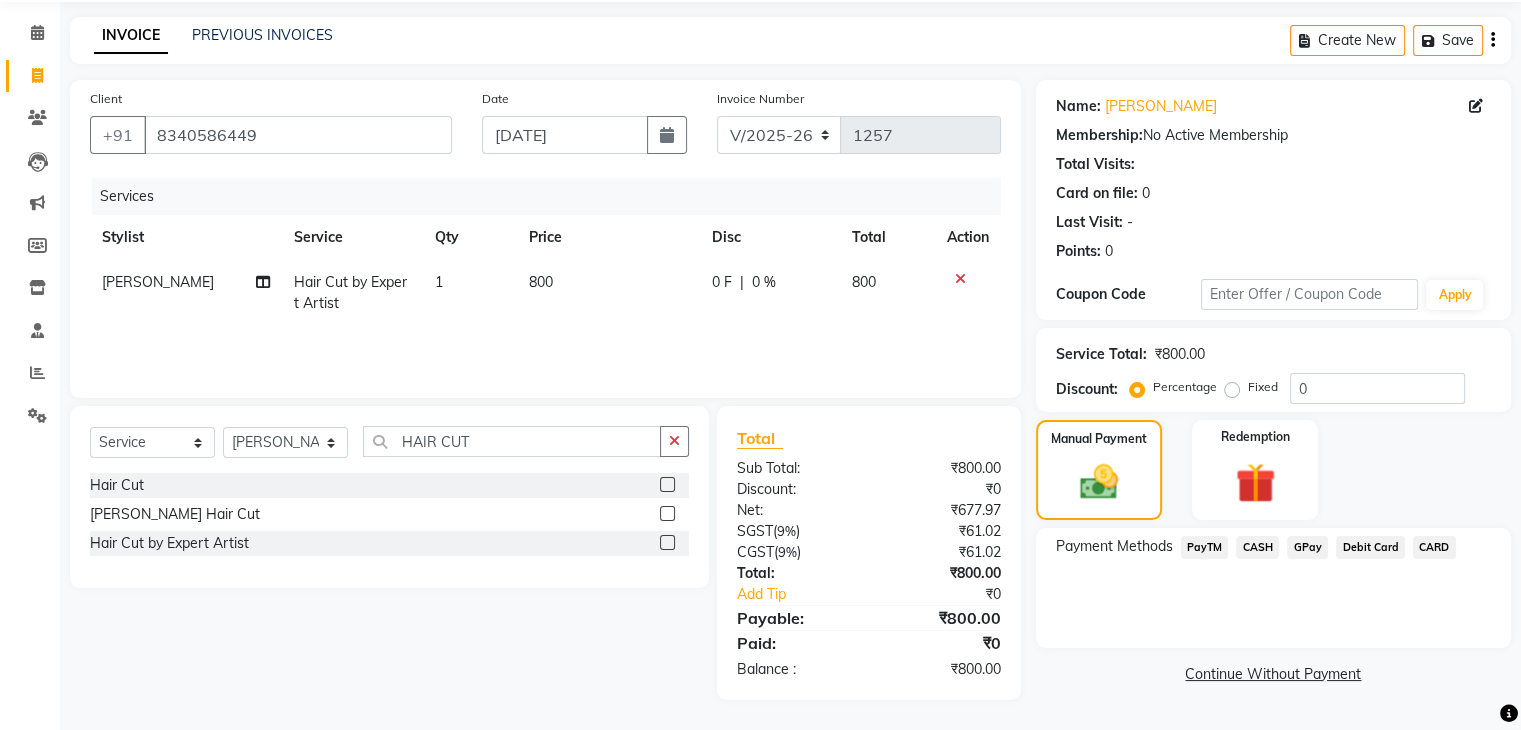 click on "PayTM" 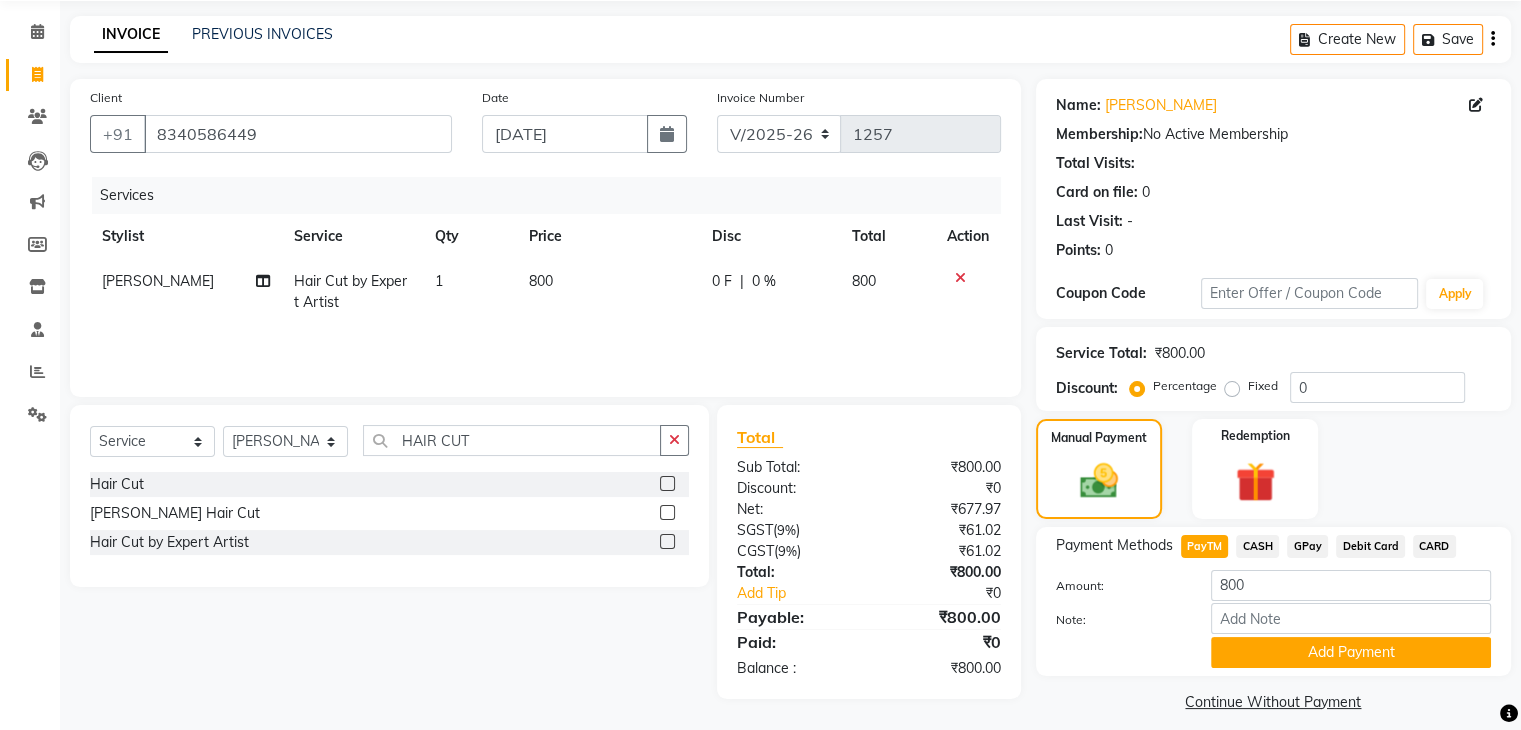 scroll, scrollTop: 89, scrollLeft: 0, axis: vertical 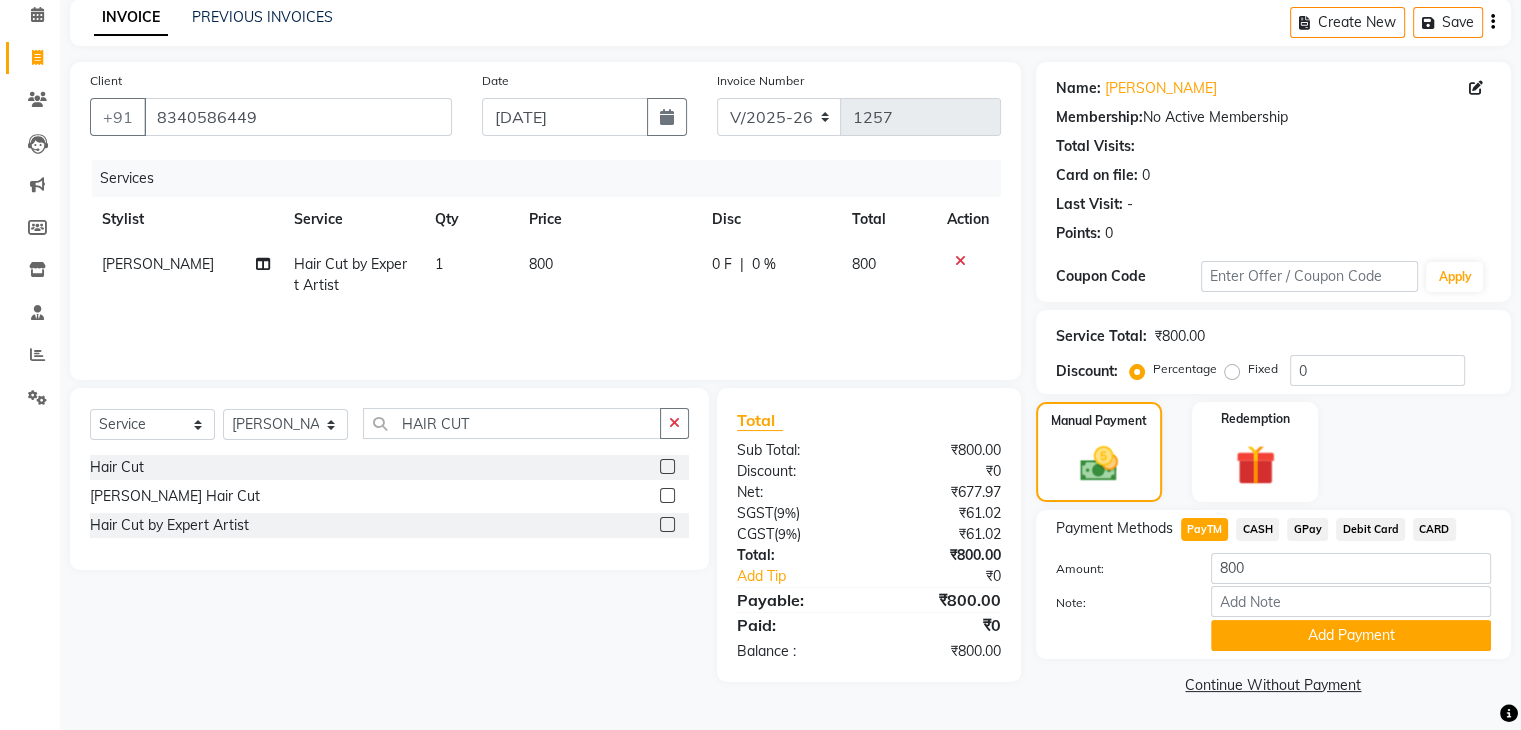 drag, startPoint x: 1330, startPoint y: 634, endPoint x: 1196, endPoint y: 569, distance: 148.93288 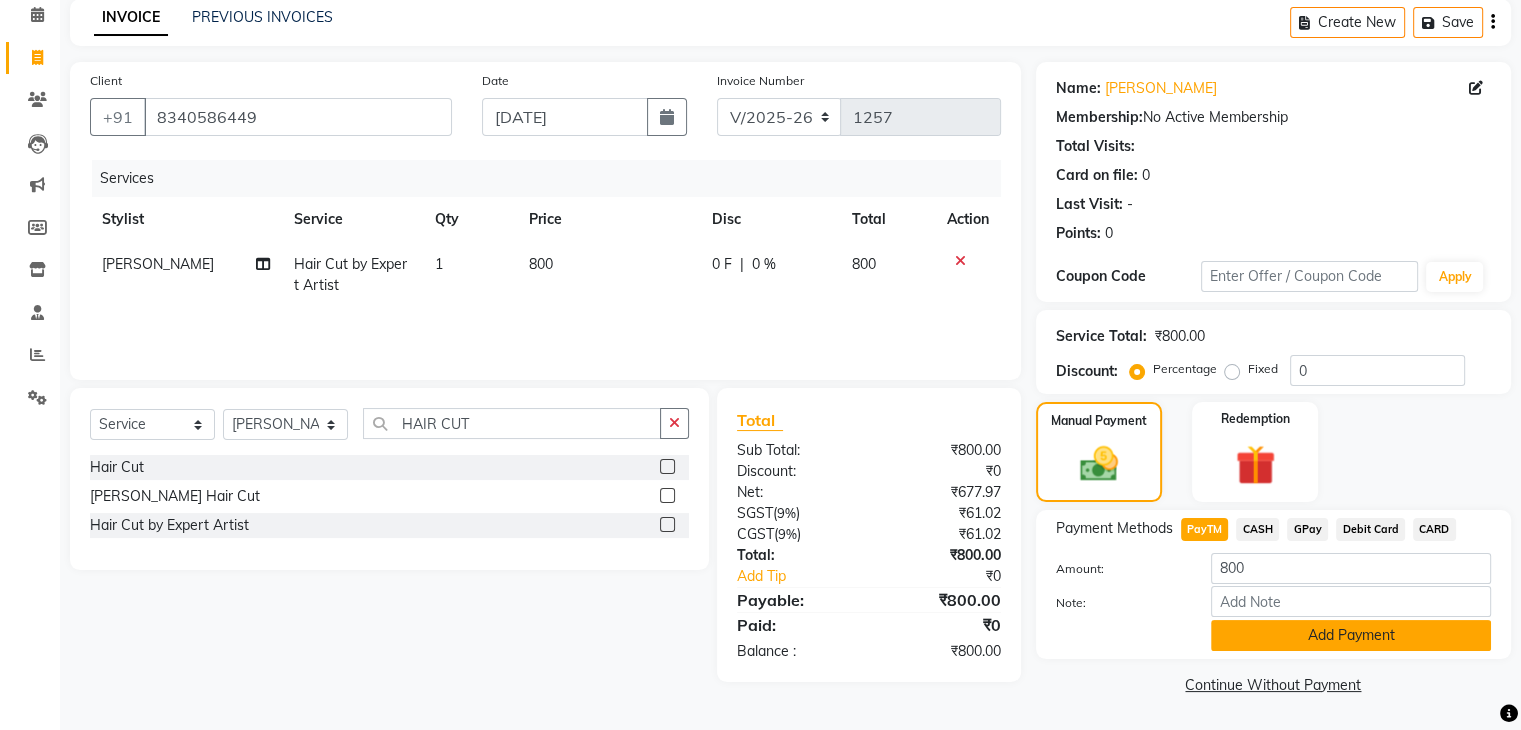click on "Add Payment" 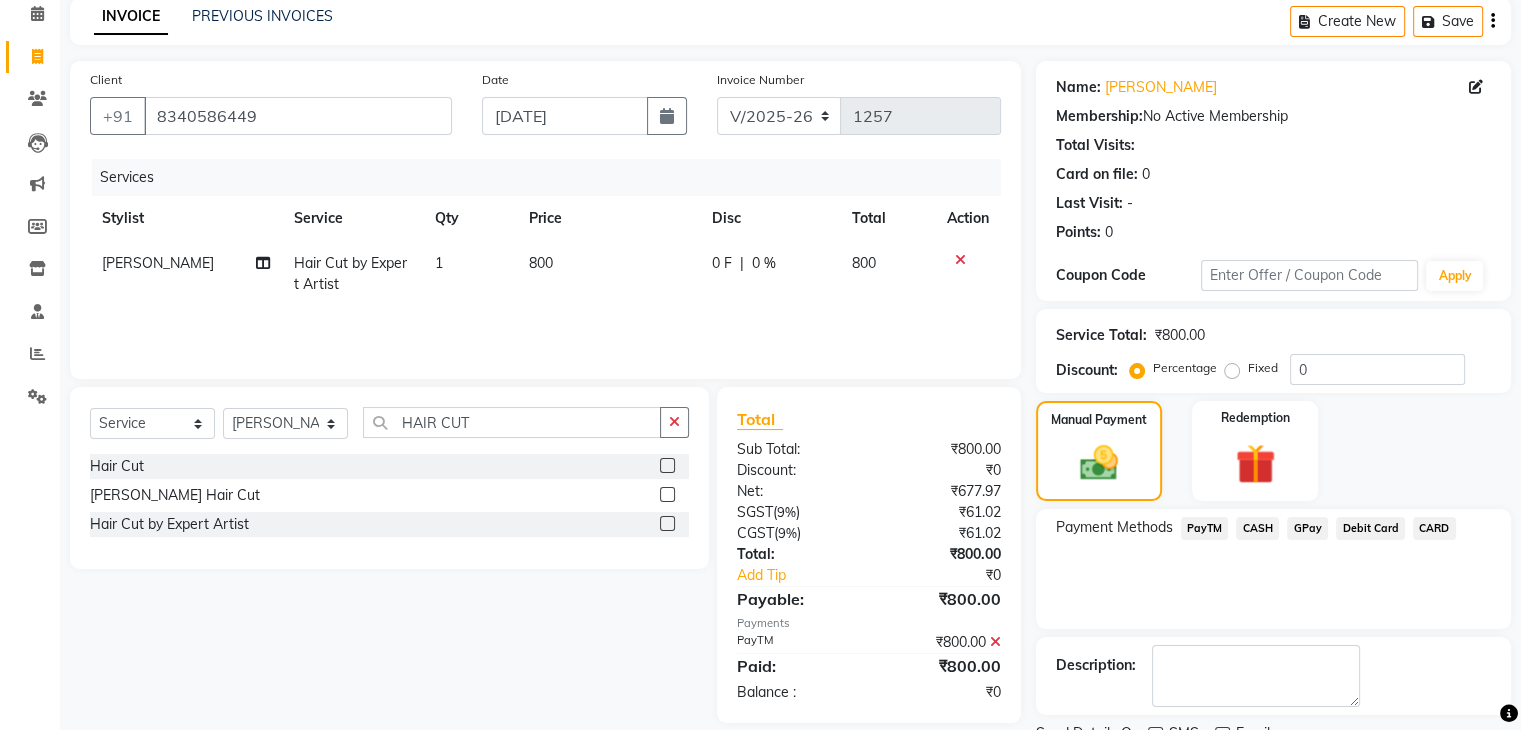 scroll, scrollTop: 171, scrollLeft: 0, axis: vertical 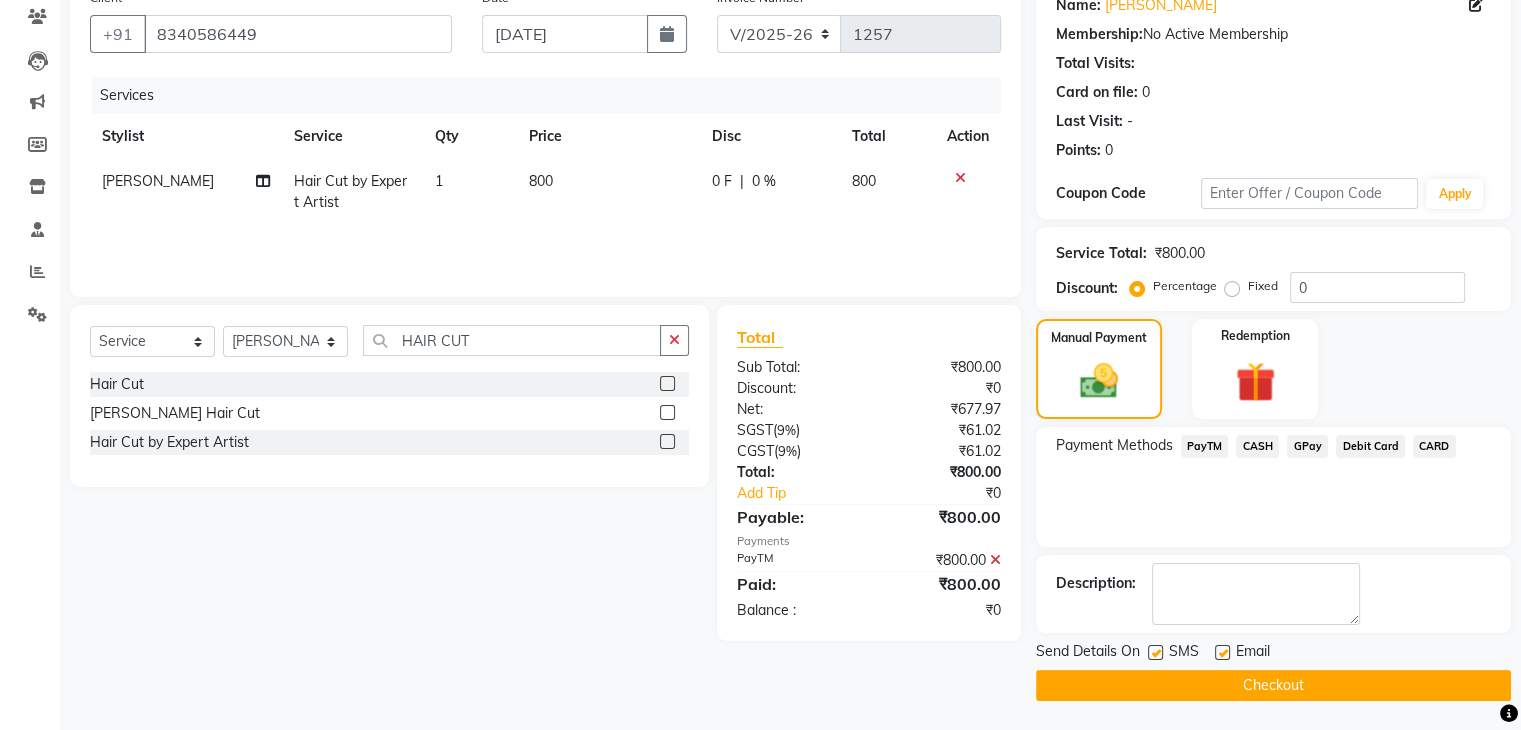 click on "Checkout" 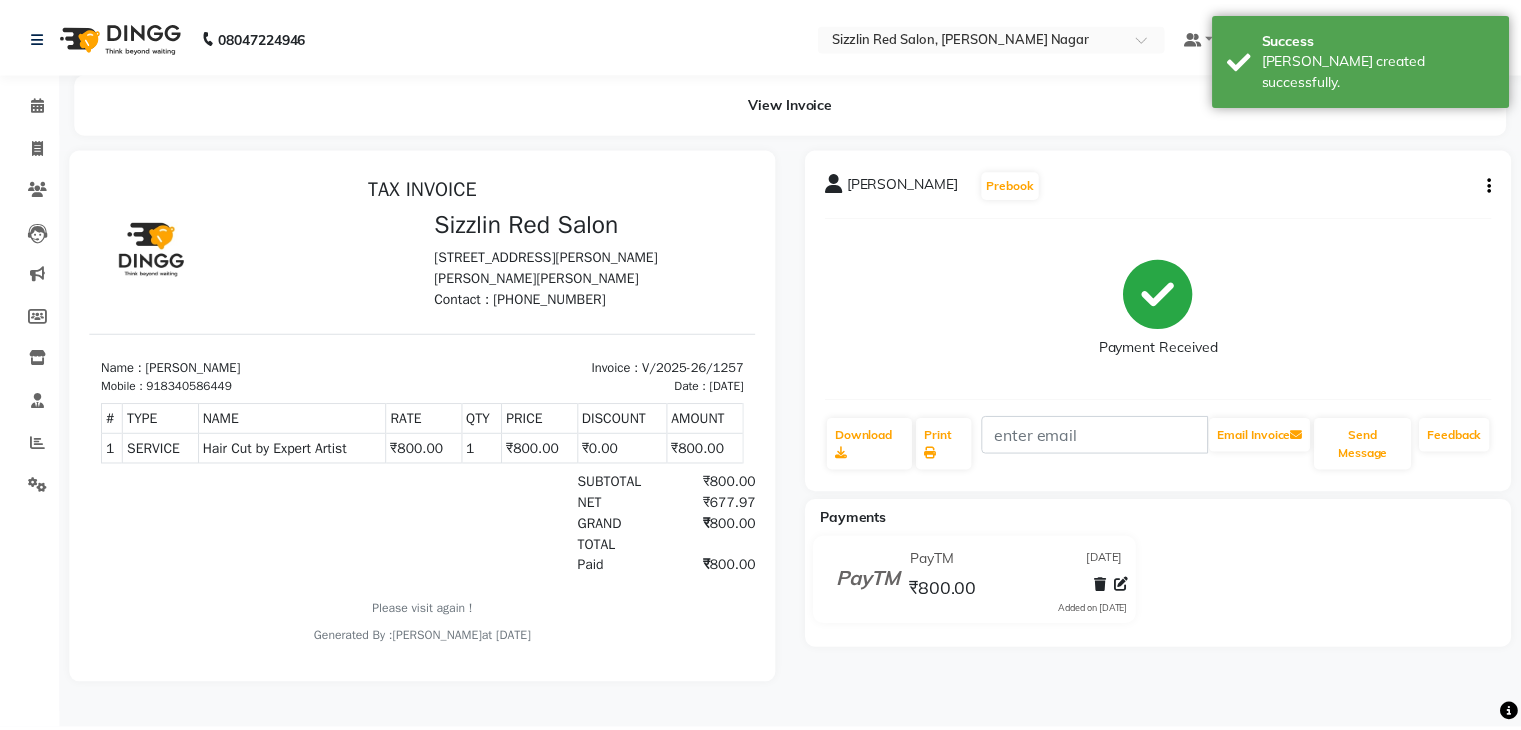 scroll, scrollTop: 0, scrollLeft: 0, axis: both 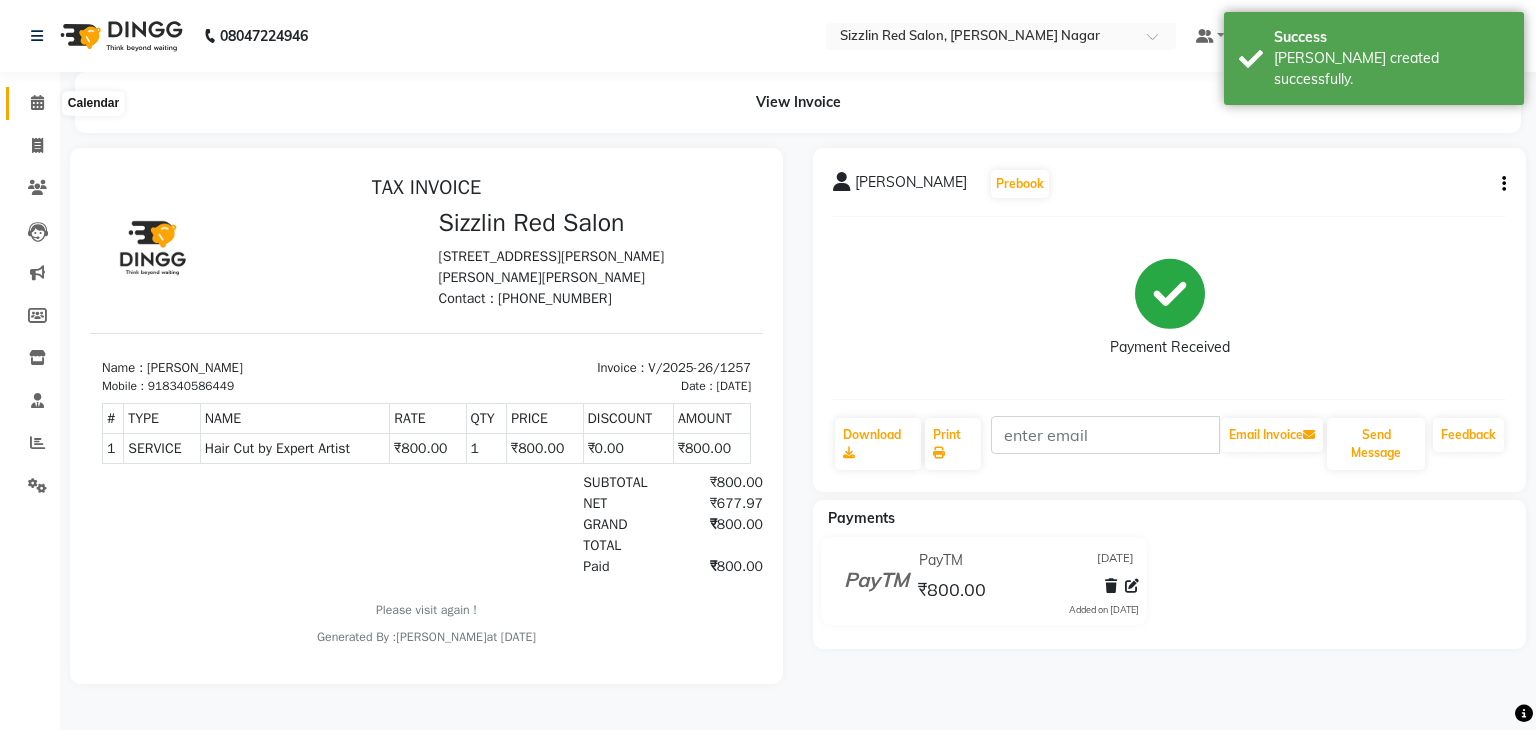 click 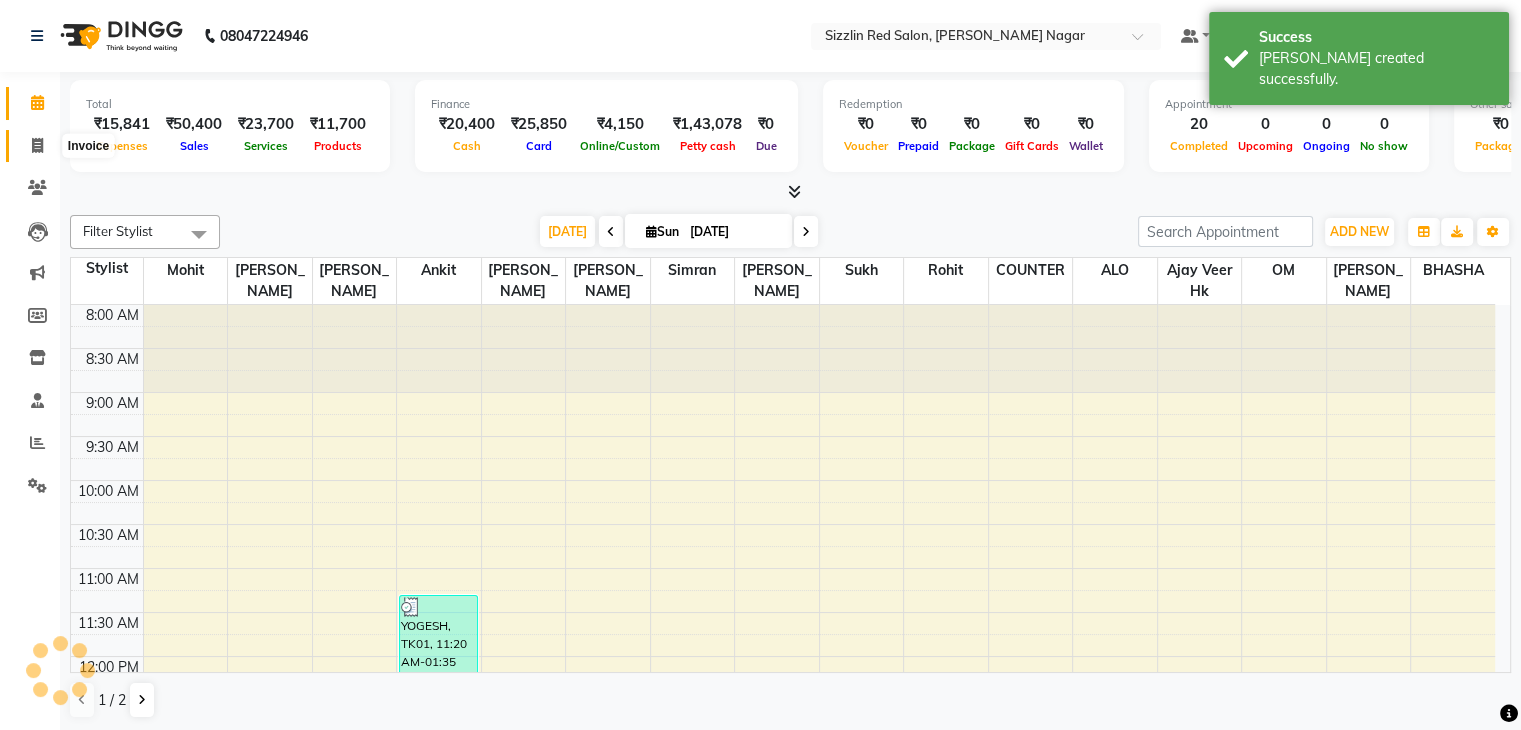 scroll, scrollTop: 0, scrollLeft: 0, axis: both 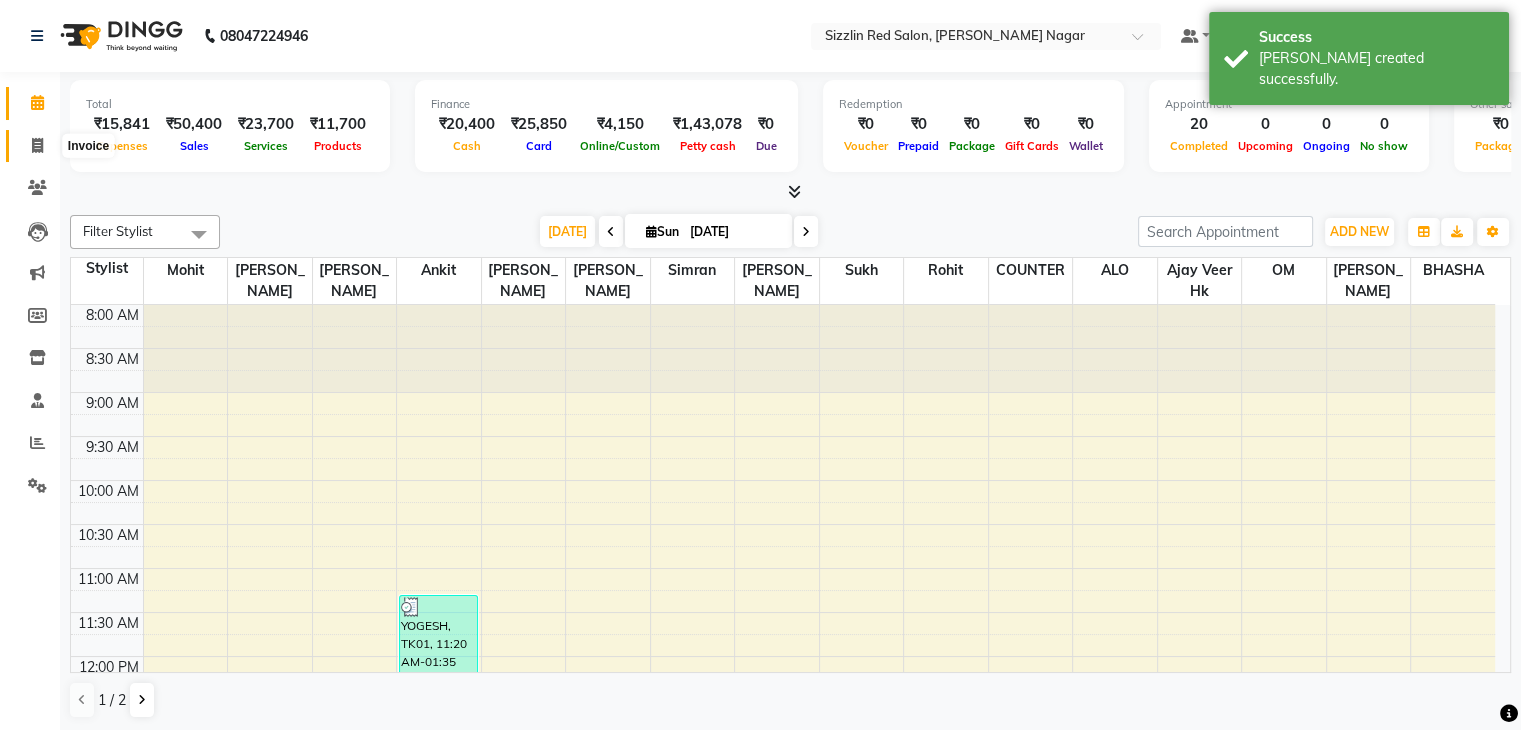 click 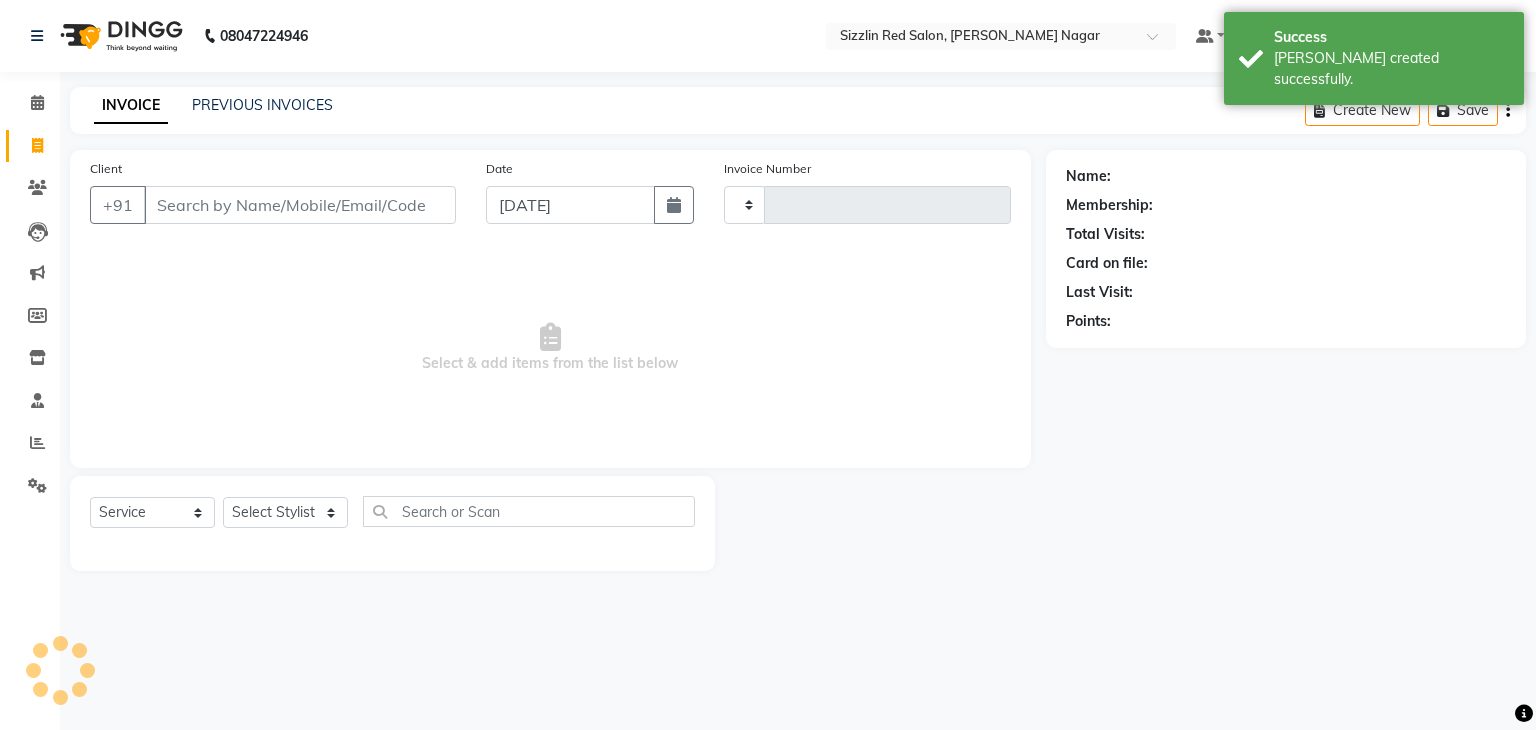 type on "1258" 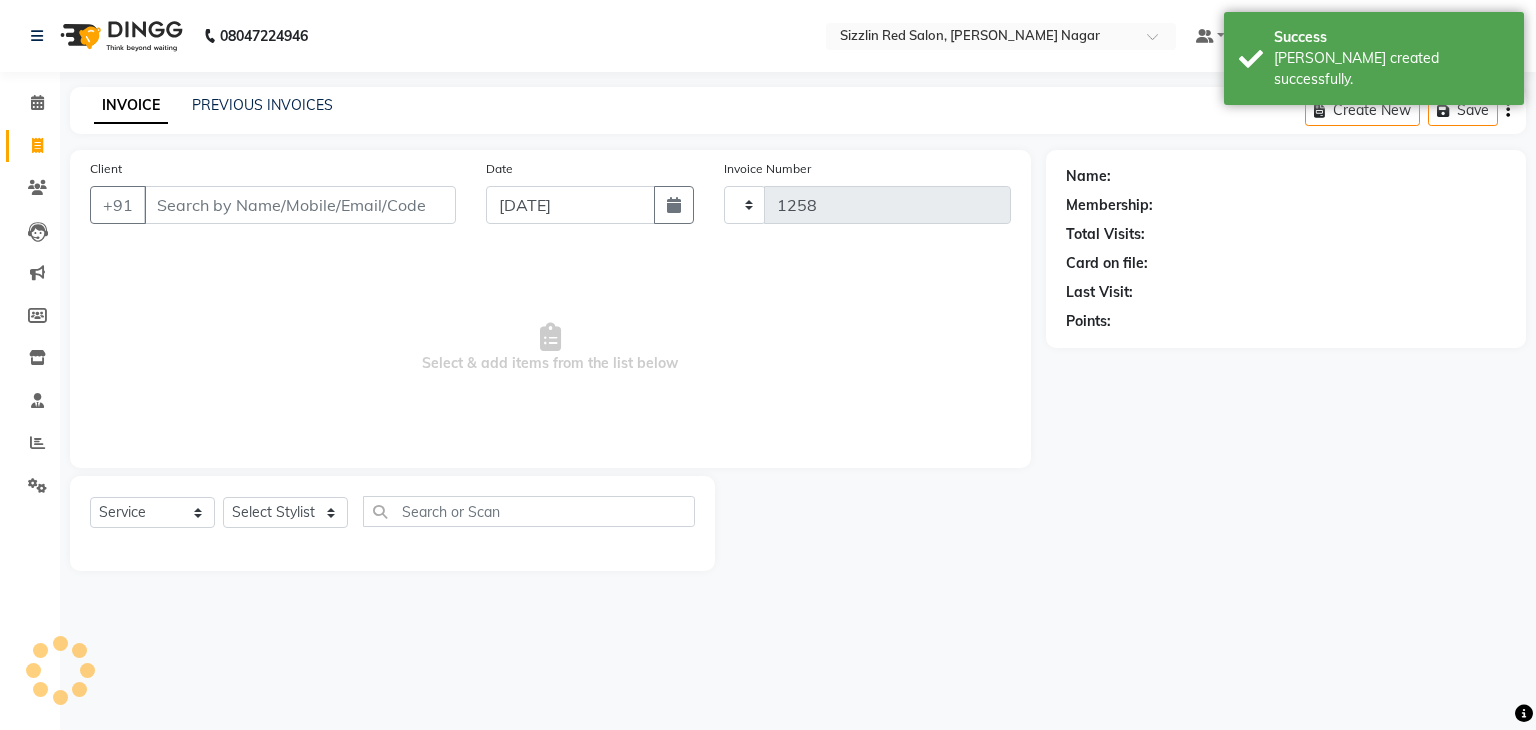 select on "7534" 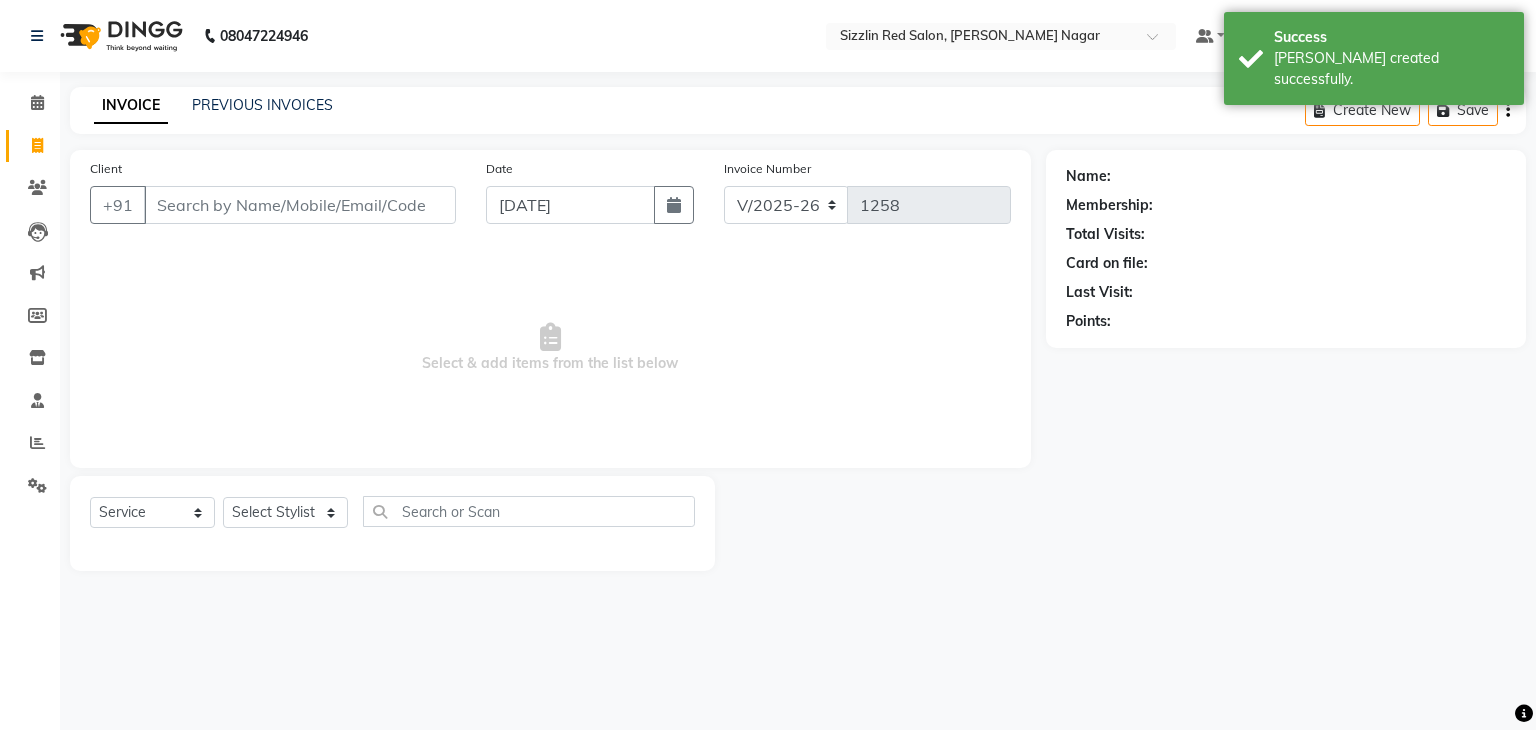 click on "INVOICE PREVIOUS INVOICES" 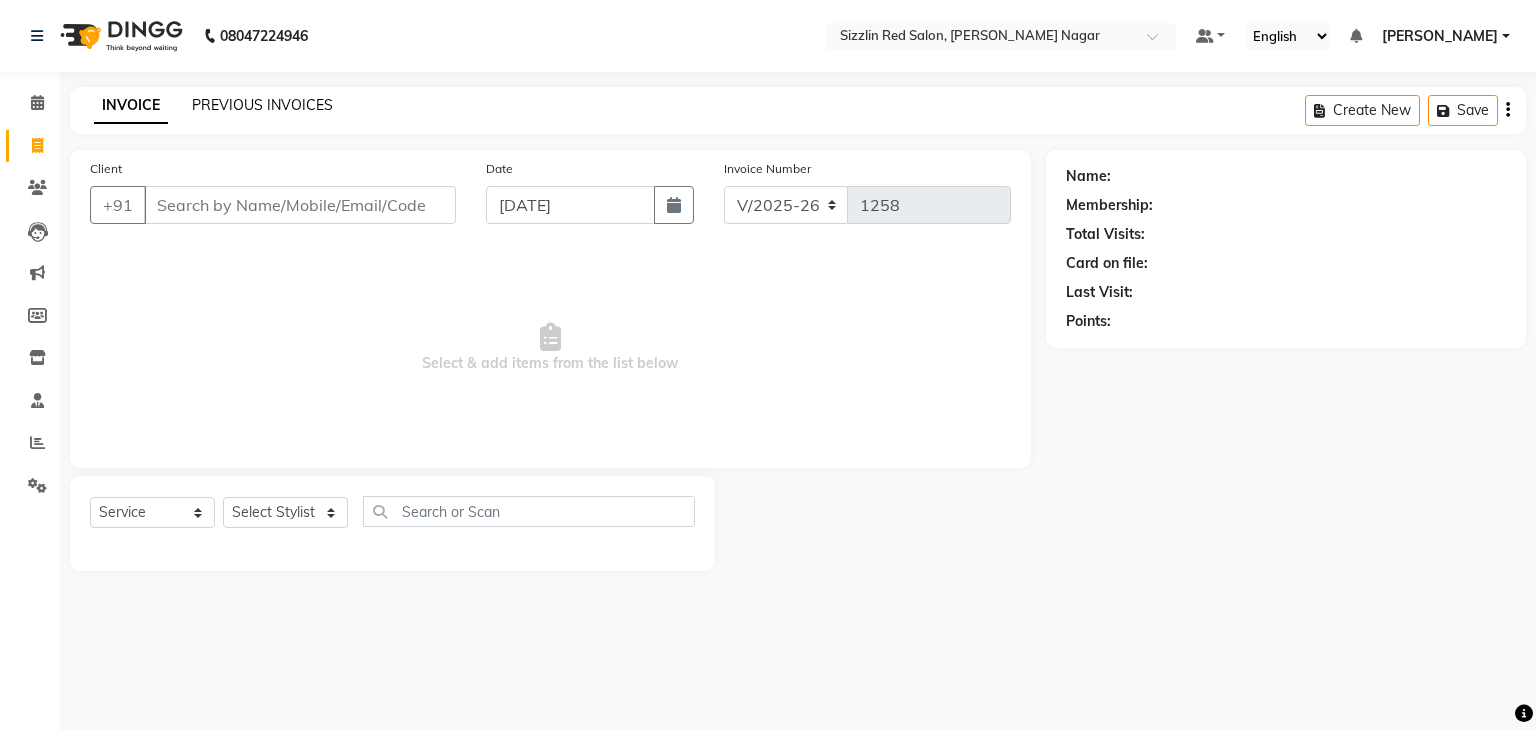 click on "PREVIOUS INVOICES" 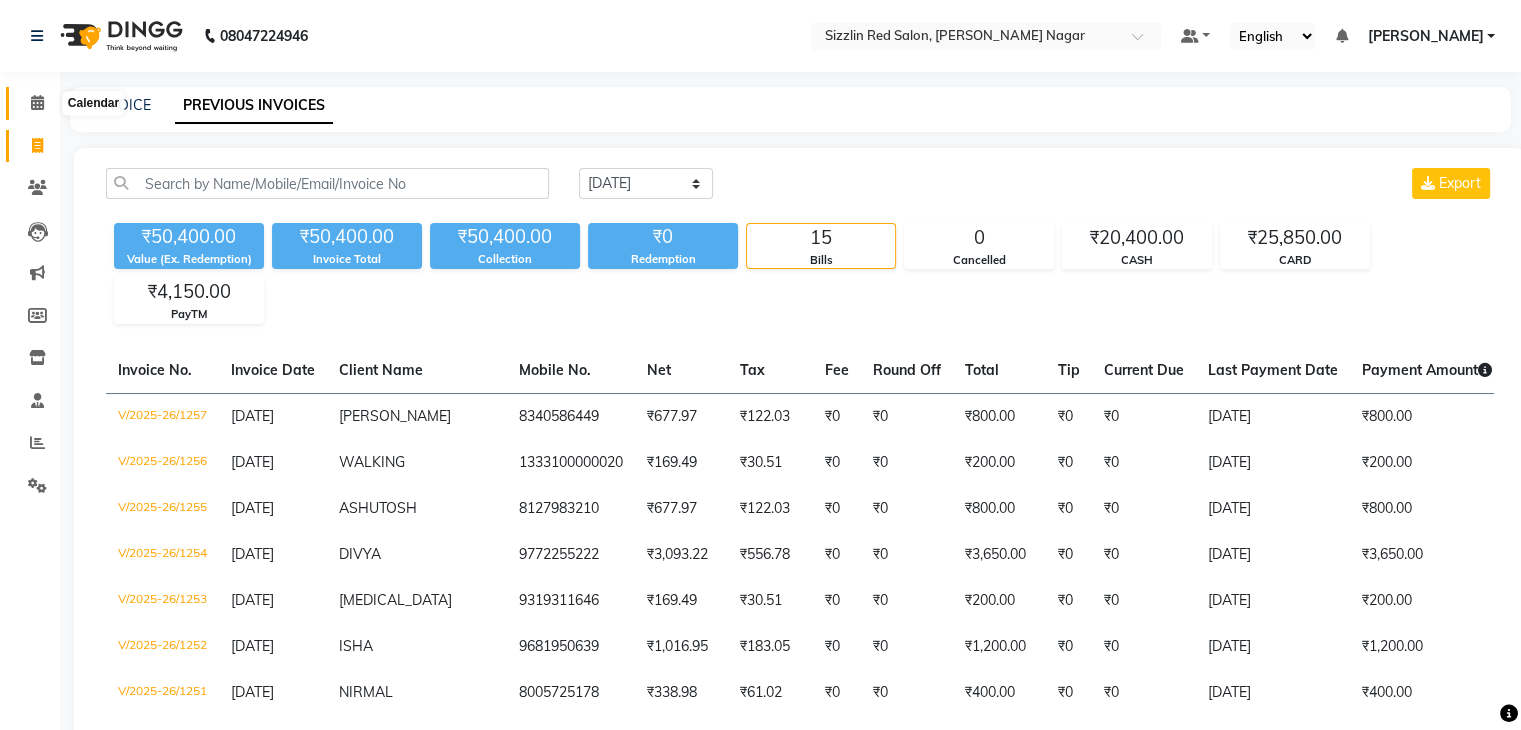 click 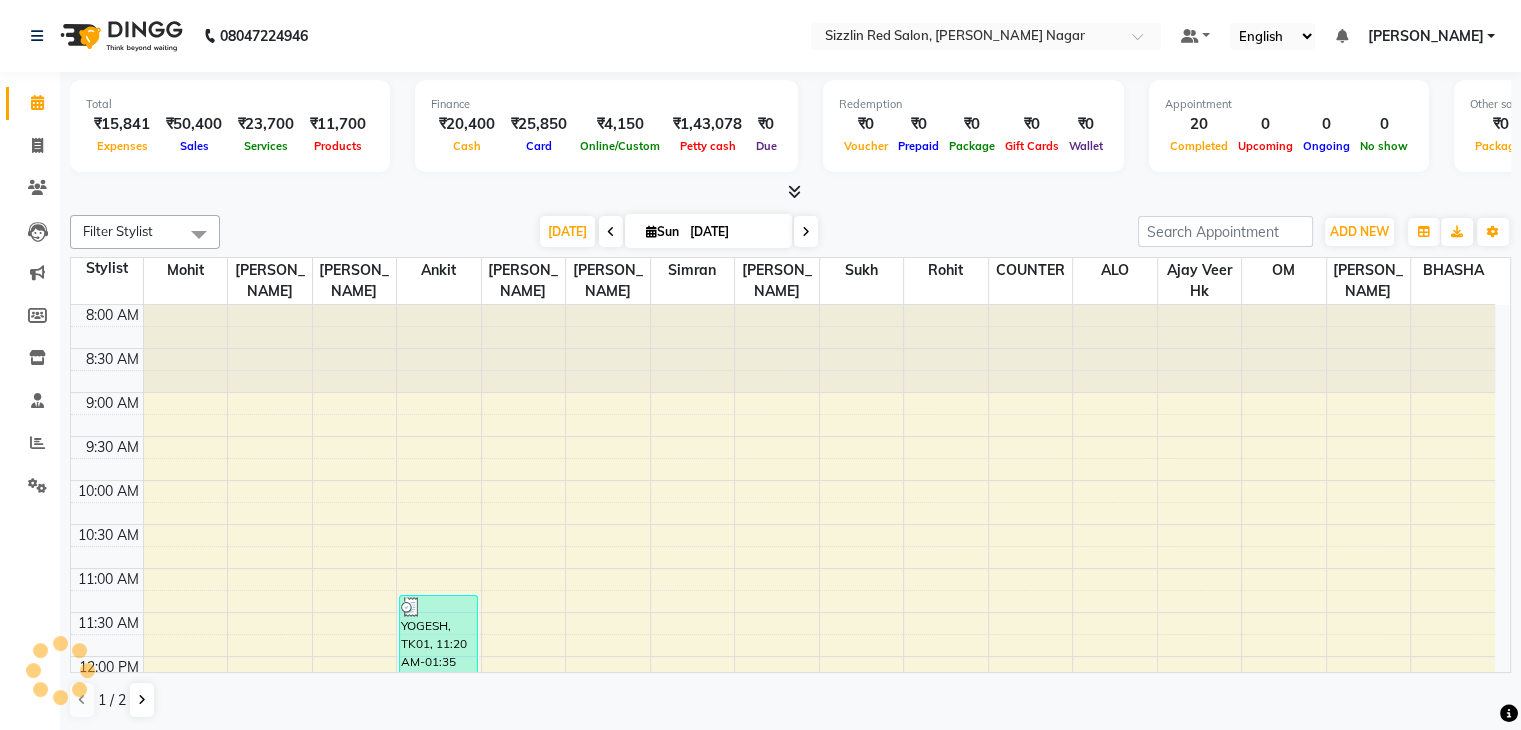 scroll, scrollTop: 0, scrollLeft: 0, axis: both 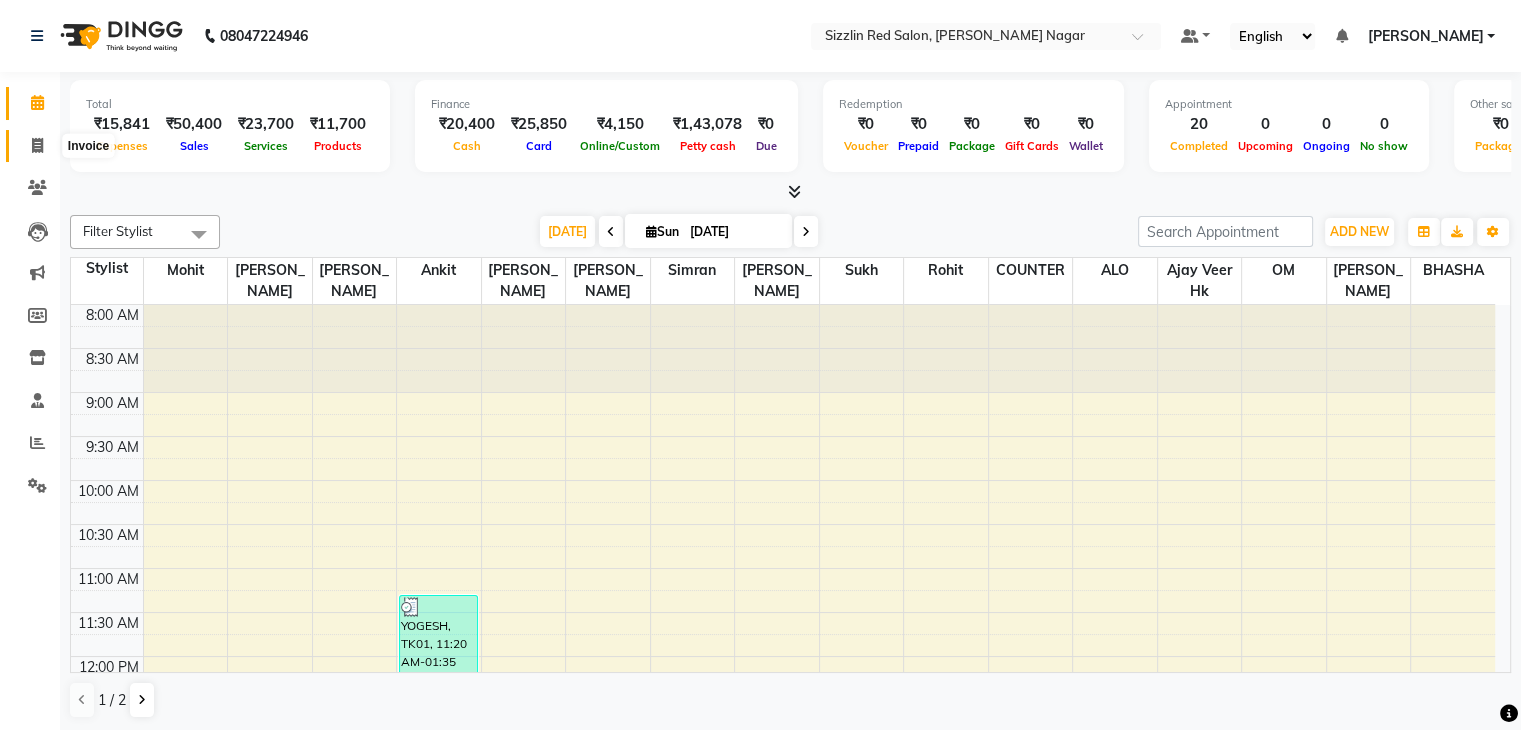 click 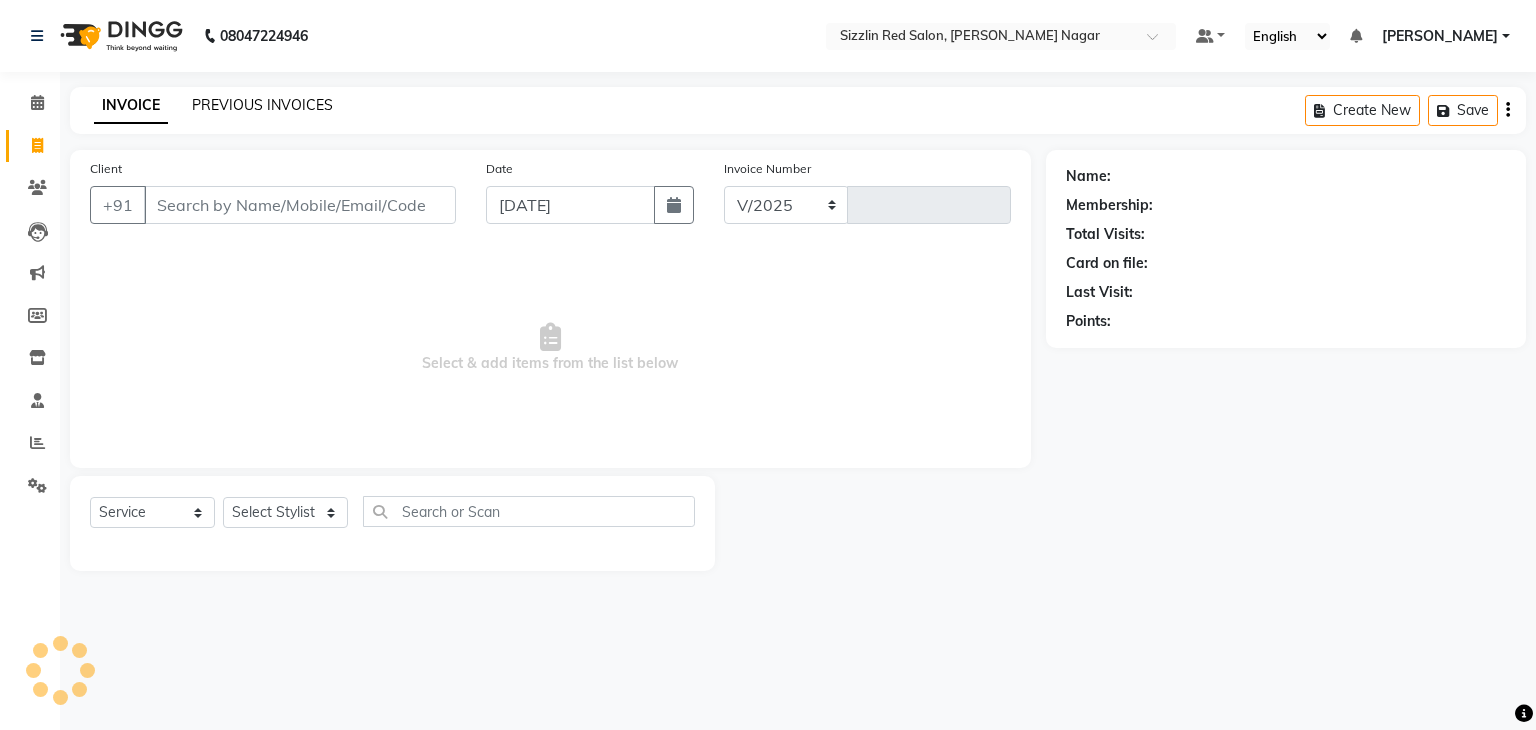 select on "7534" 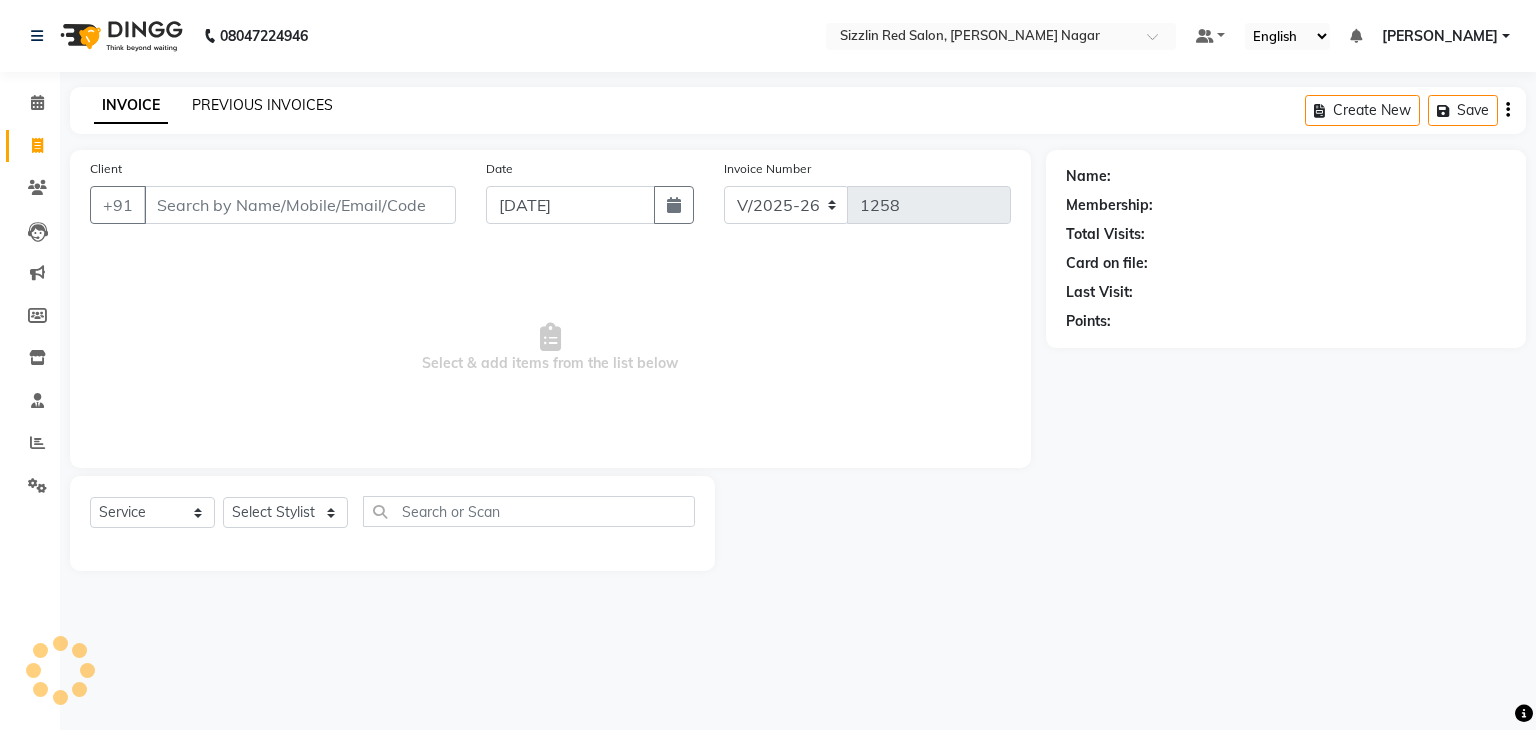 click on "PREVIOUS INVOICES" 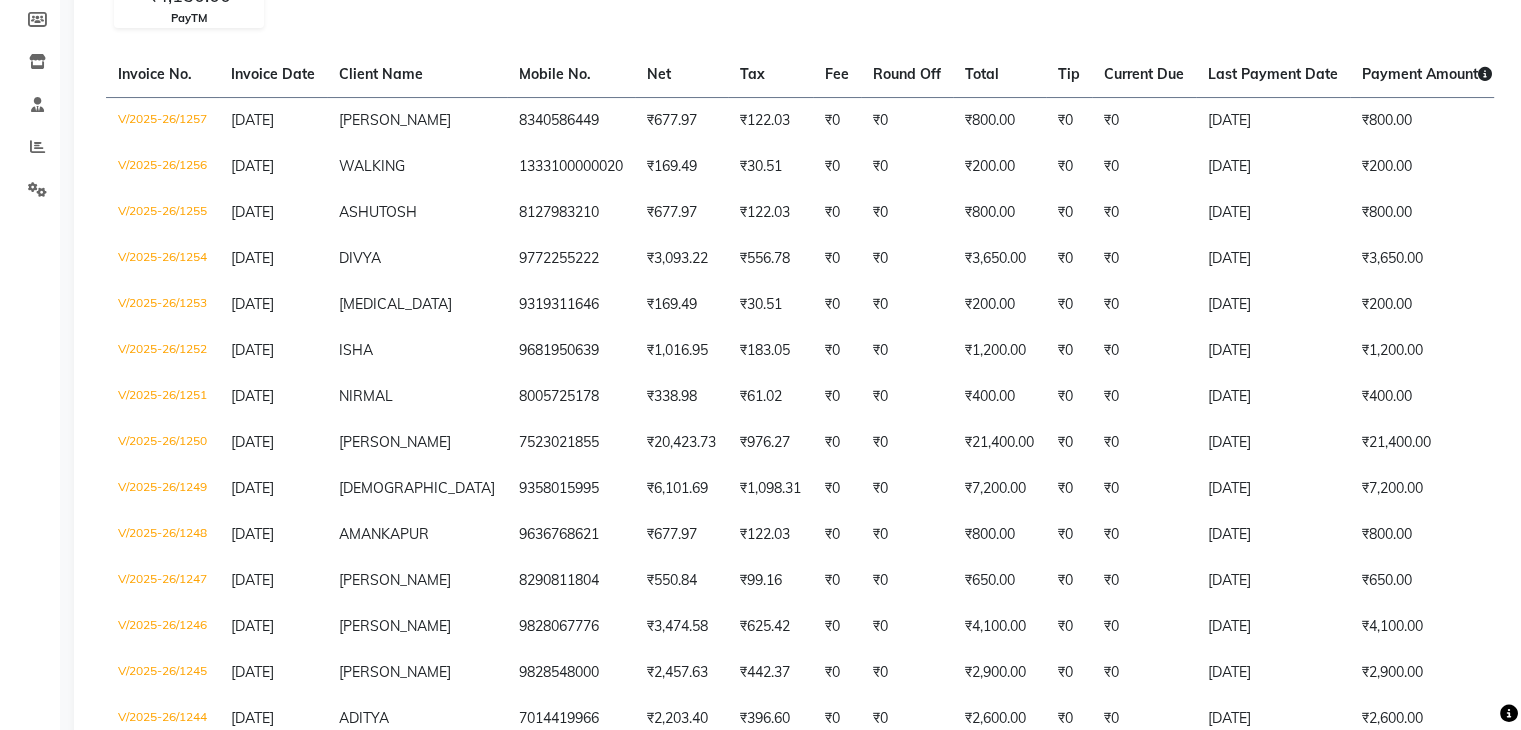 scroll, scrollTop: 500, scrollLeft: 0, axis: vertical 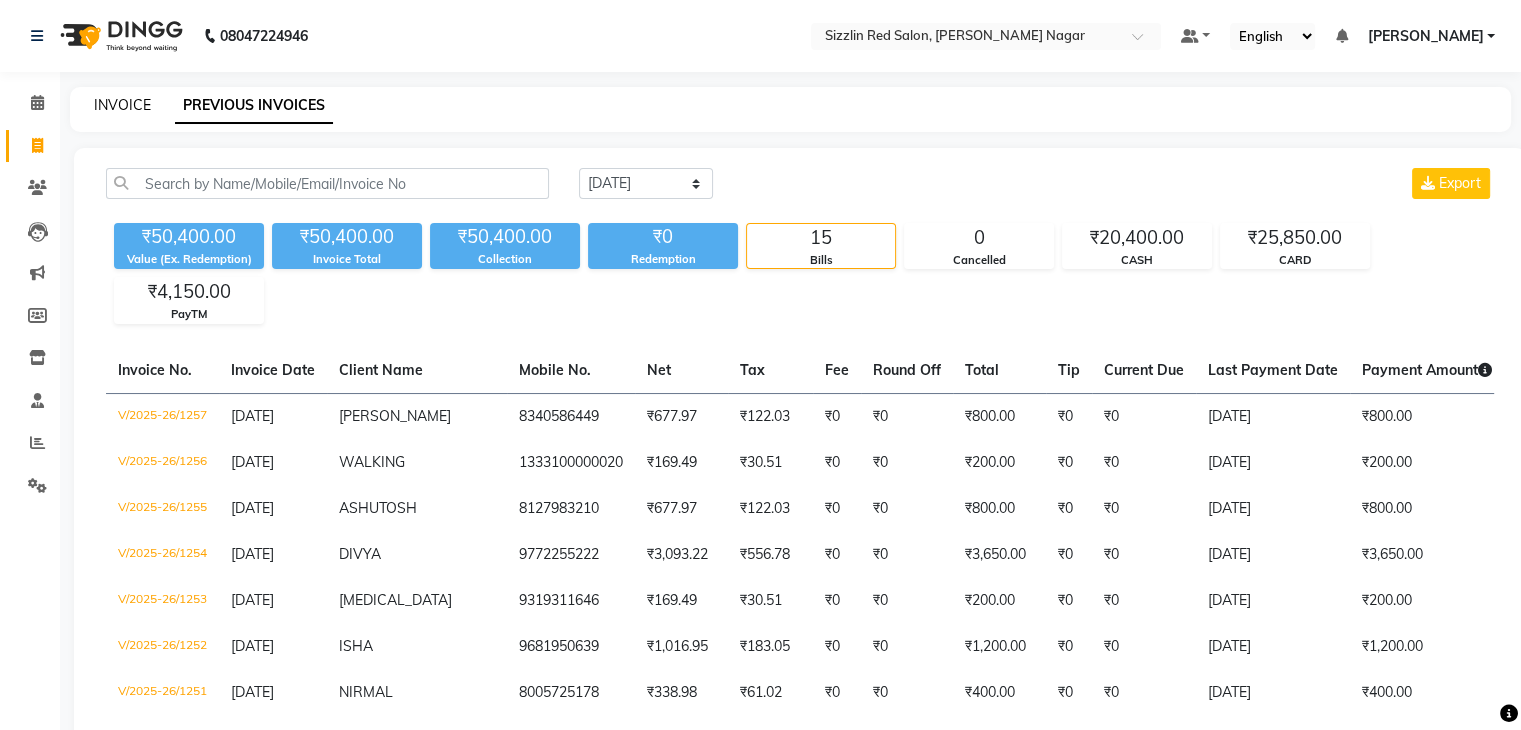click on "INVOICE" 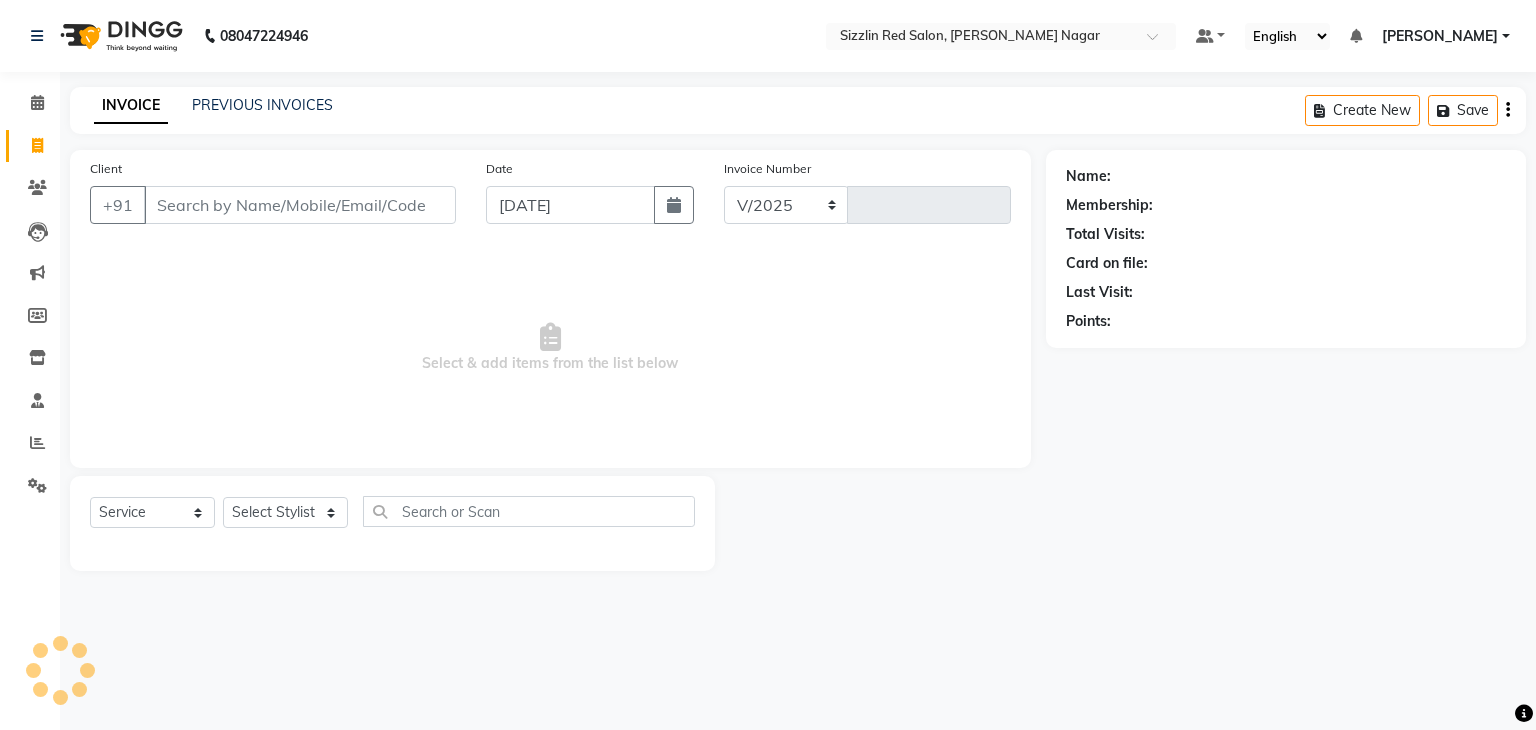select on "7534" 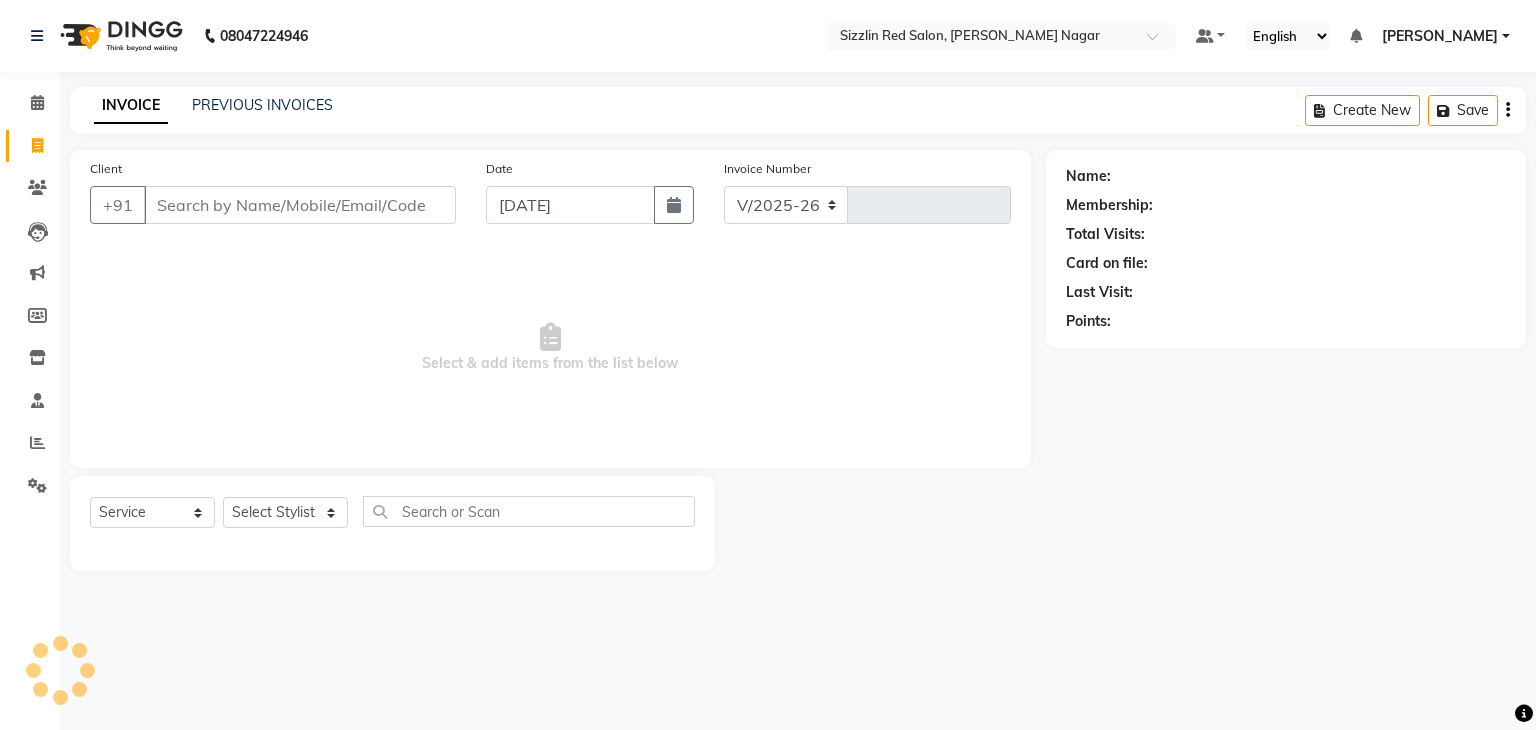 type on "1258" 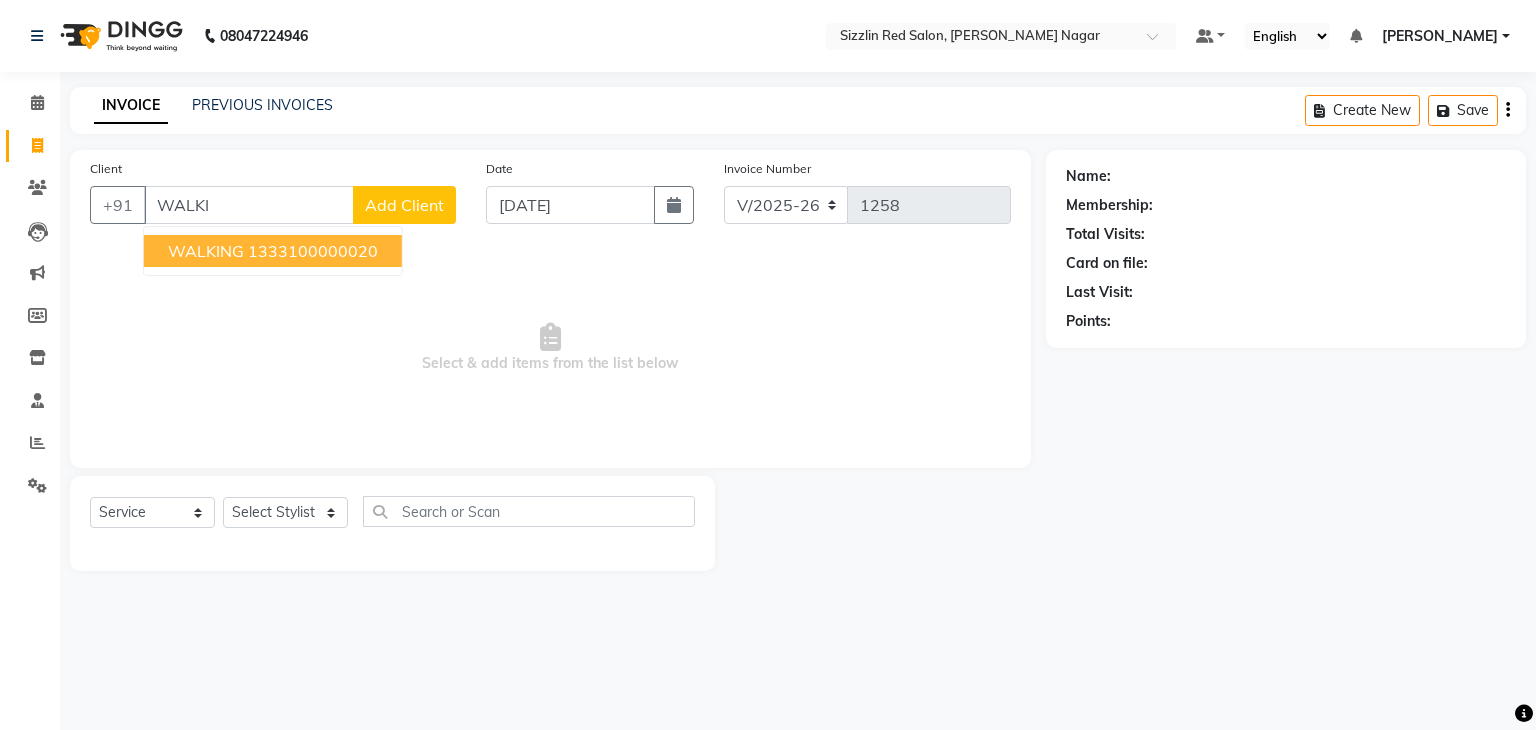 click on "1333100000020" at bounding box center [313, 251] 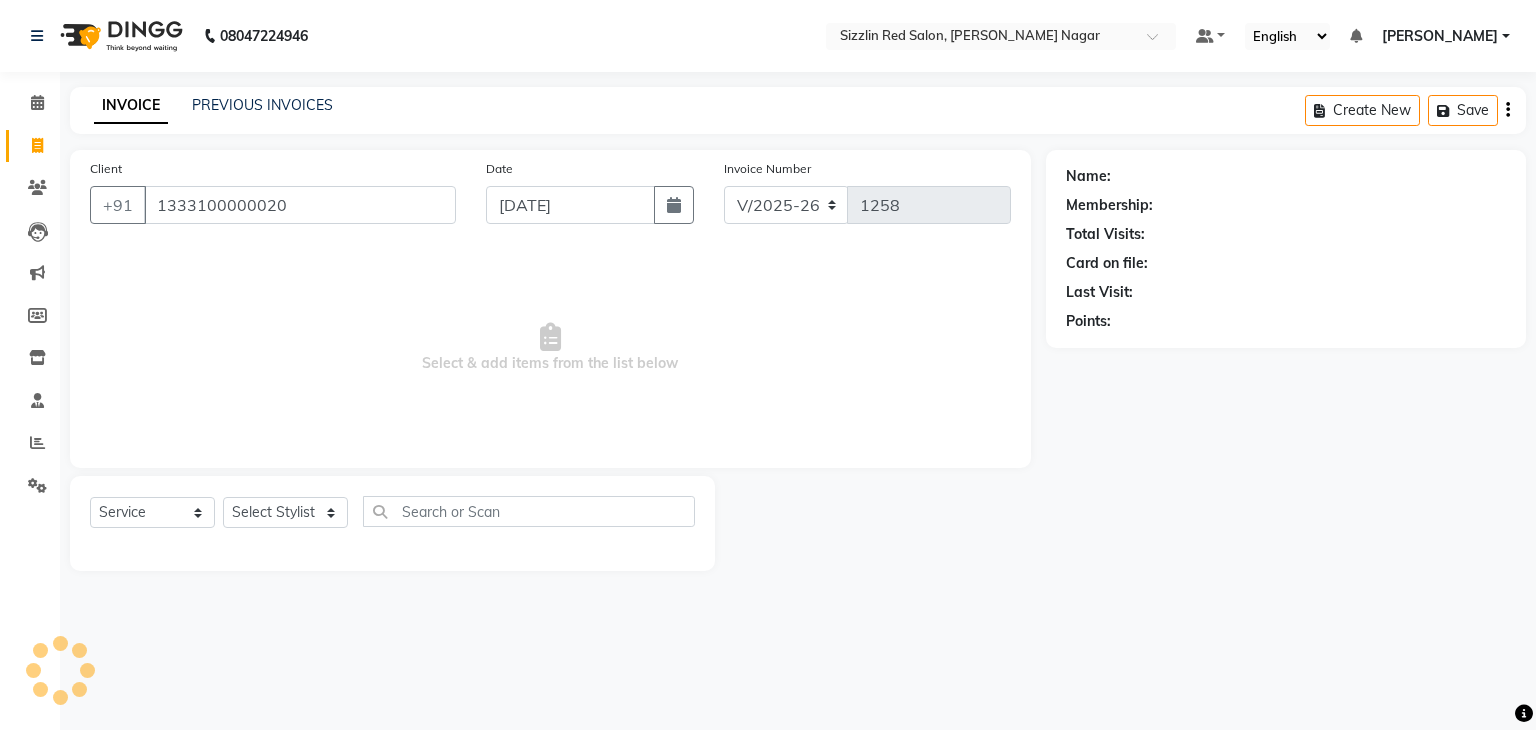 type on "1333100000020" 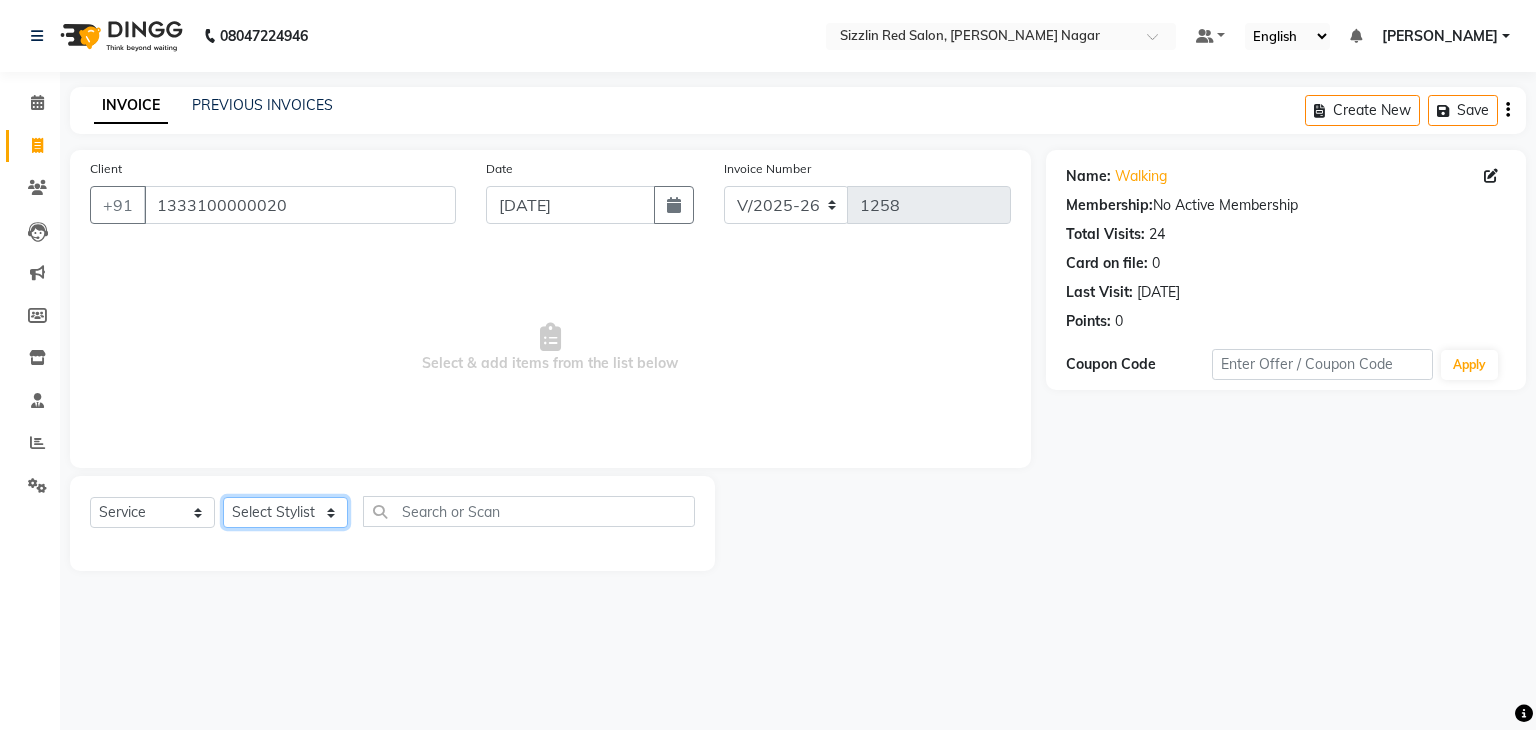 click on "Select Stylist Ajay HK 1 Ajay veer hk [PERSON_NAME] COUNTER [PERSON_NAME] Mohit [PERSON_NAME] OM  Rohit [PERSON_NAME] [PERSON_NAME] Sukh Swarang Toka Zen" 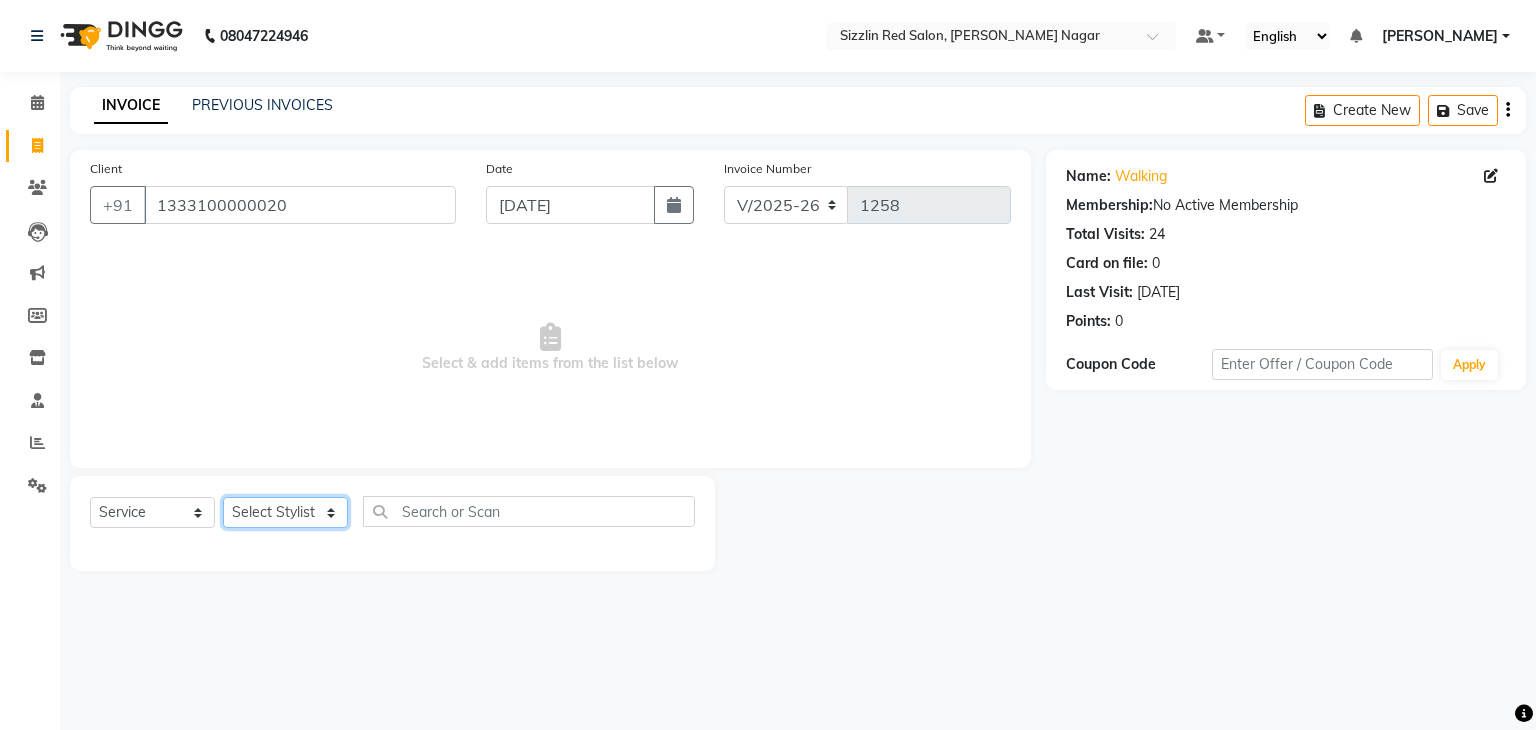 select on "70239" 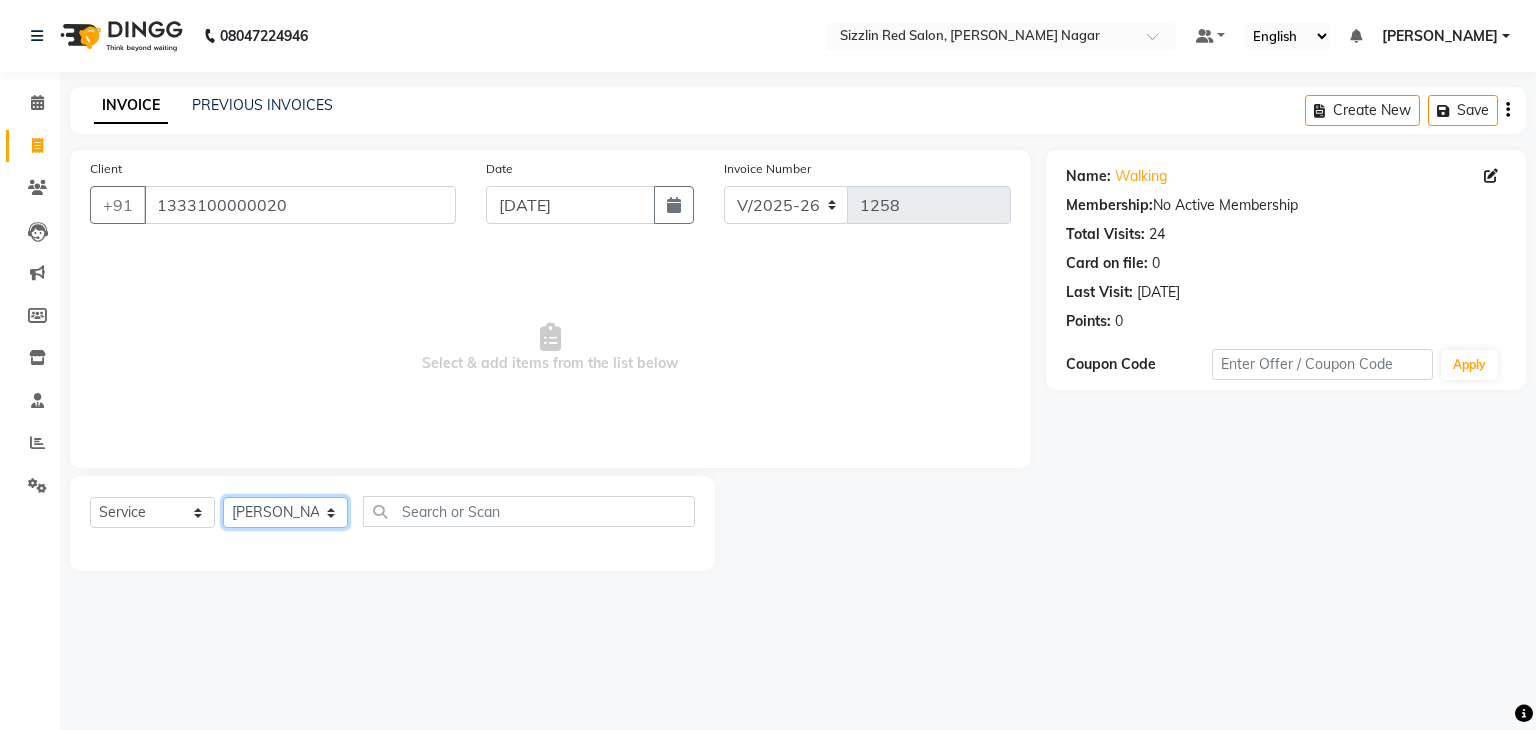 click on "Select Stylist Ajay HK 1 Ajay veer hk [PERSON_NAME] COUNTER [PERSON_NAME] Mohit [PERSON_NAME] OM  Rohit [PERSON_NAME] [PERSON_NAME] Sukh Swarang Toka Zen" 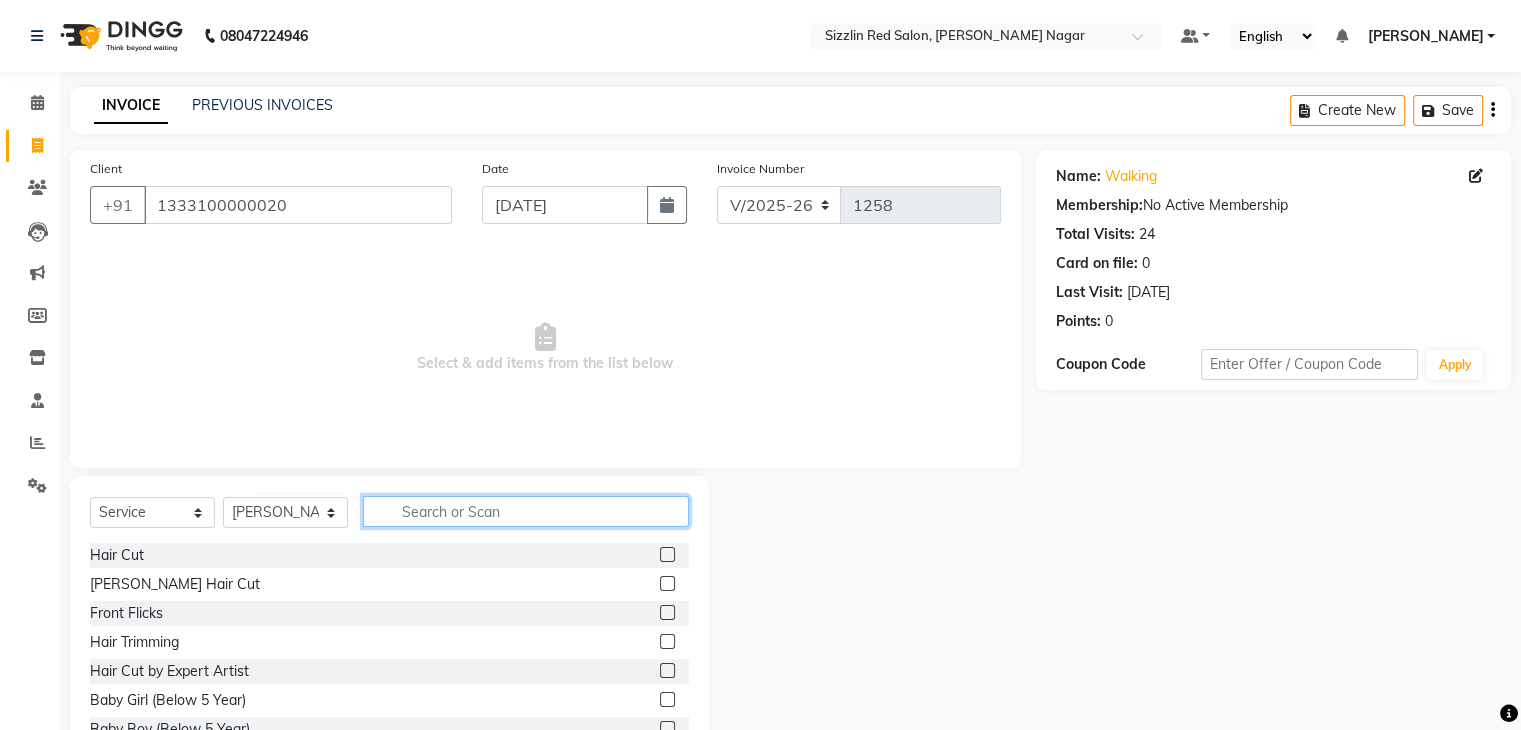 click 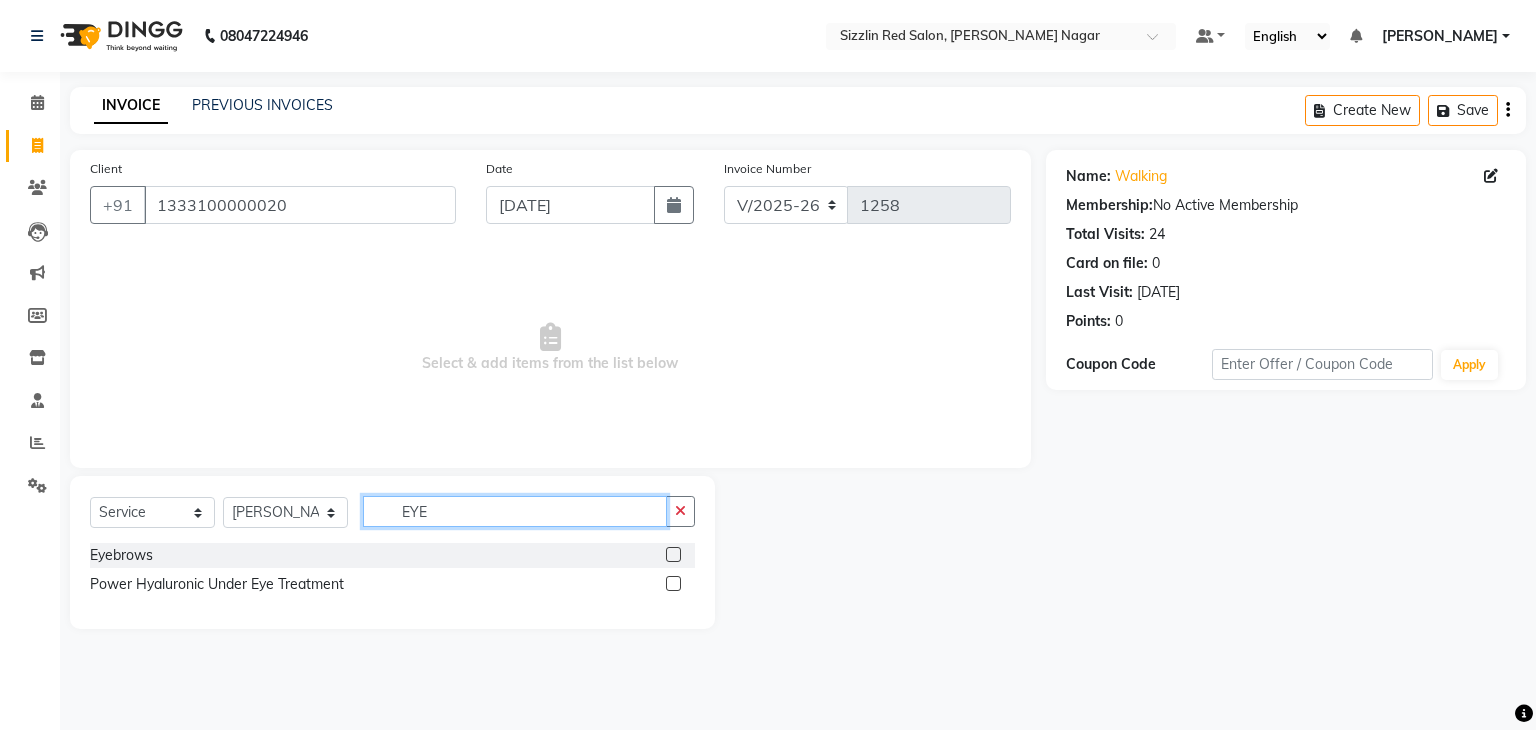 type on "EYE" 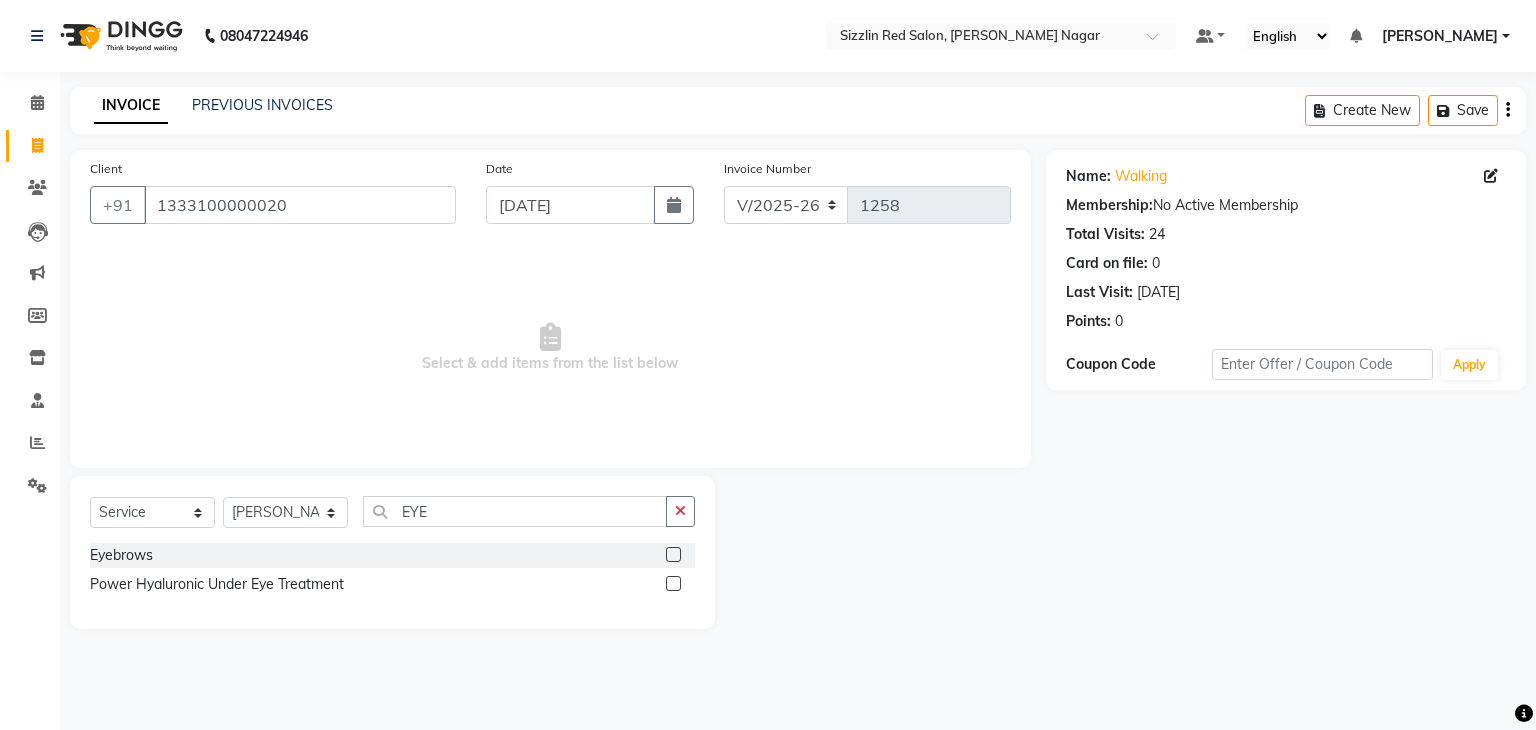 click 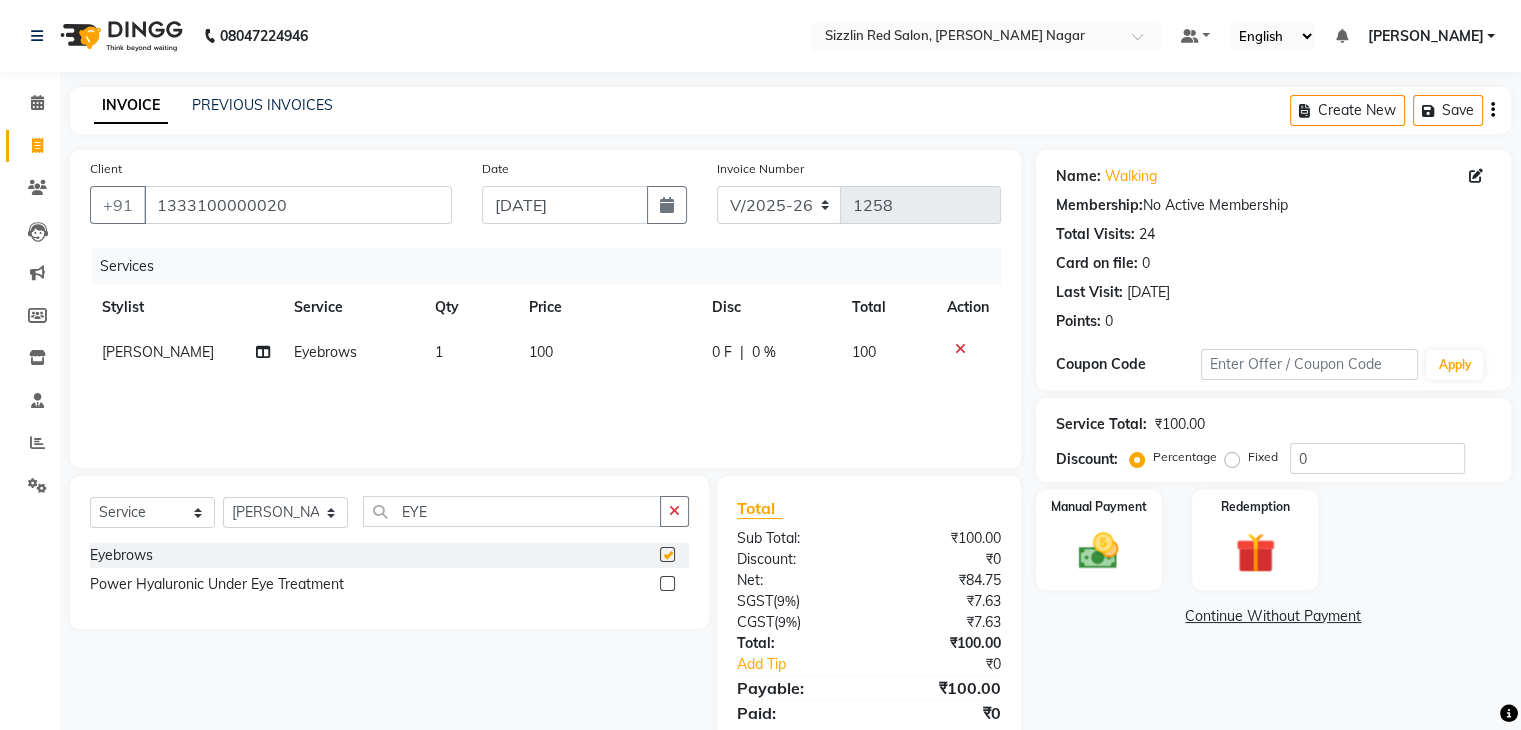 checkbox on "false" 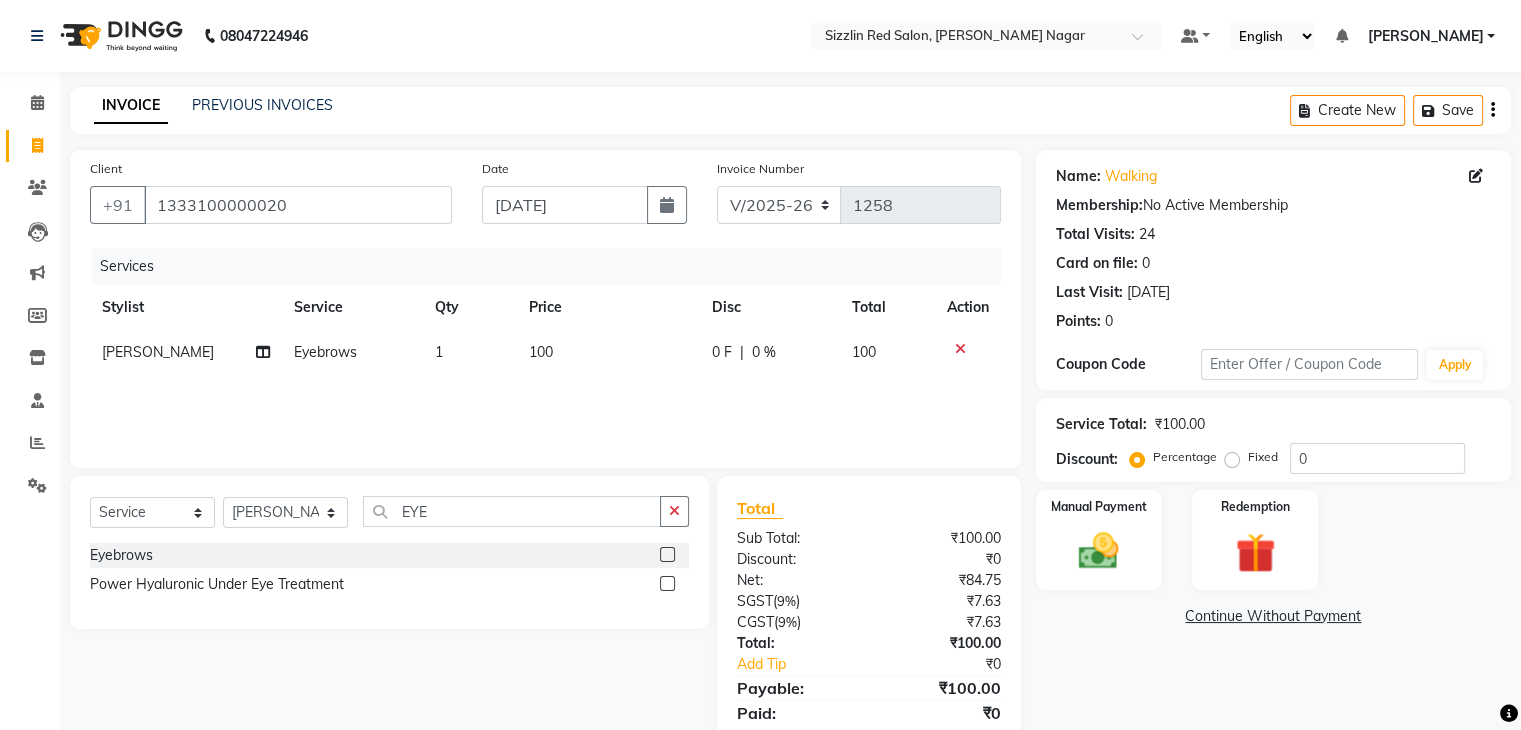click on "100" 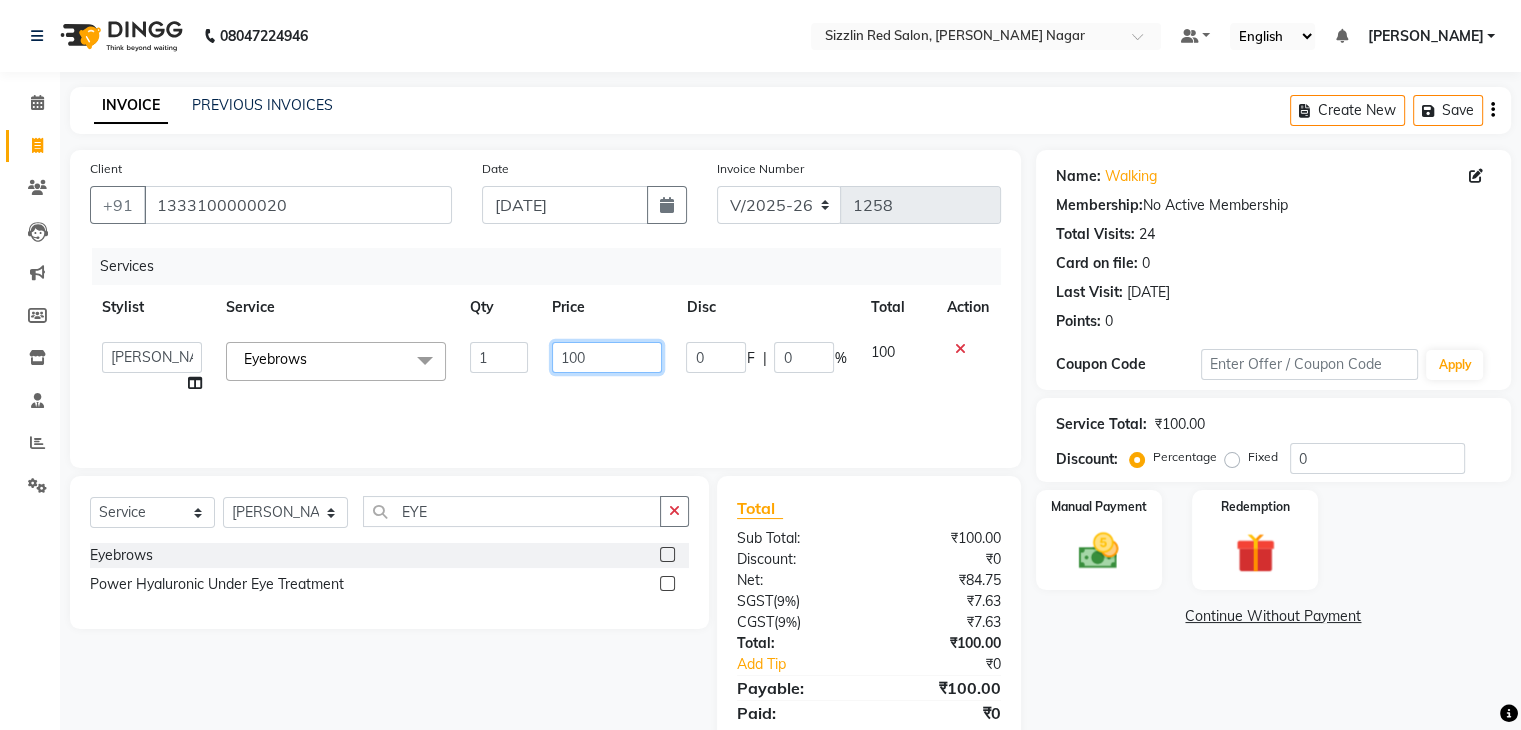 click on "100" 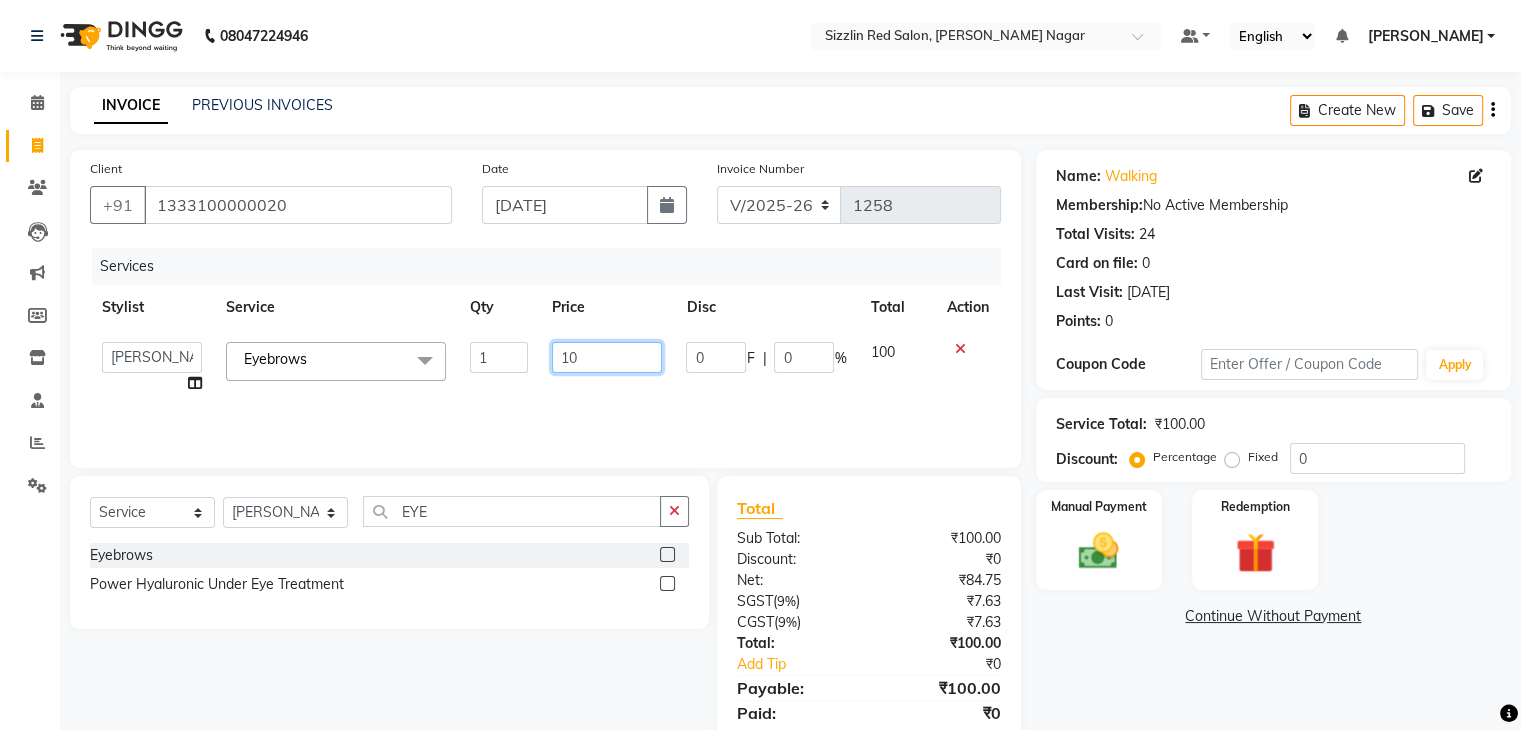 type on "1" 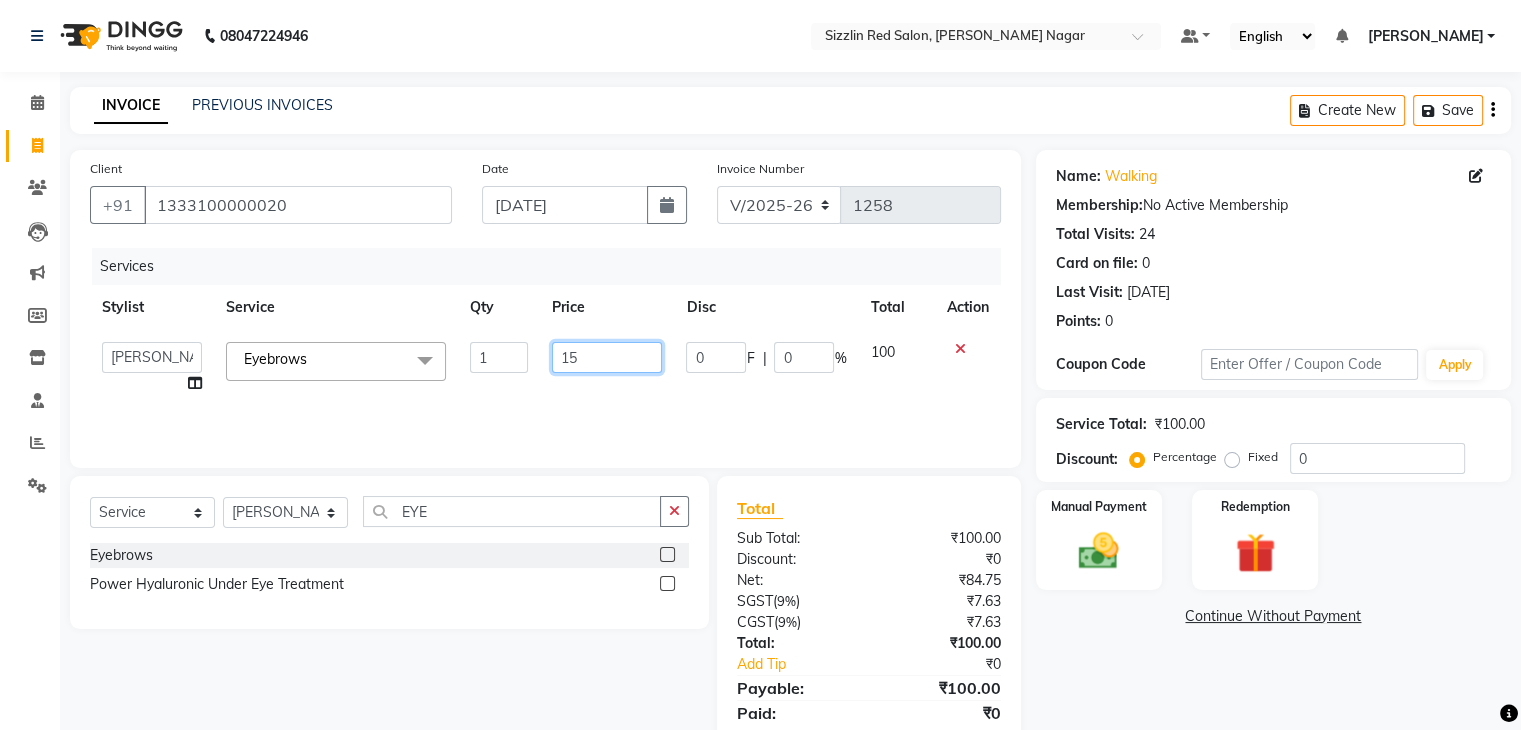 type on "150" 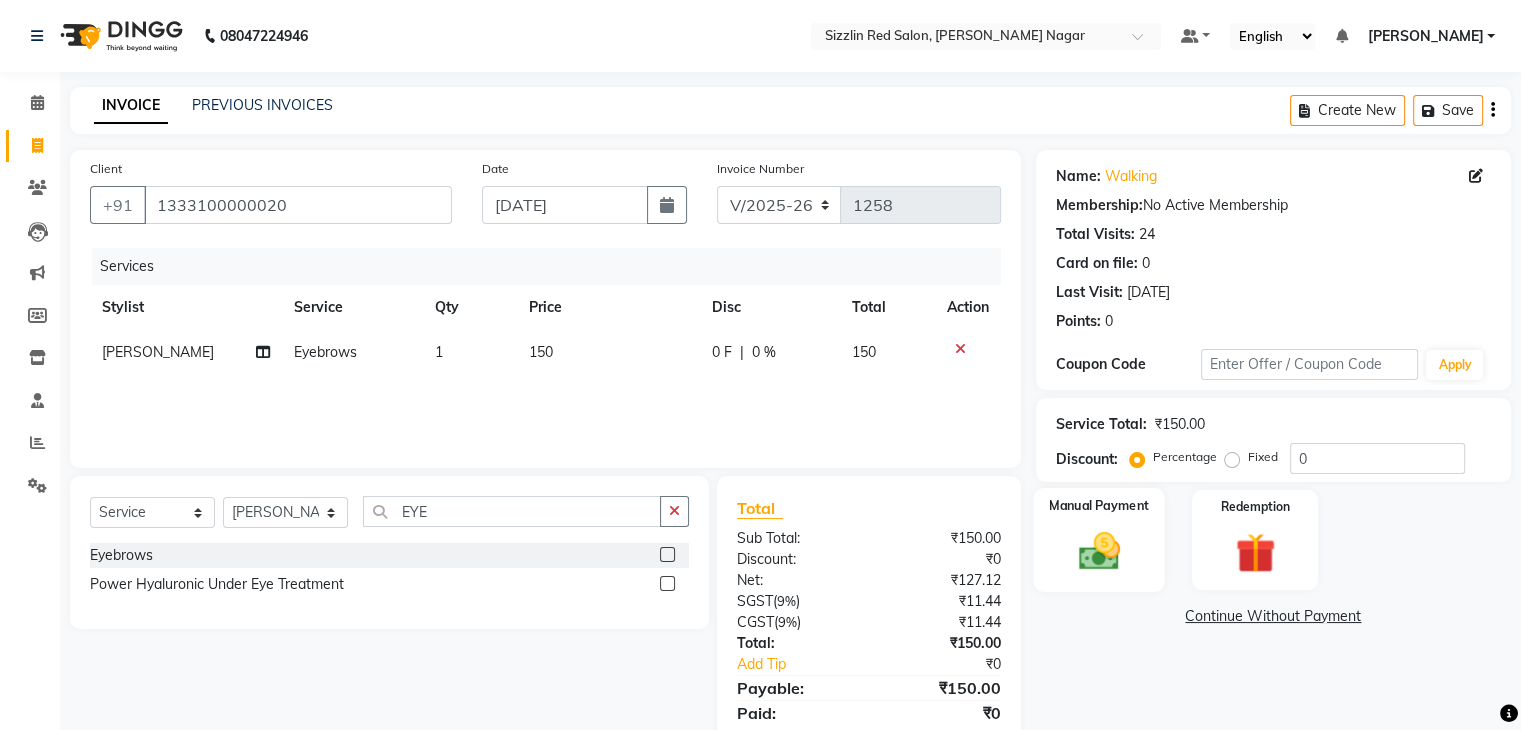 click 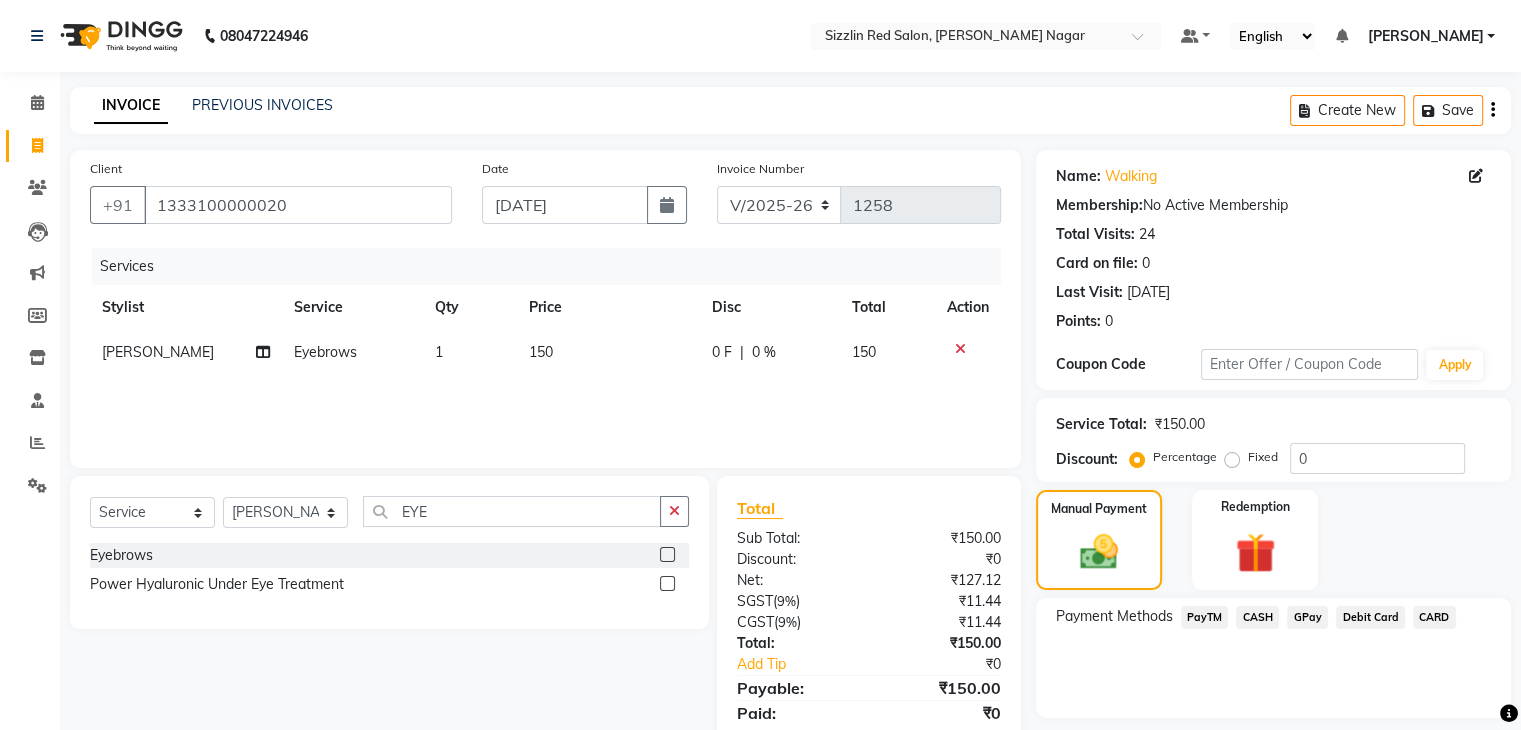 scroll, scrollTop: 71, scrollLeft: 0, axis: vertical 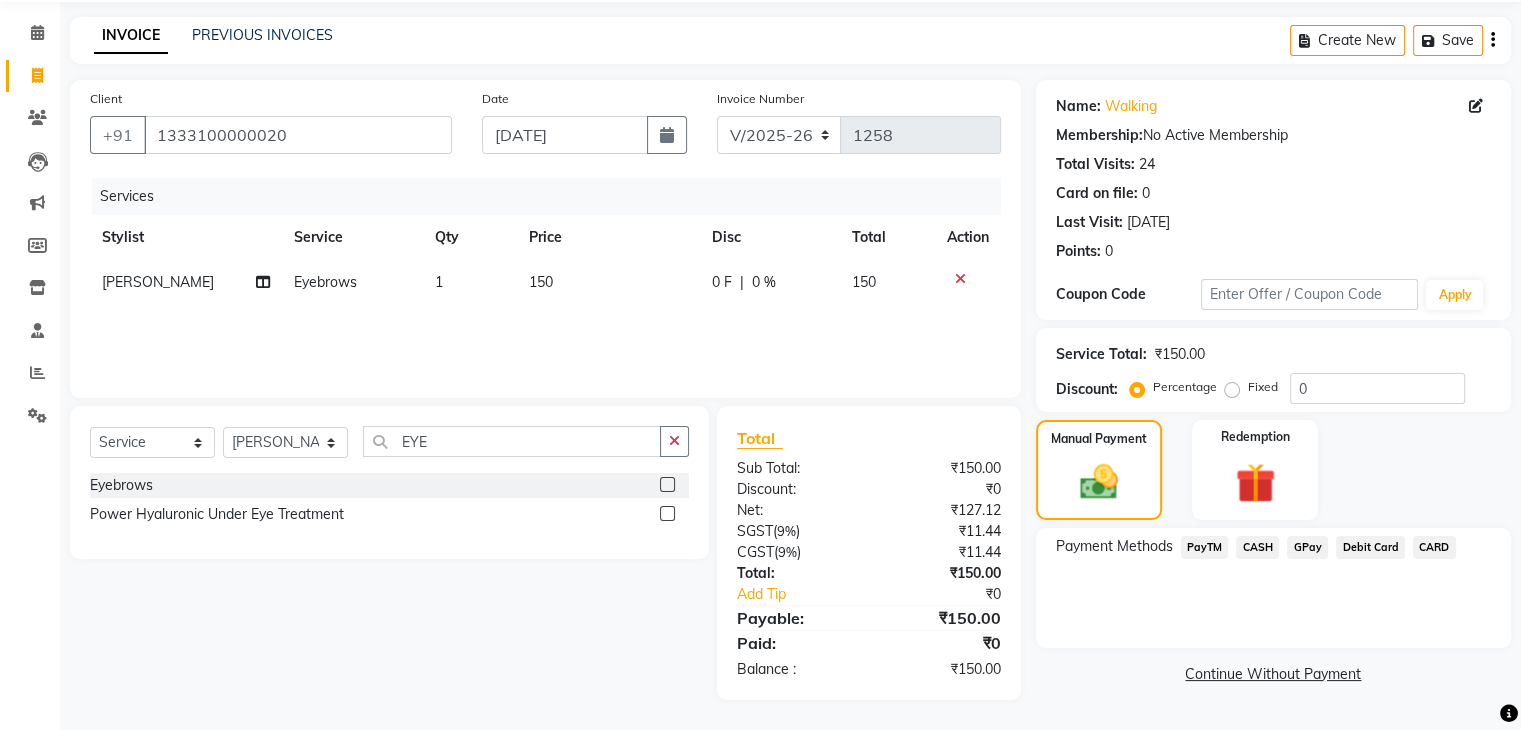 click on "PayTM" 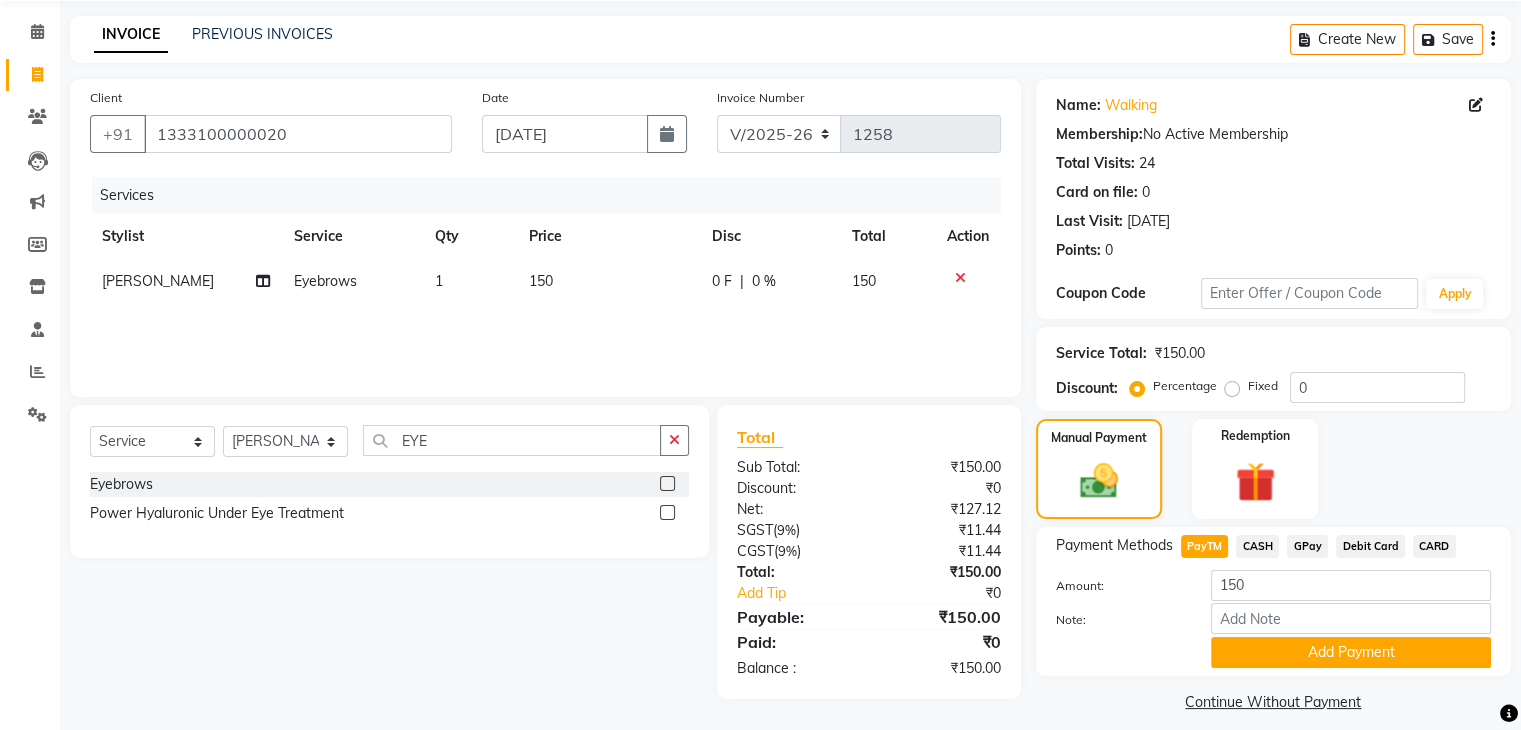 scroll, scrollTop: 89, scrollLeft: 0, axis: vertical 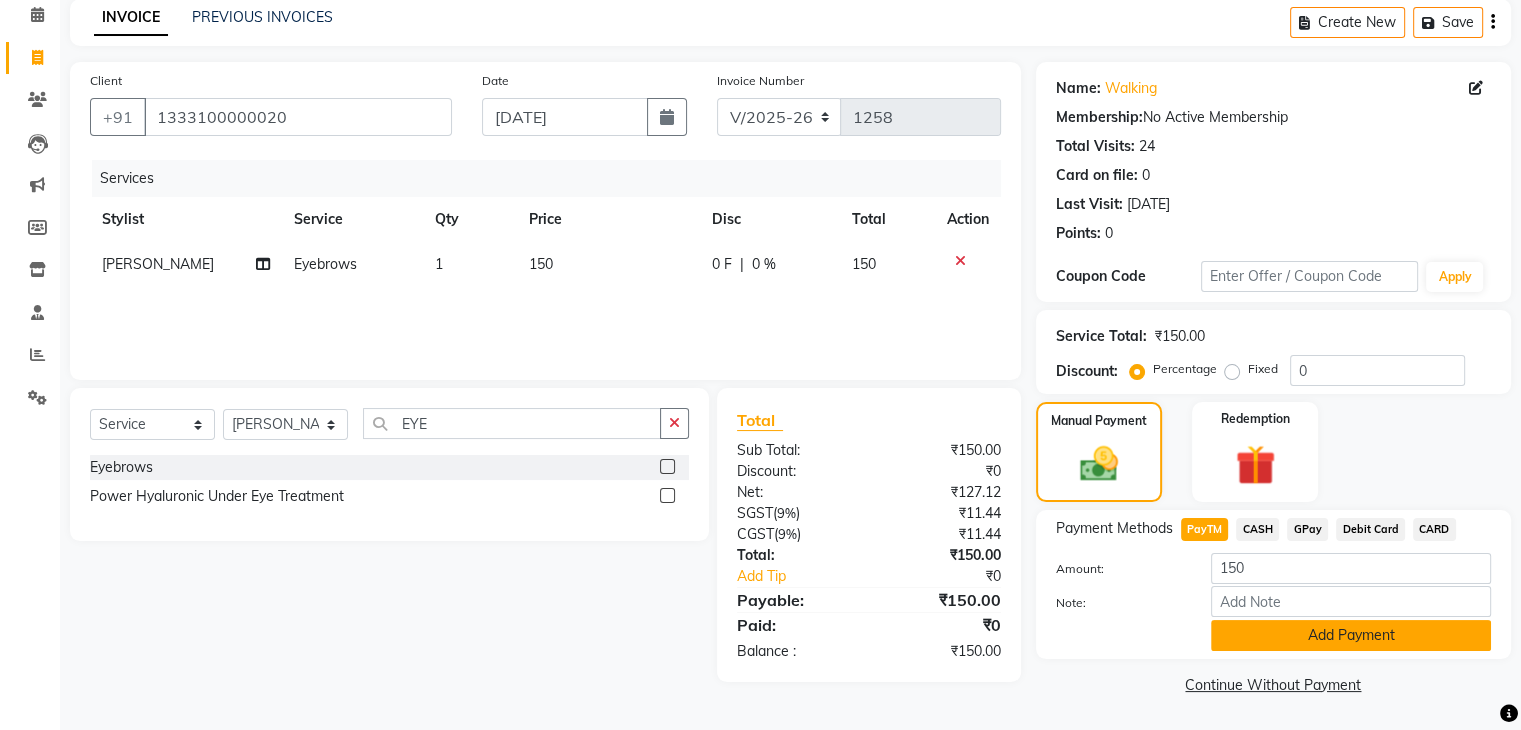 click on "Add Payment" 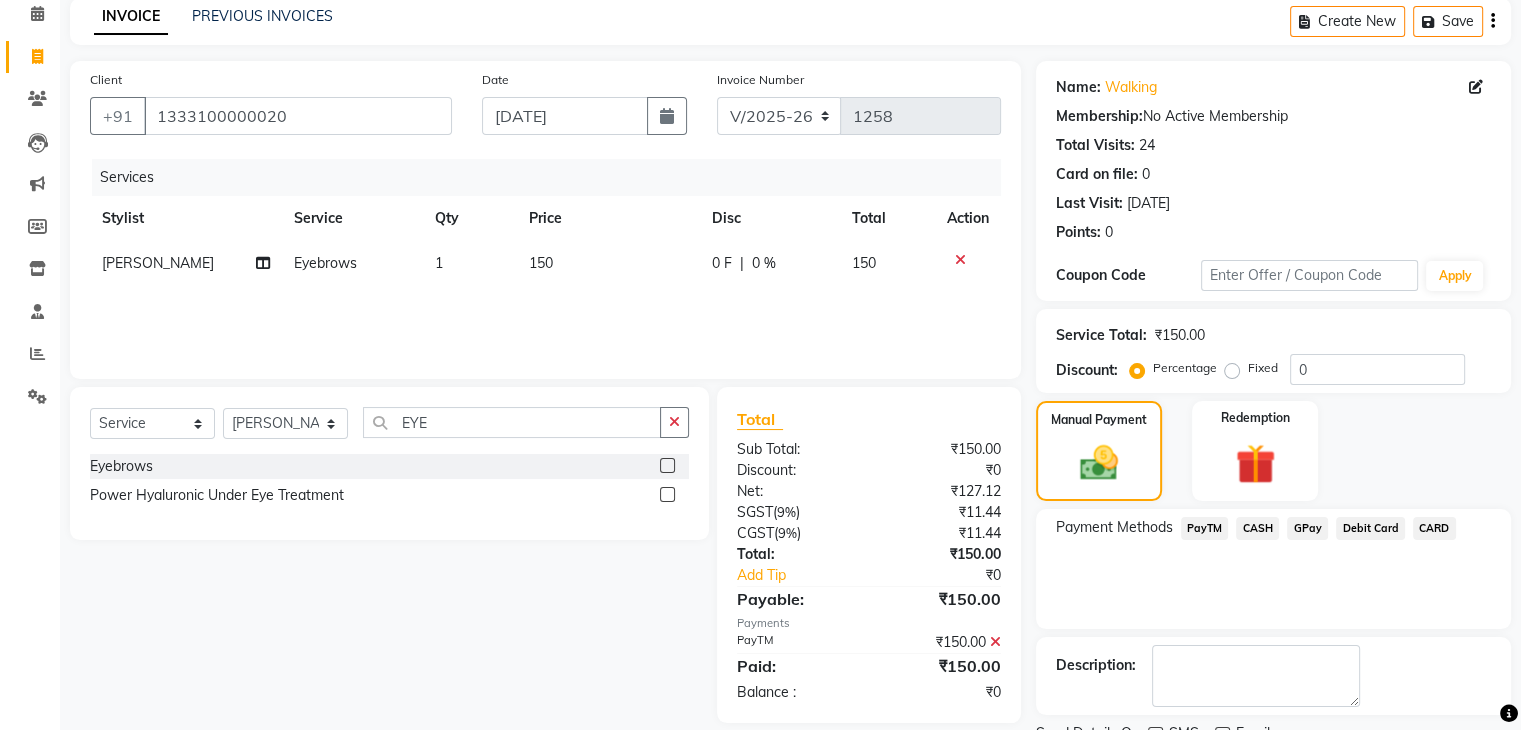 scroll, scrollTop: 171, scrollLeft: 0, axis: vertical 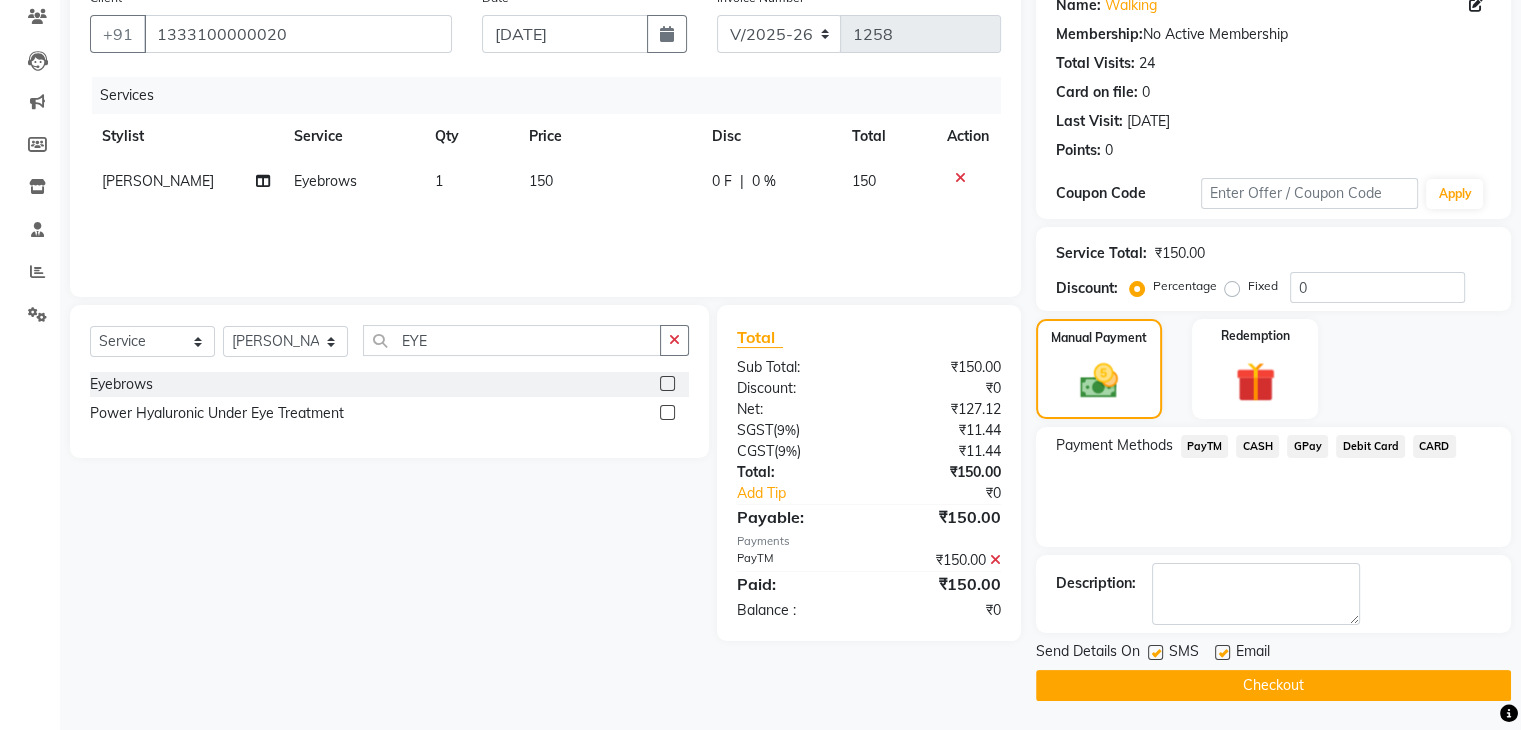 click on "Checkout" 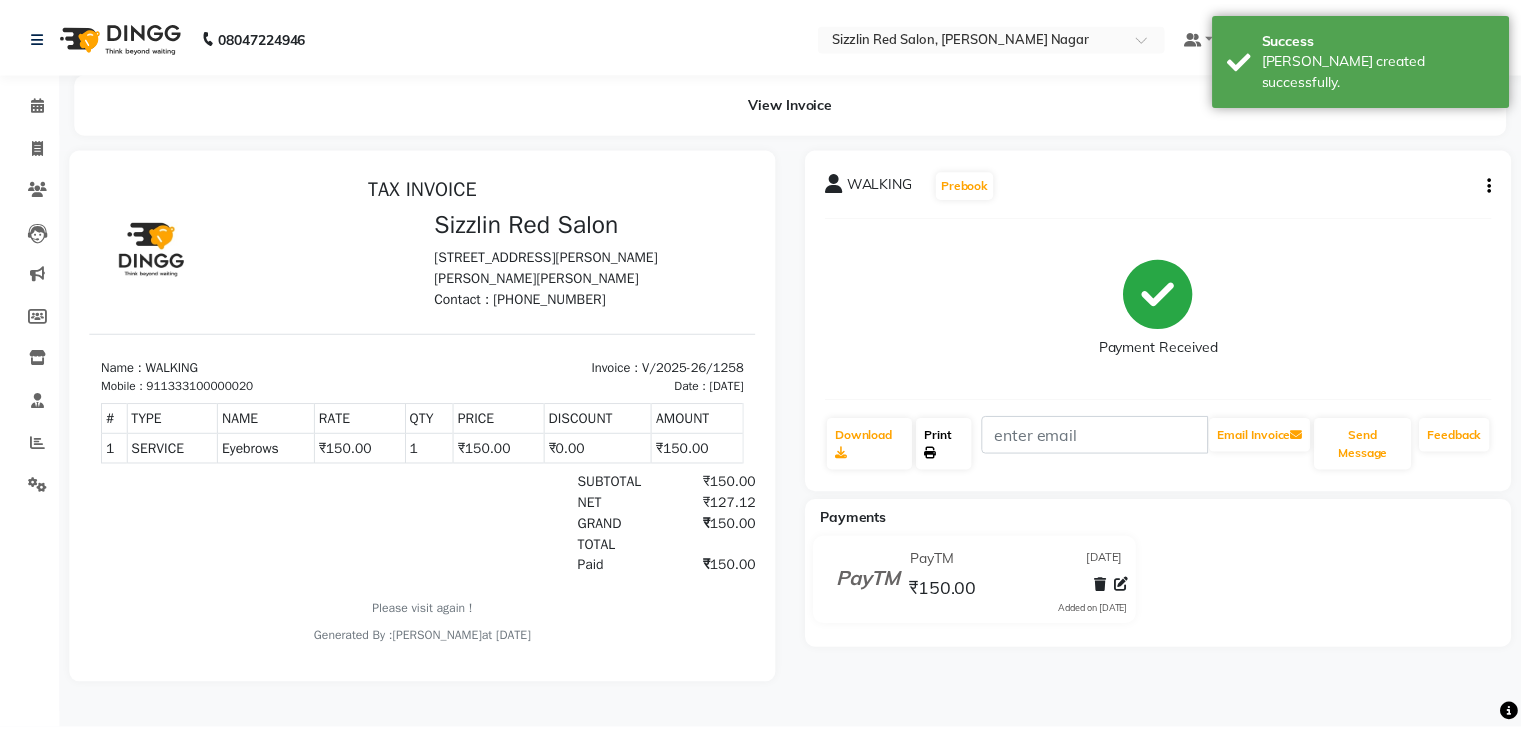 scroll, scrollTop: 0, scrollLeft: 0, axis: both 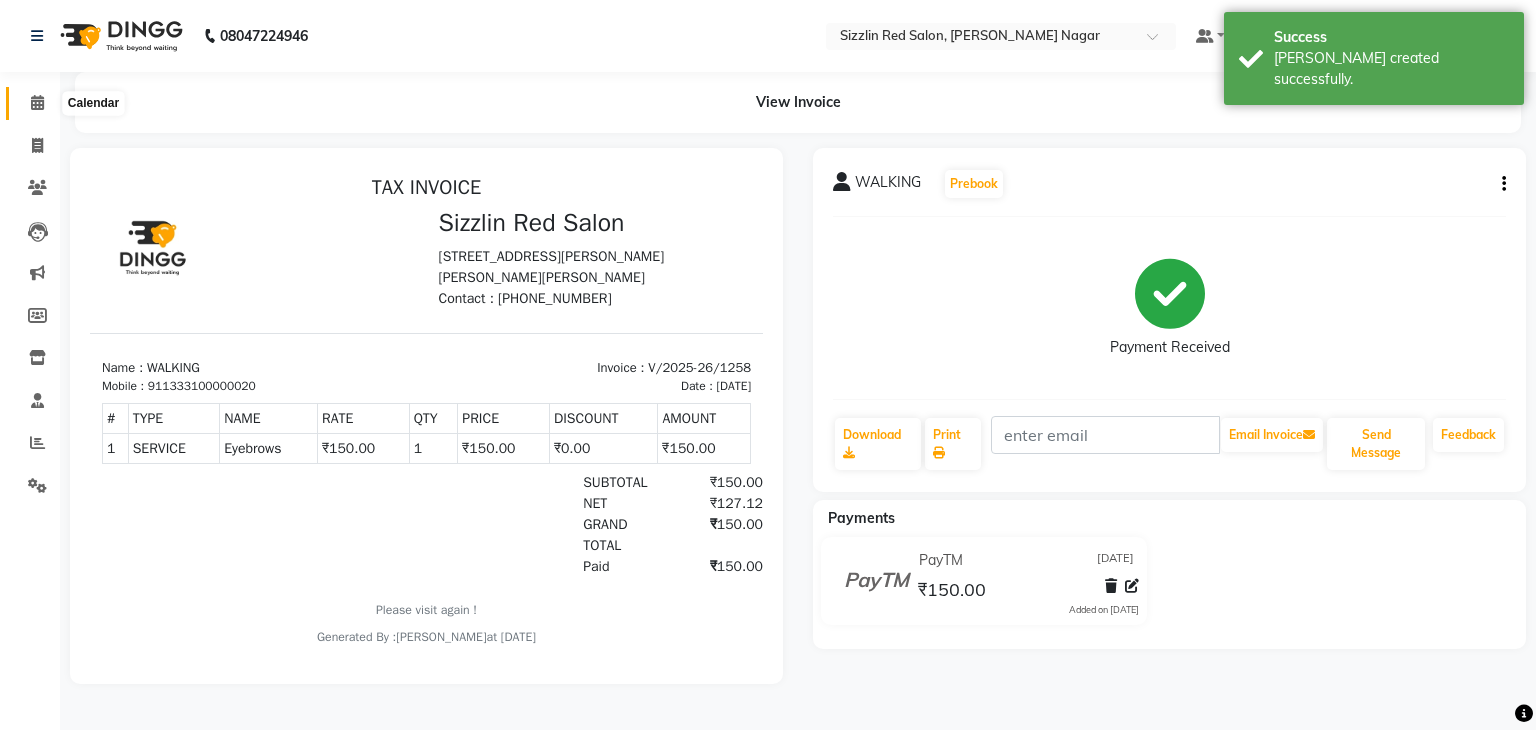 click 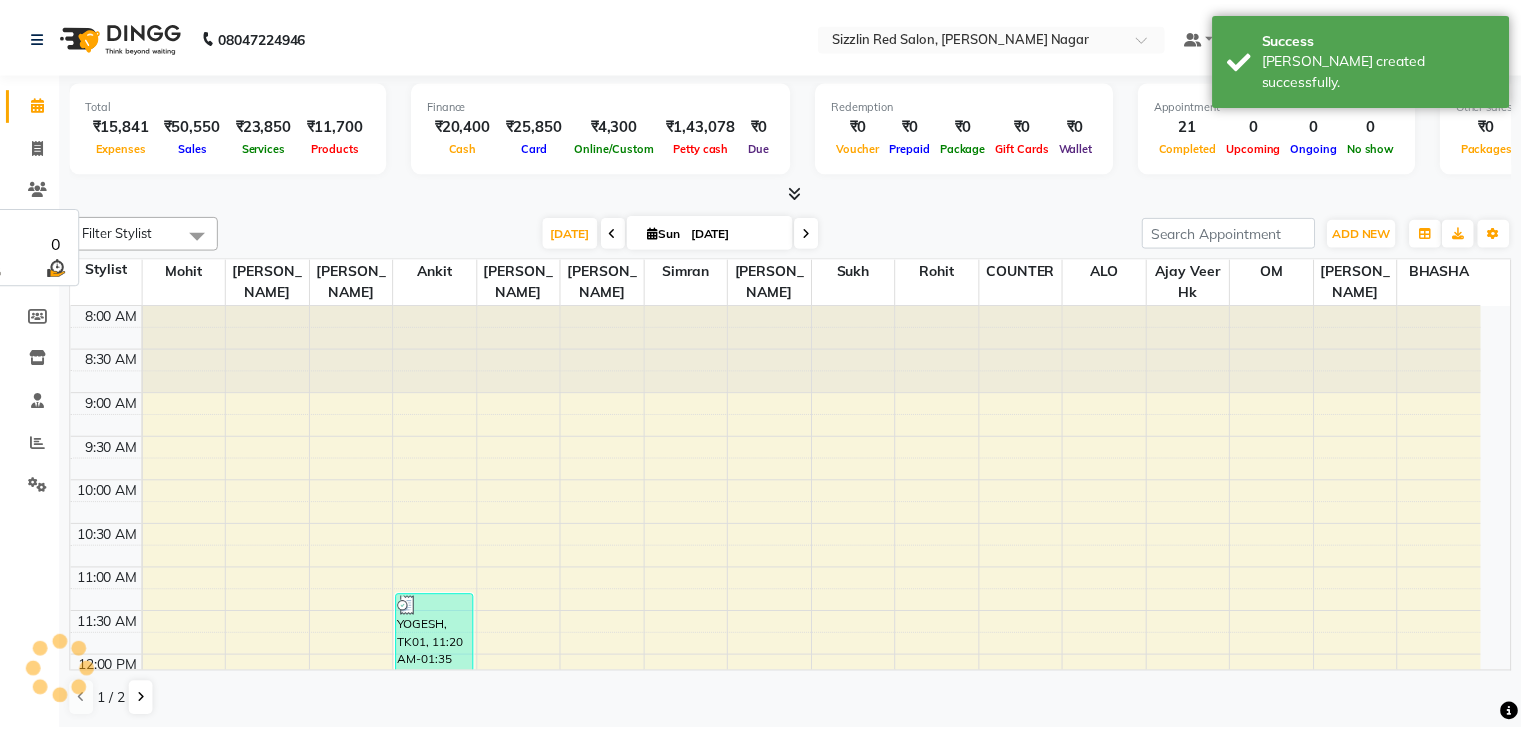 scroll, scrollTop: 0, scrollLeft: 0, axis: both 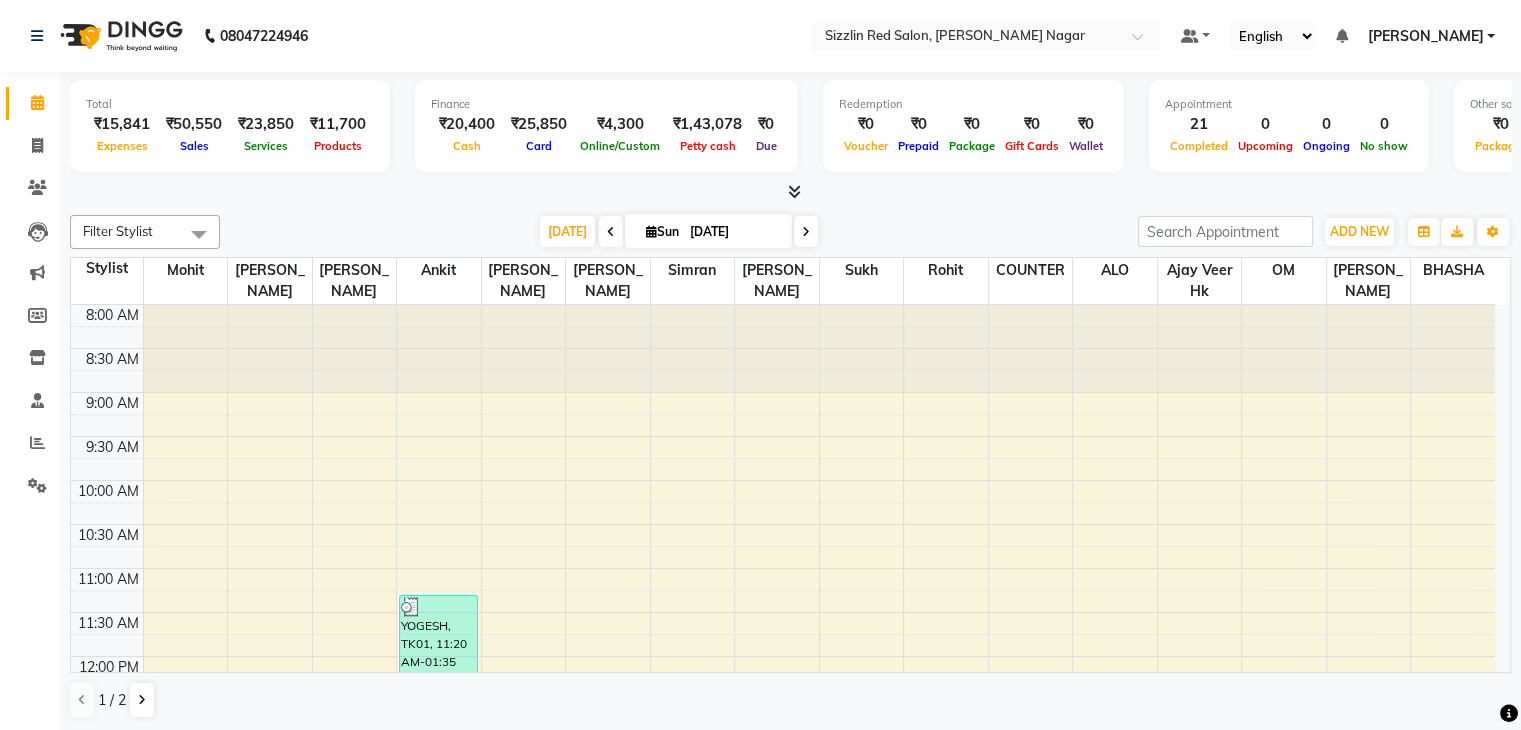 click at bounding box center [794, 191] 